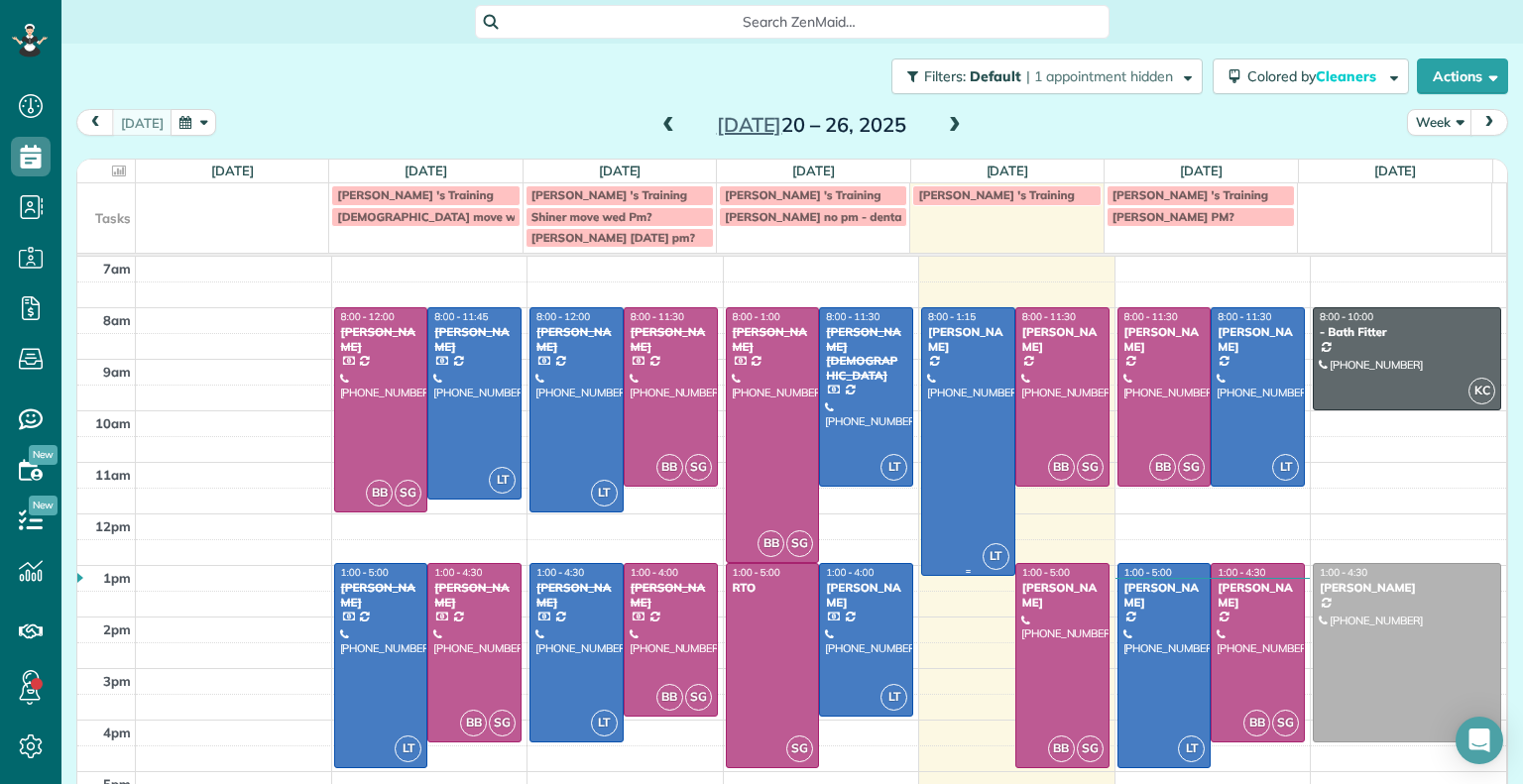 scroll, scrollTop: 0, scrollLeft: 0, axis: both 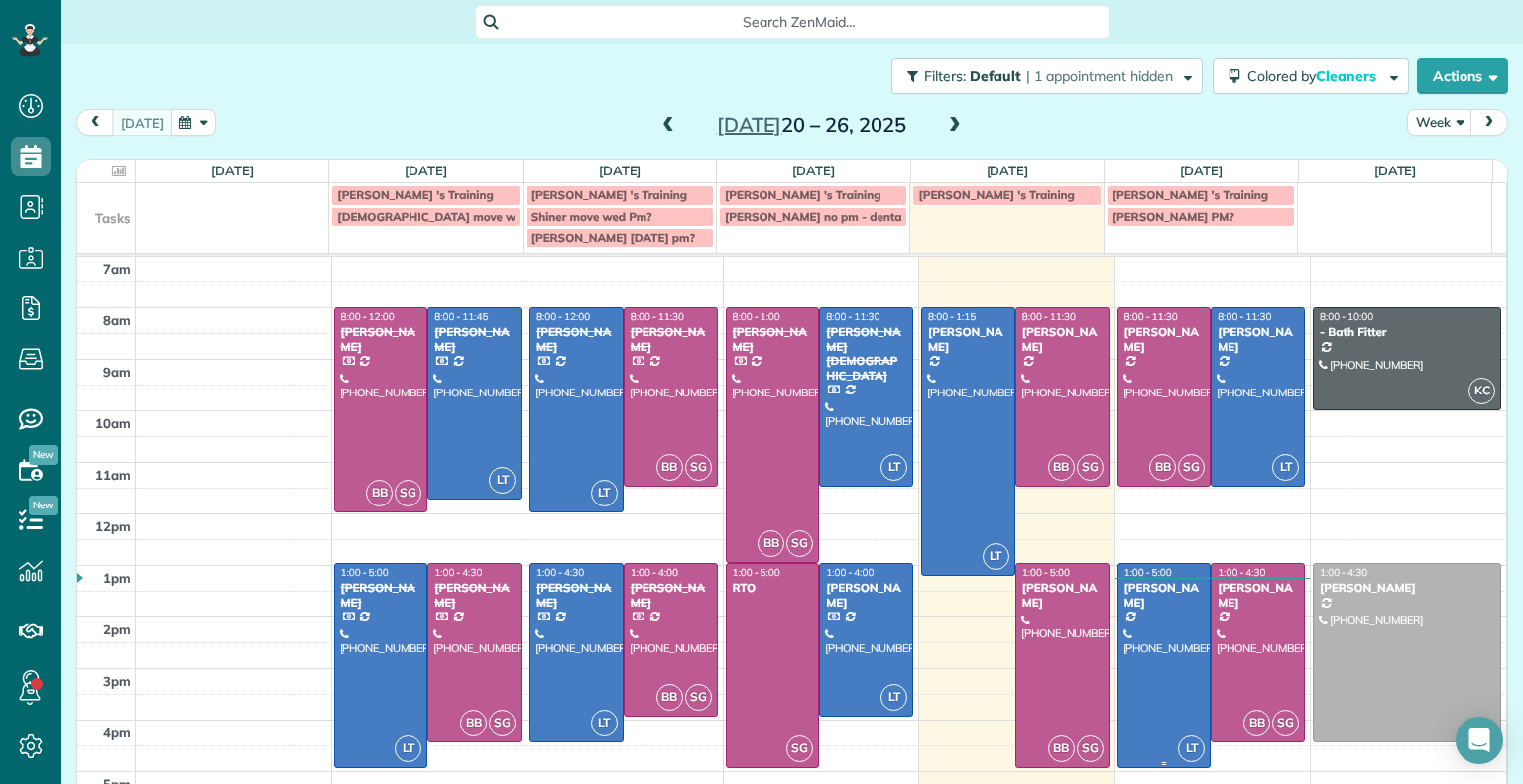 click at bounding box center (1164, 665) 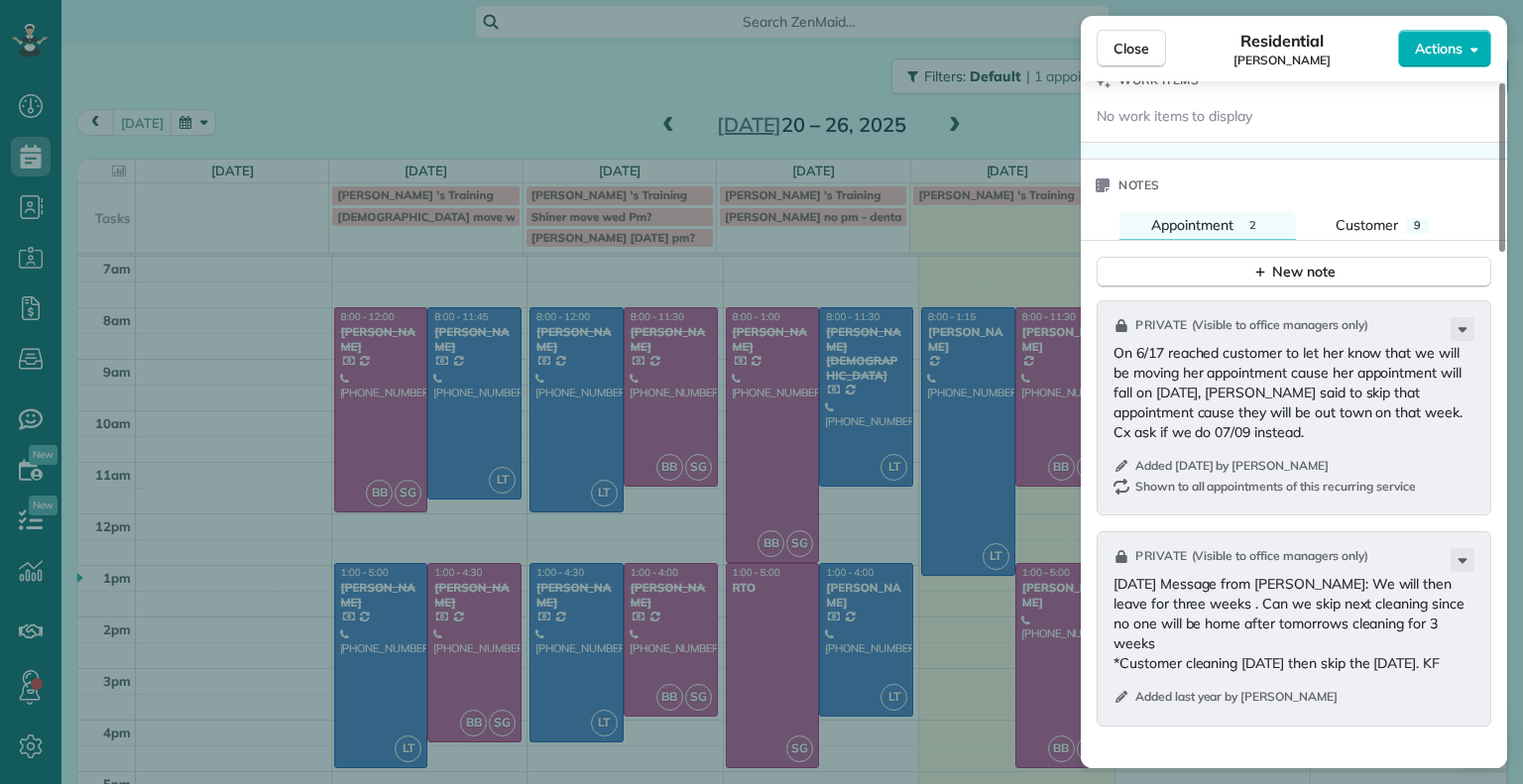 scroll, scrollTop: 1639, scrollLeft: 0, axis: vertical 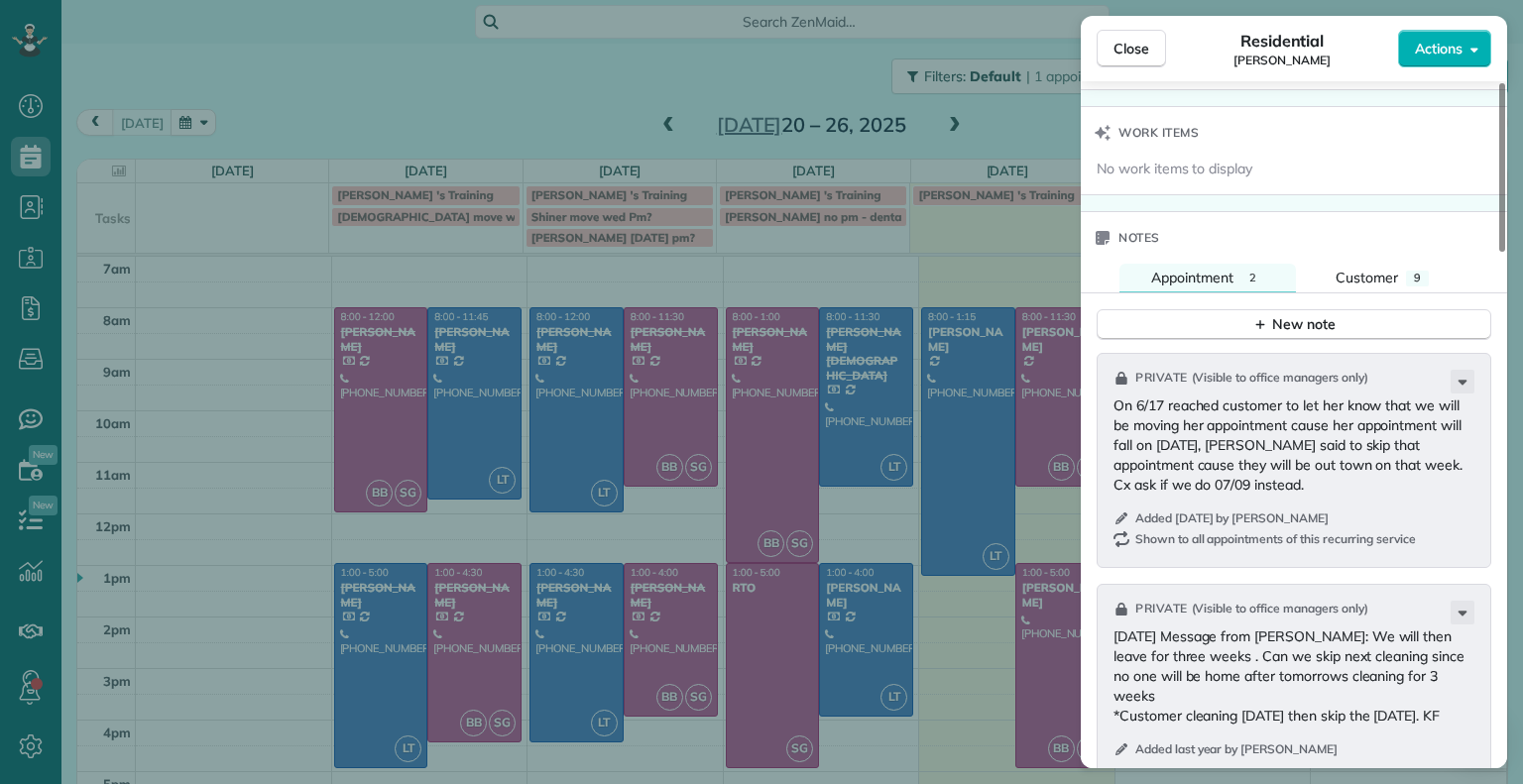 click on "Actions" at bounding box center [1439, 49] 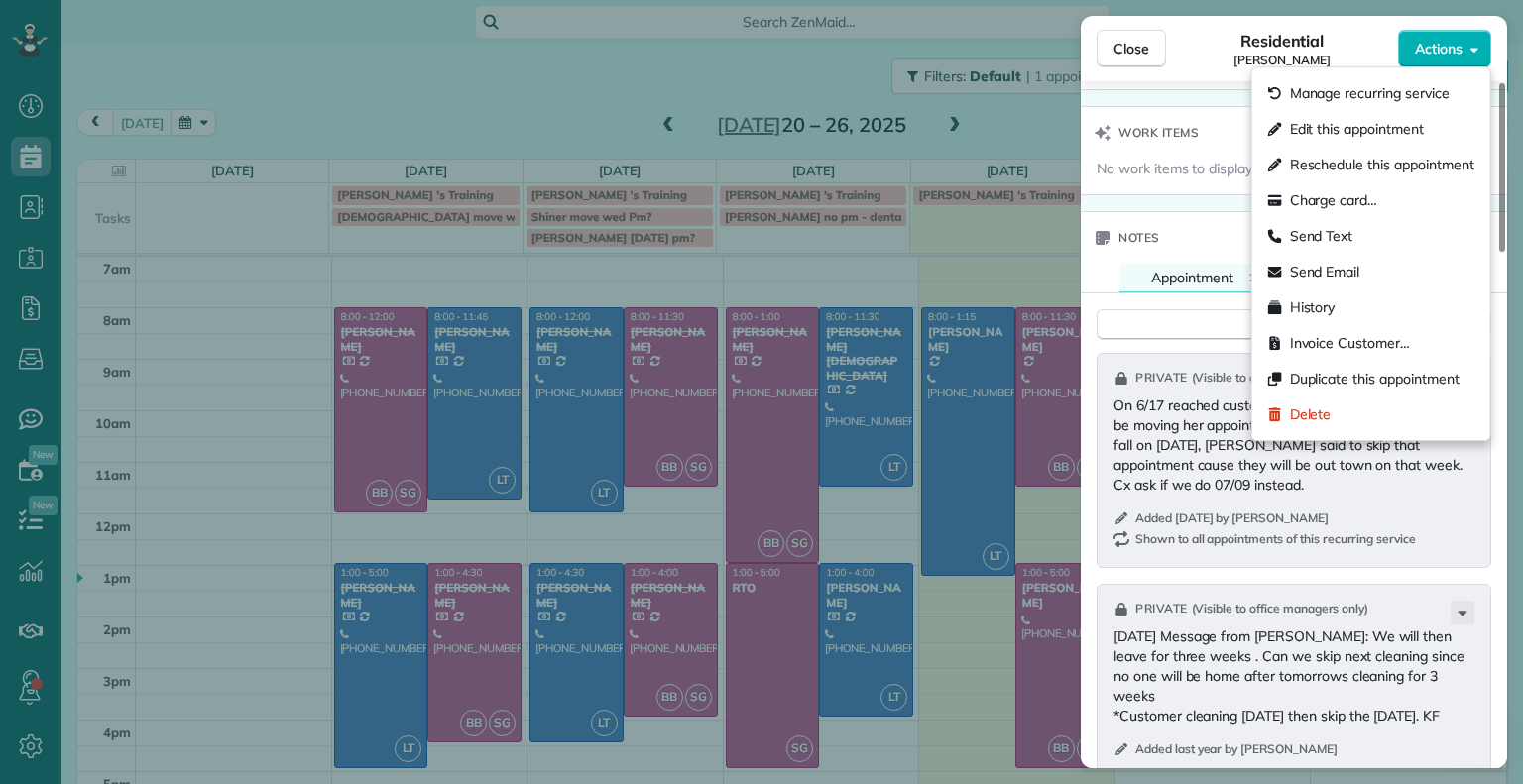 click on "Work items" at bounding box center [1145, 133] 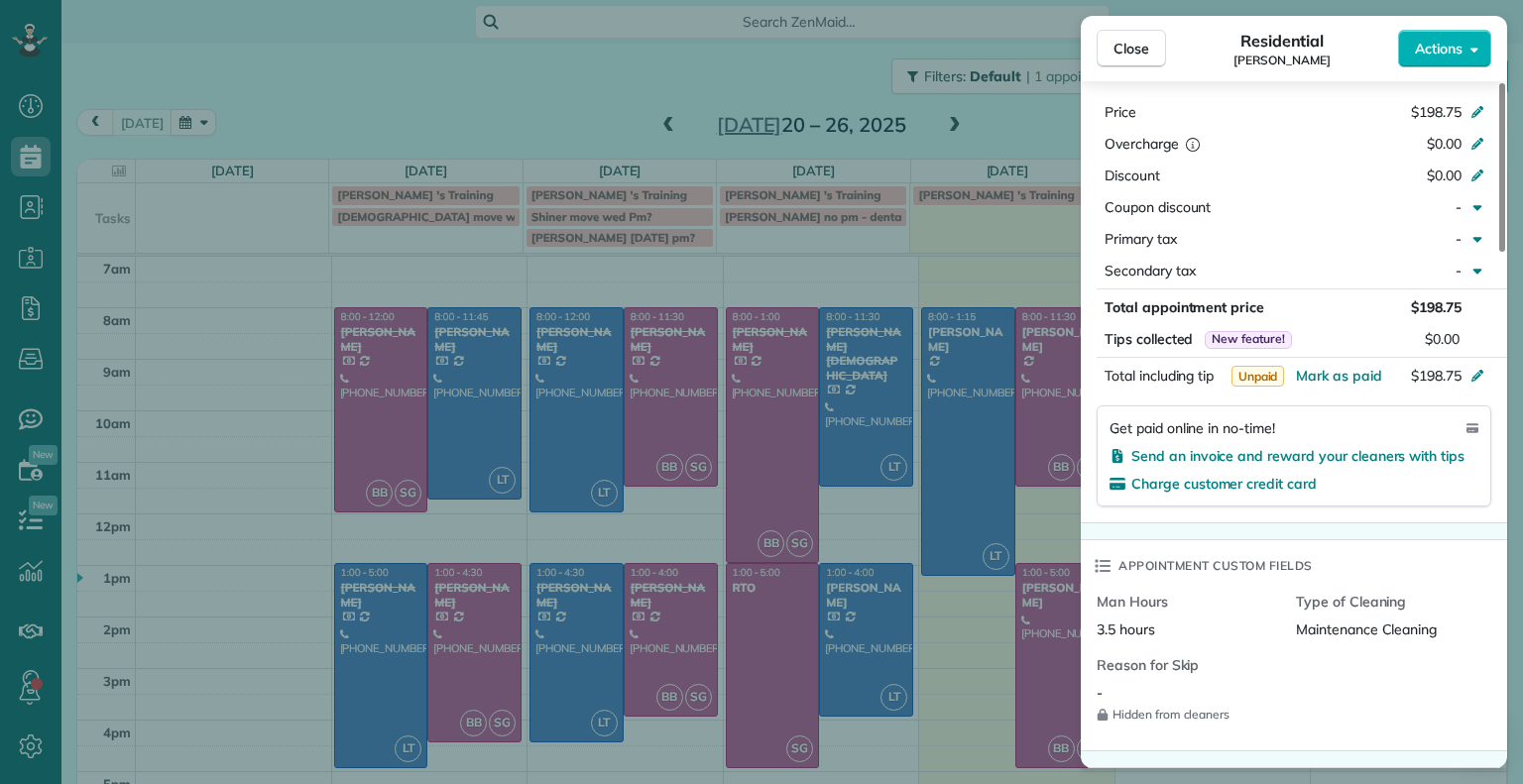 scroll, scrollTop: 956, scrollLeft: 0, axis: vertical 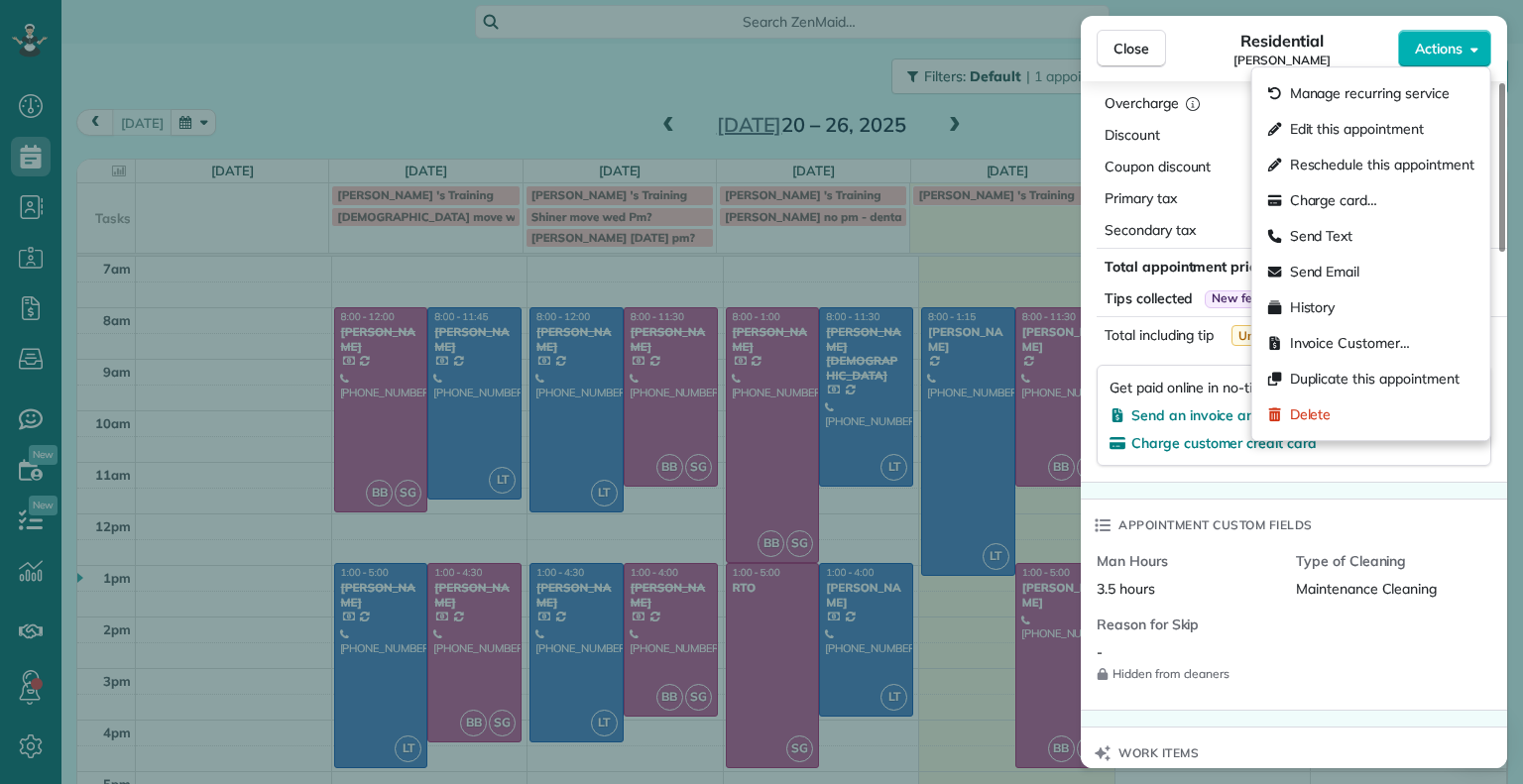 click on "Actions" at bounding box center [1445, 49] 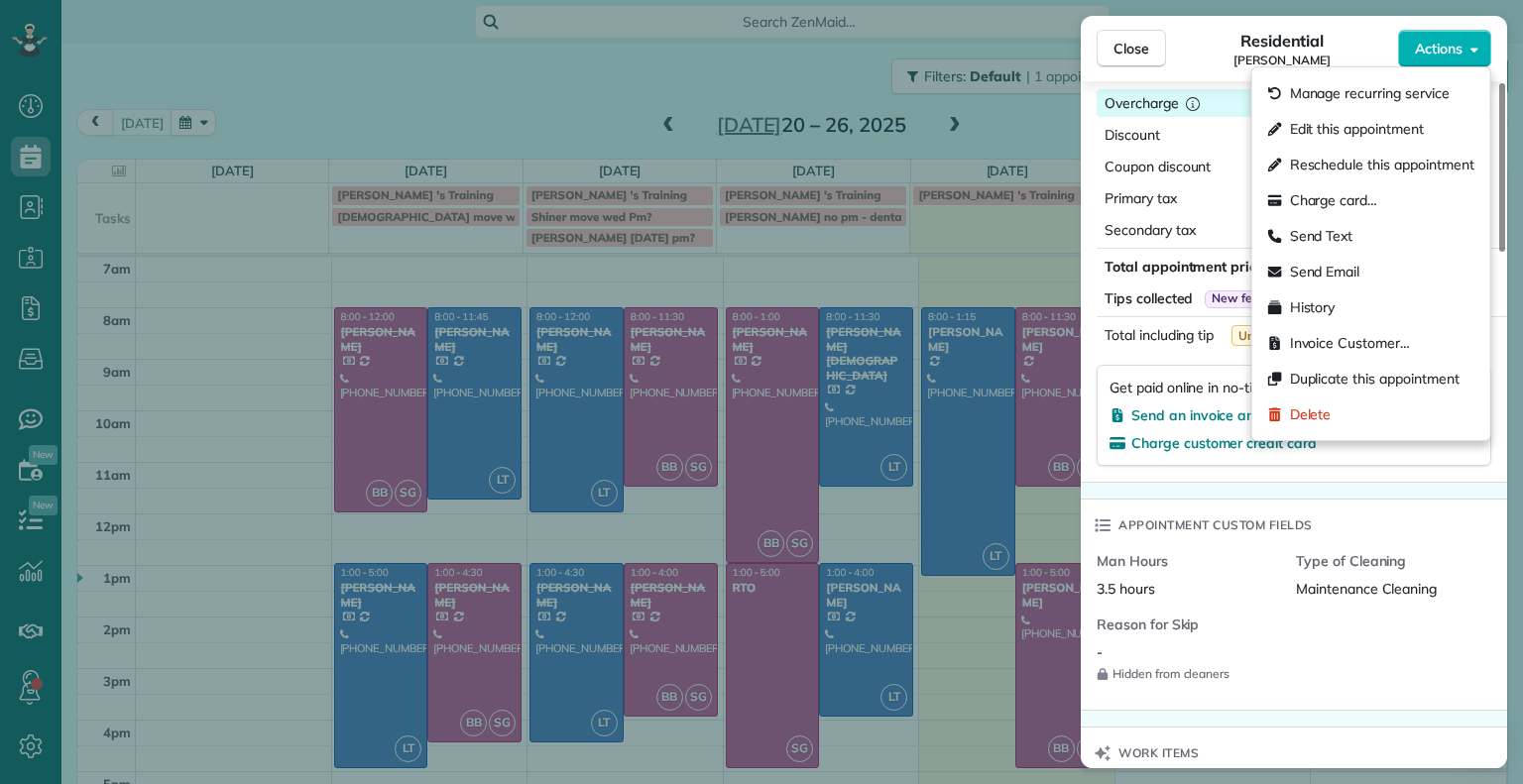 click 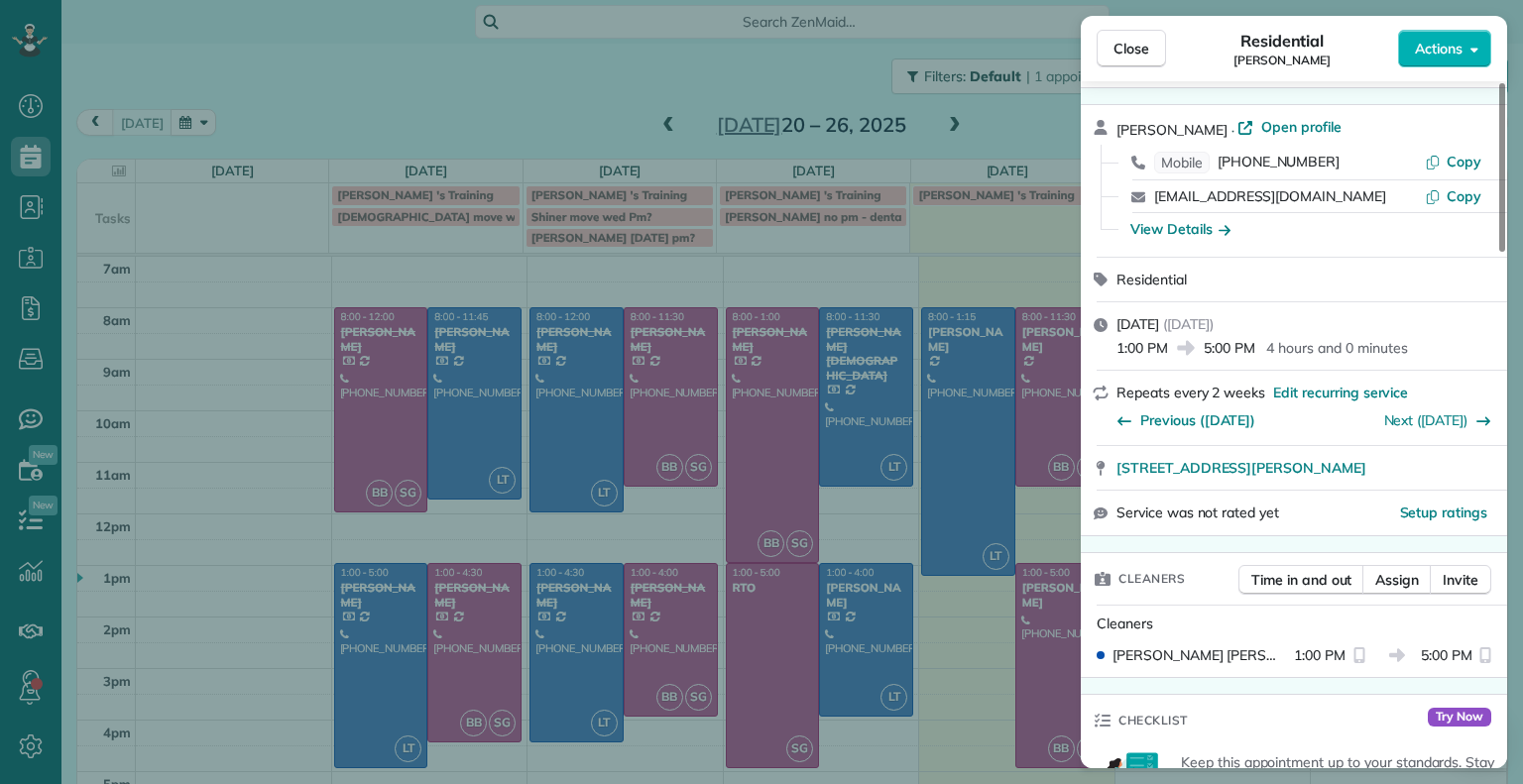 scroll, scrollTop: 0, scrollLeft: 0, axis: both 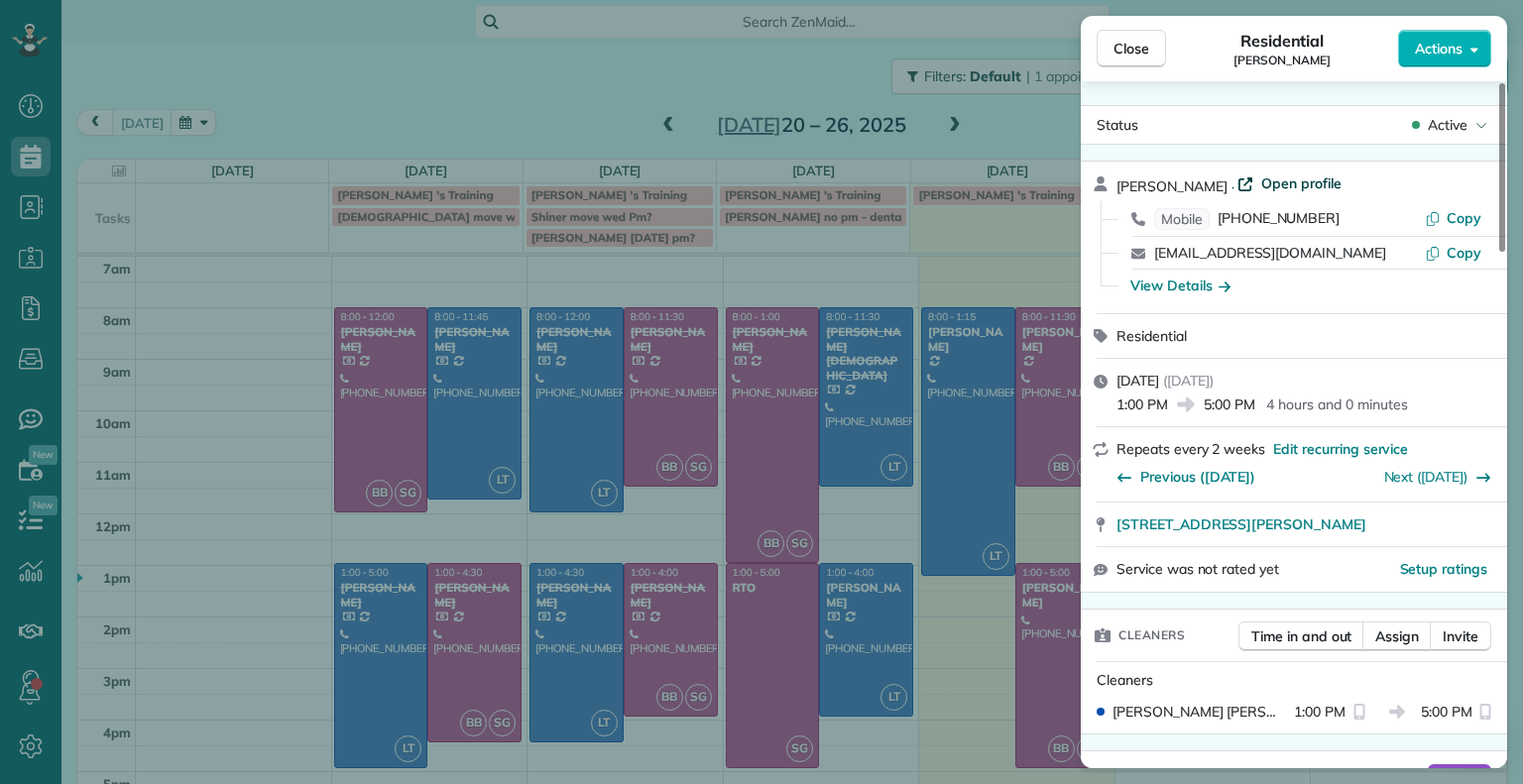 click on "Open profile" at bounding box center (1301, 183) 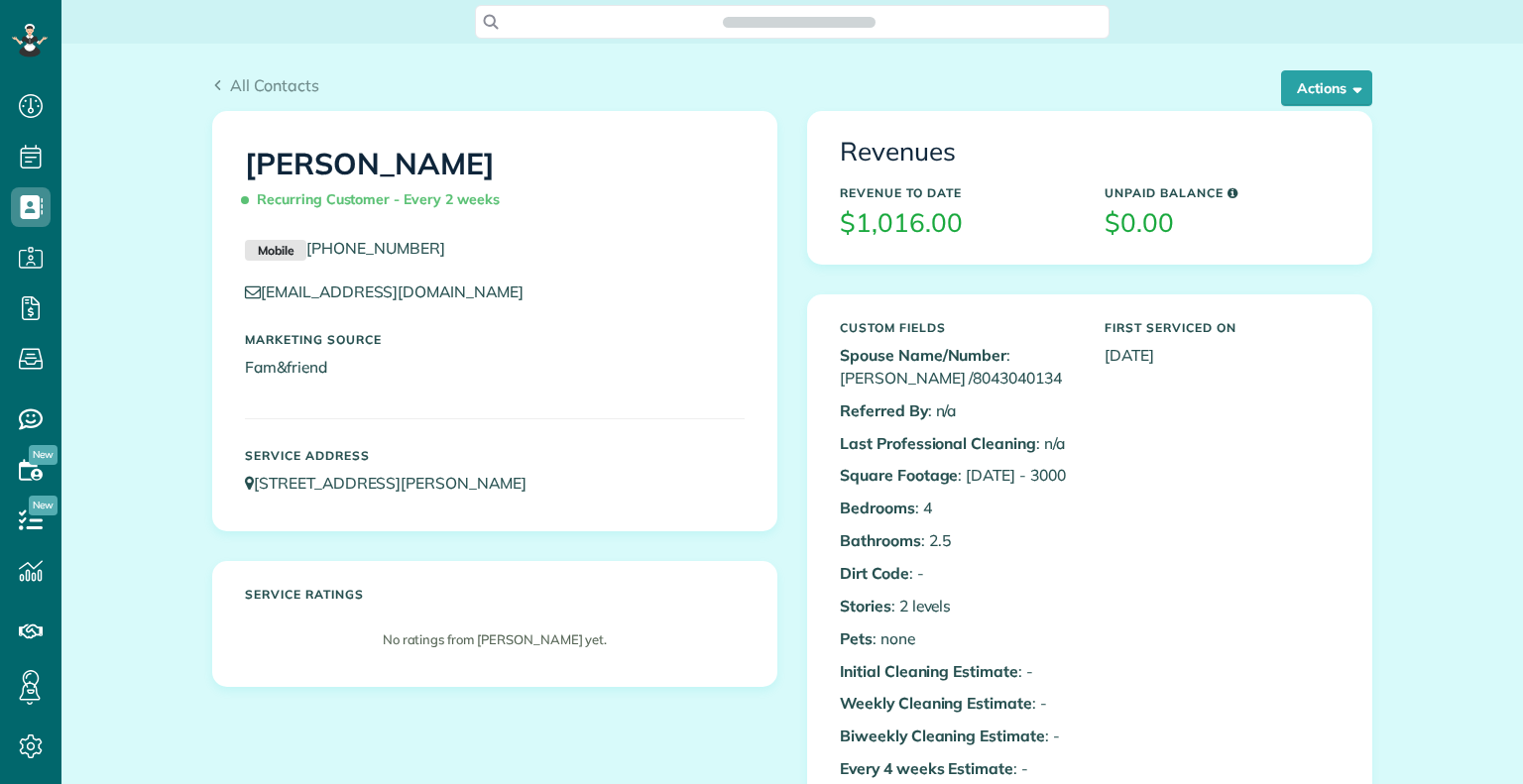 scroll, scrollTop: 0, scrollLeft: 0, axis: both 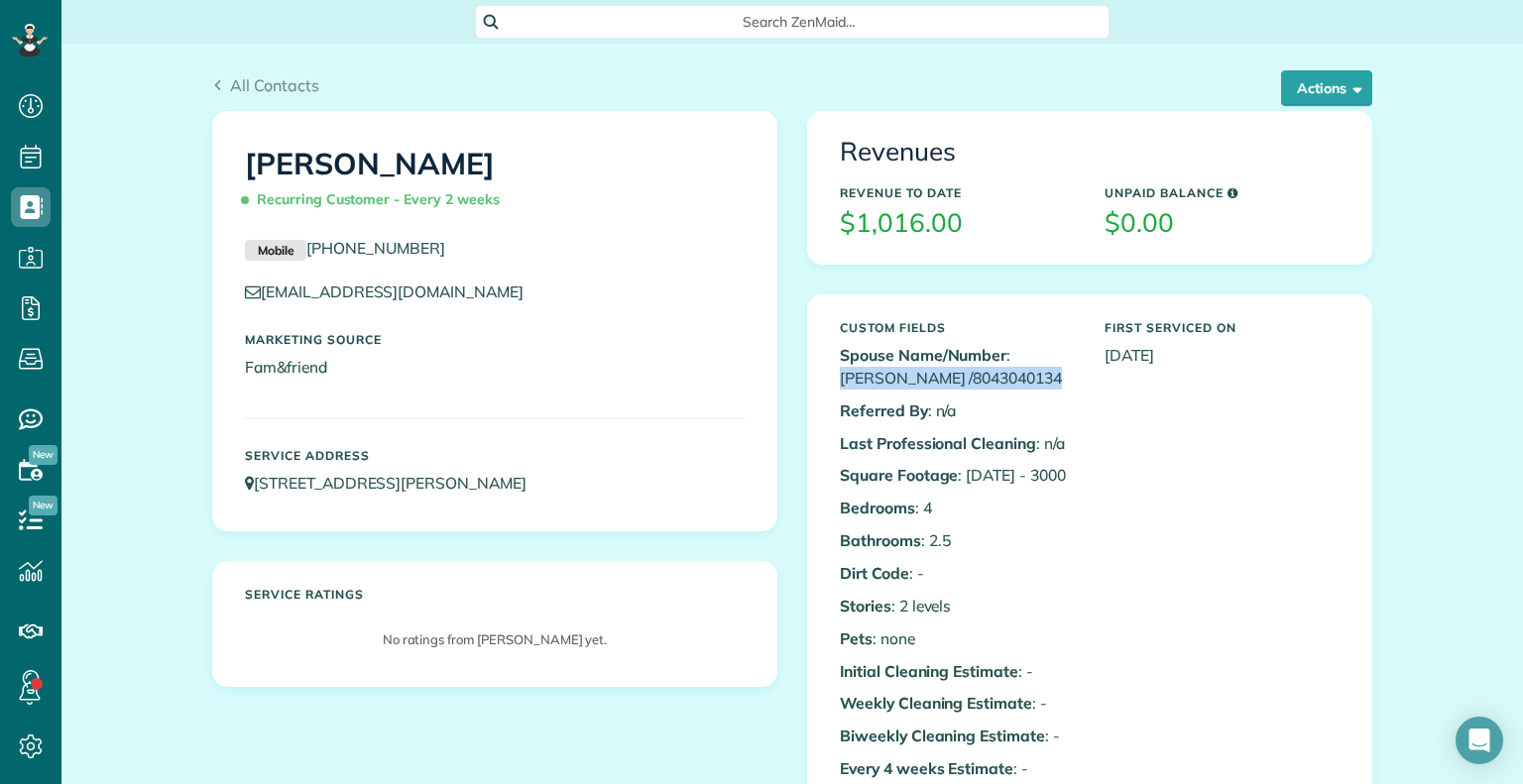 drag, startPoint x: 1007, startPoint y: 351, endPoint x: 1044, endPoint y: 376, distance: 44.65423 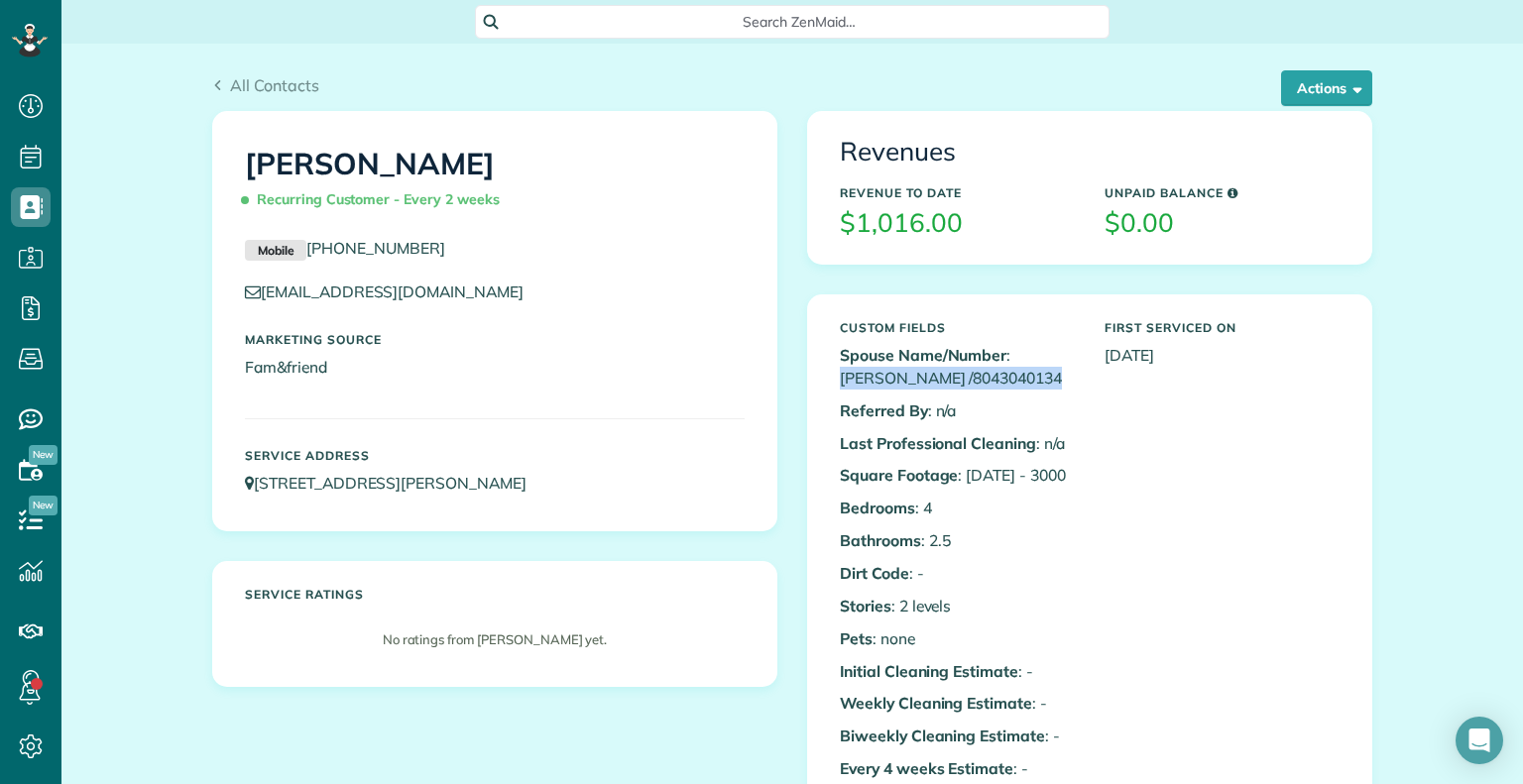 click on "Spouse Name/Number :
Robert Fraker /8043040134" at bounding box center (957, 367) 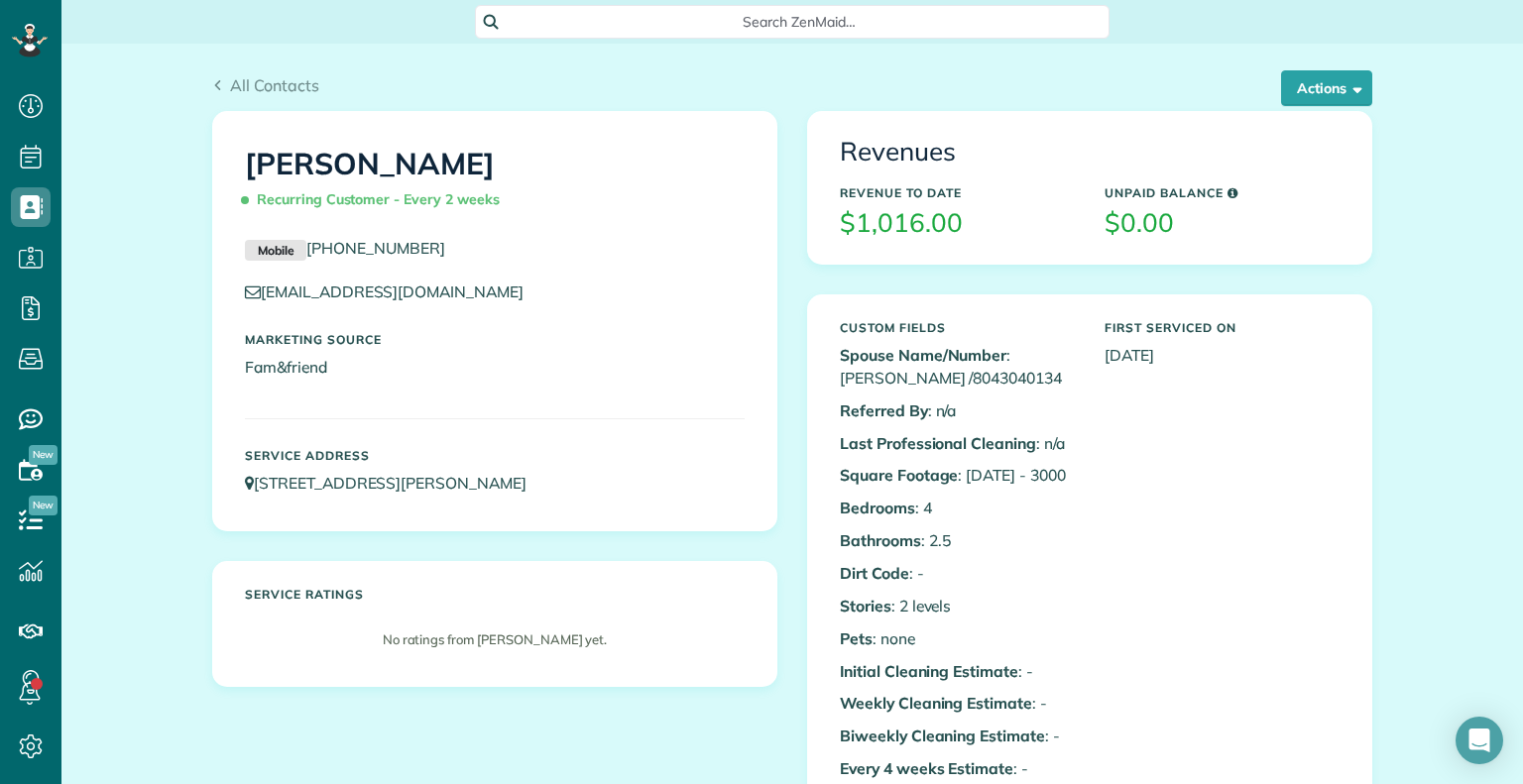click on "Spouse Name/Number :
Robert Fraker /8043040134" at bounding box center (957, 367) 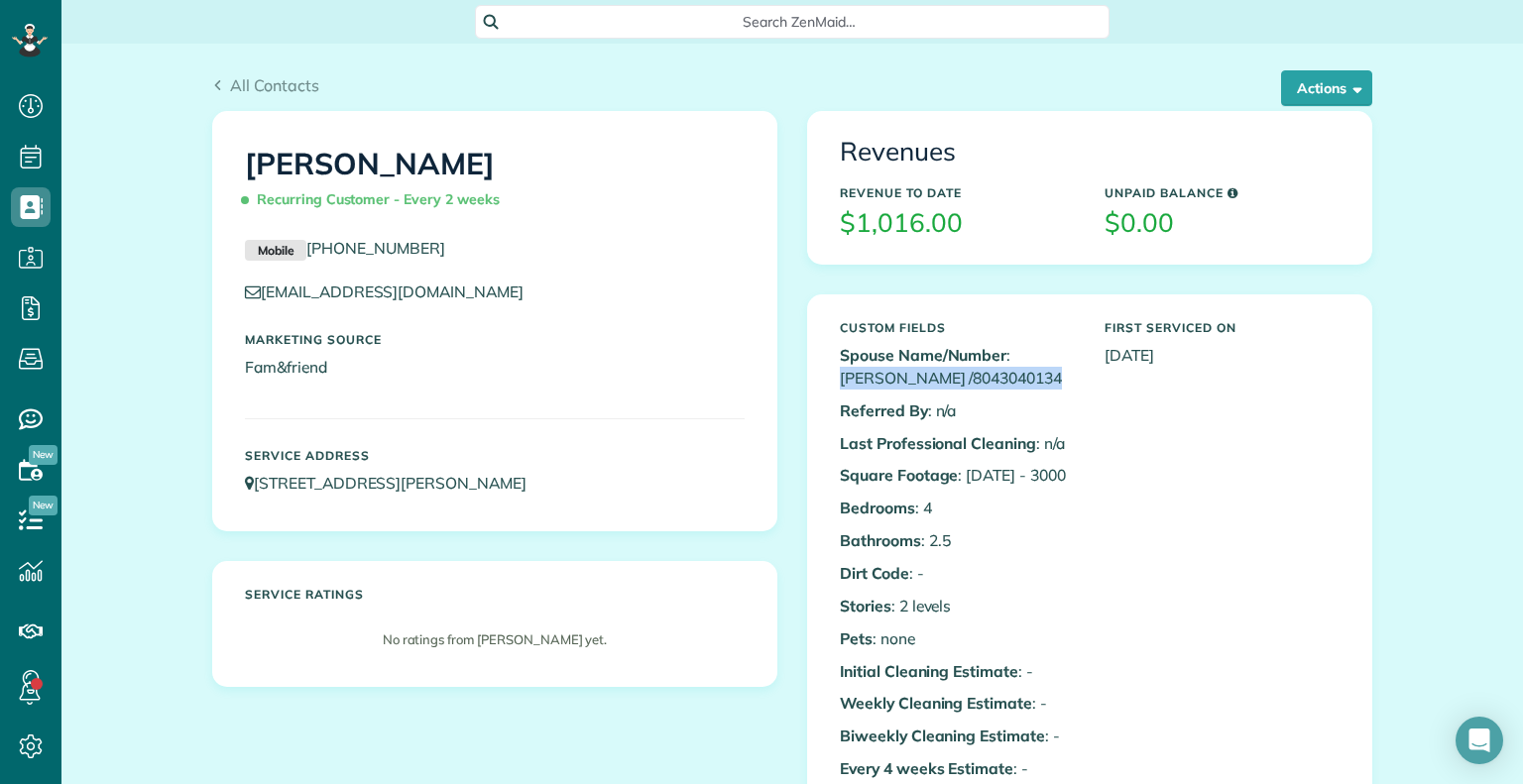 drag, startPoint x: 1002, startPoint y: 350, endPoint x: 1037, endPoint y: 367, distance: 38.910153 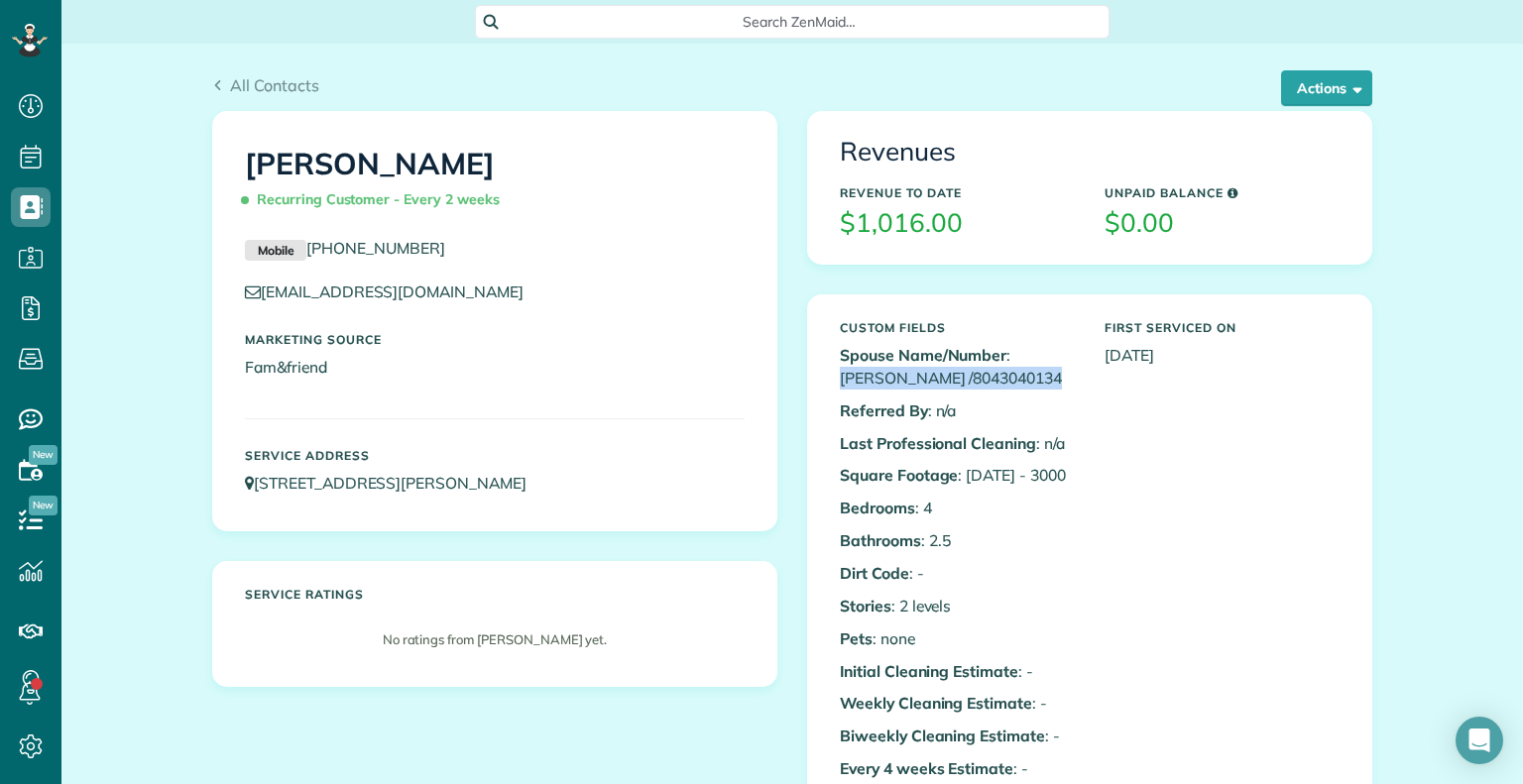 click on "Spouse Name/Number :
Robert Fraker /8043040134" at bounding box center [957, 367] 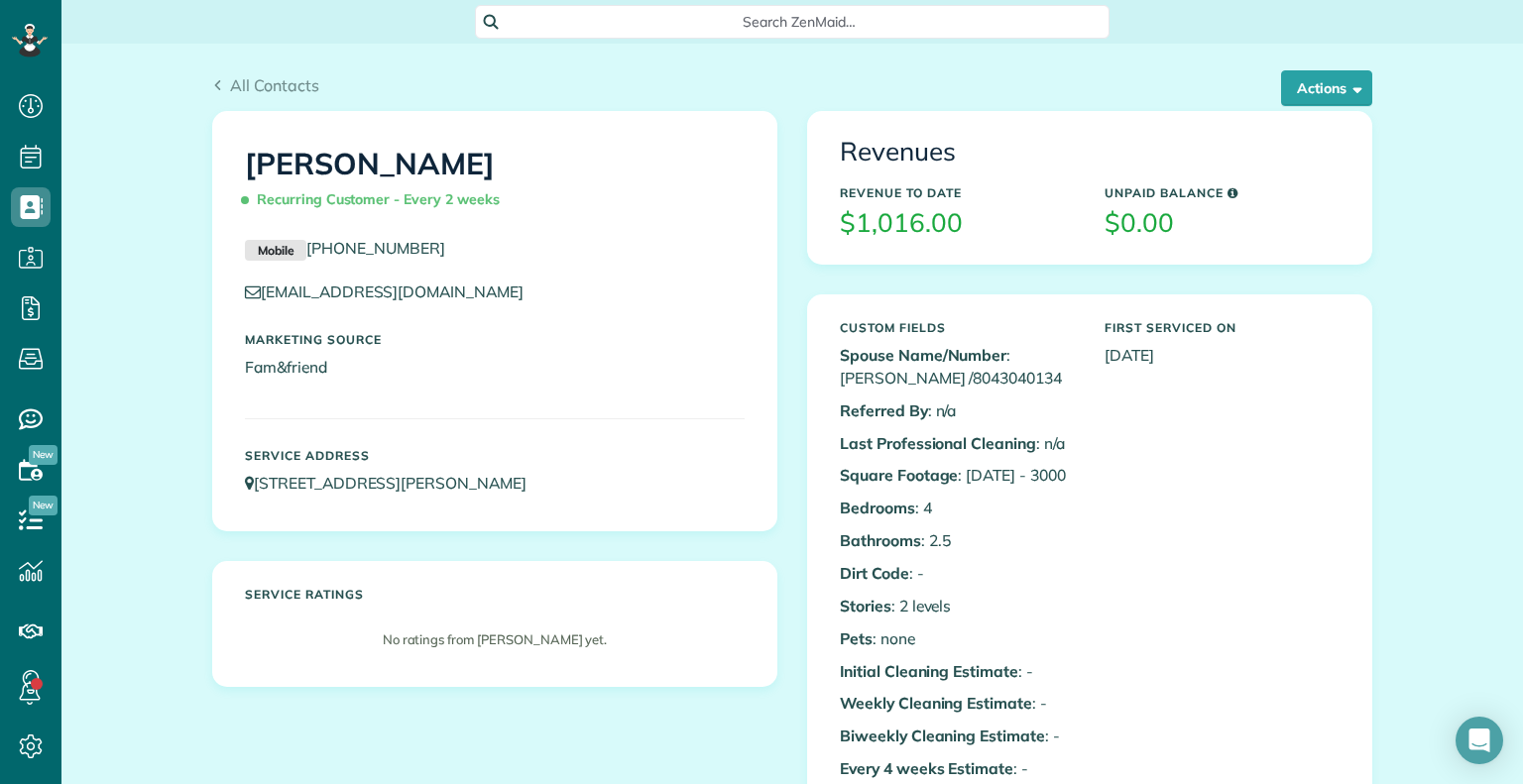 click on "Spouse Name/Number :
Robert Fraker /8043040134" at bounding box center (957, 367) 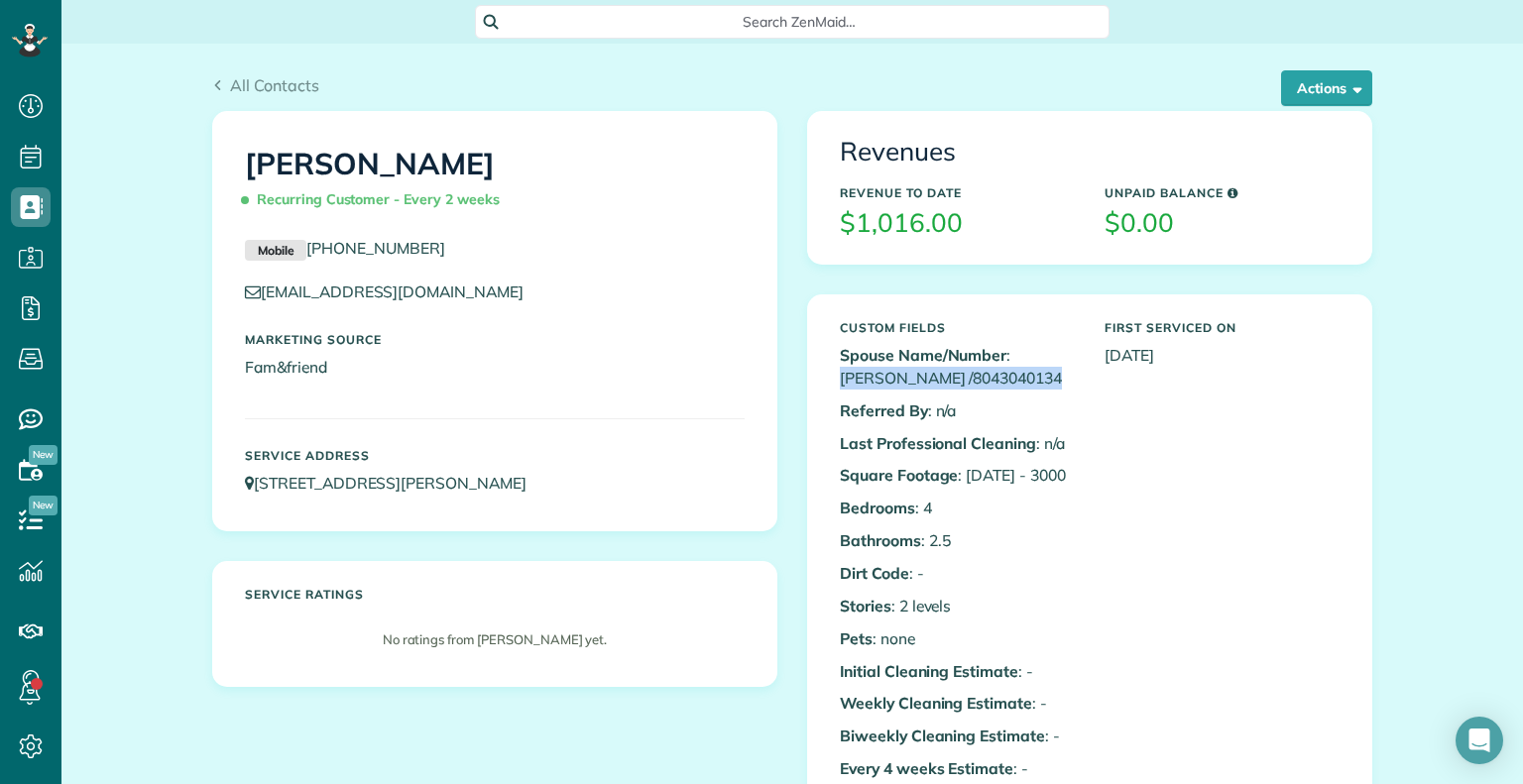 drag, startPoint x: 1005, startPoint y: 348, endPoint x: 1021, endPoint y: 371, distance: 28.01785 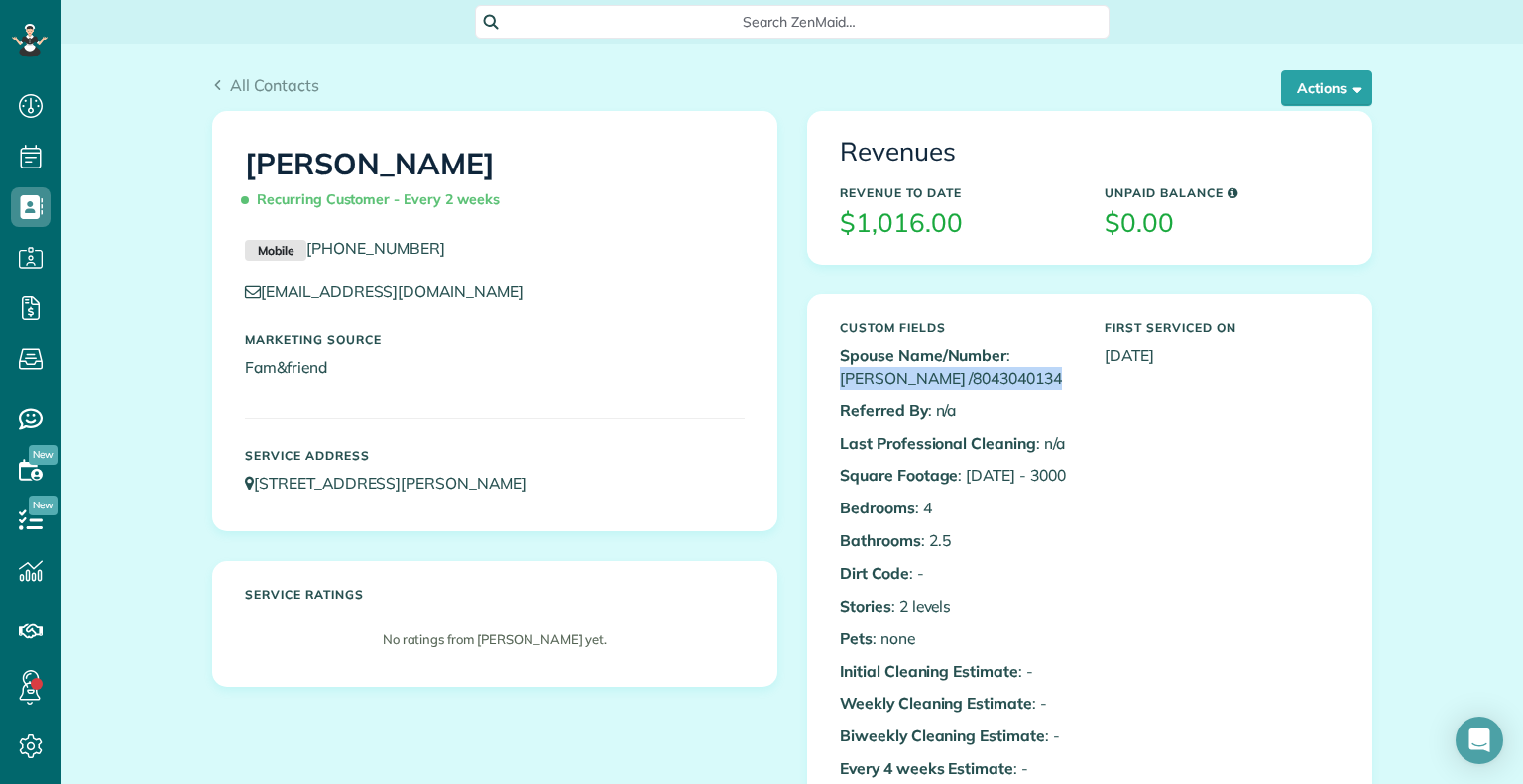 click on "Spouse Name/Number :
Robert Fraker /8043040134" at bounding box center (957, 367) 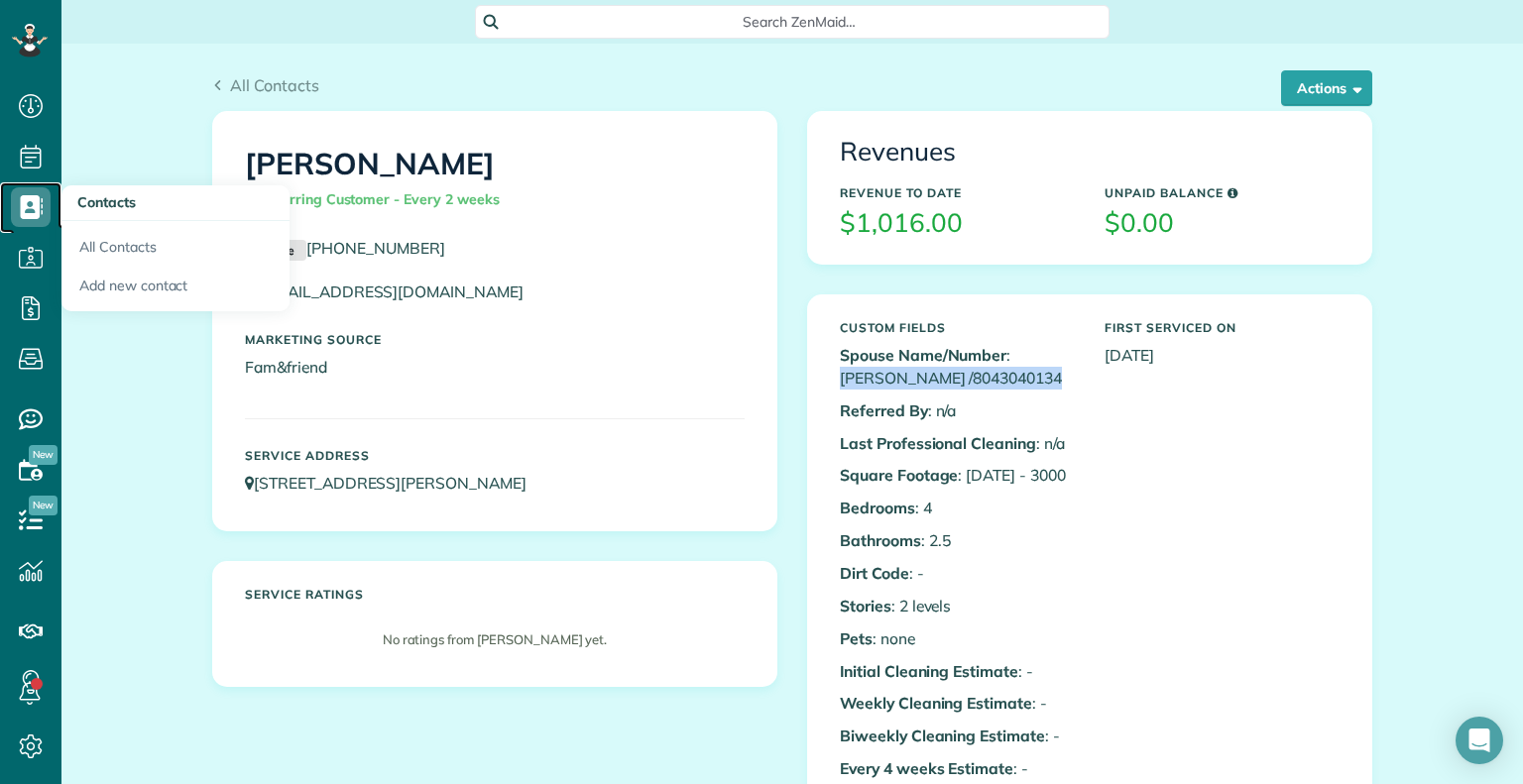 click 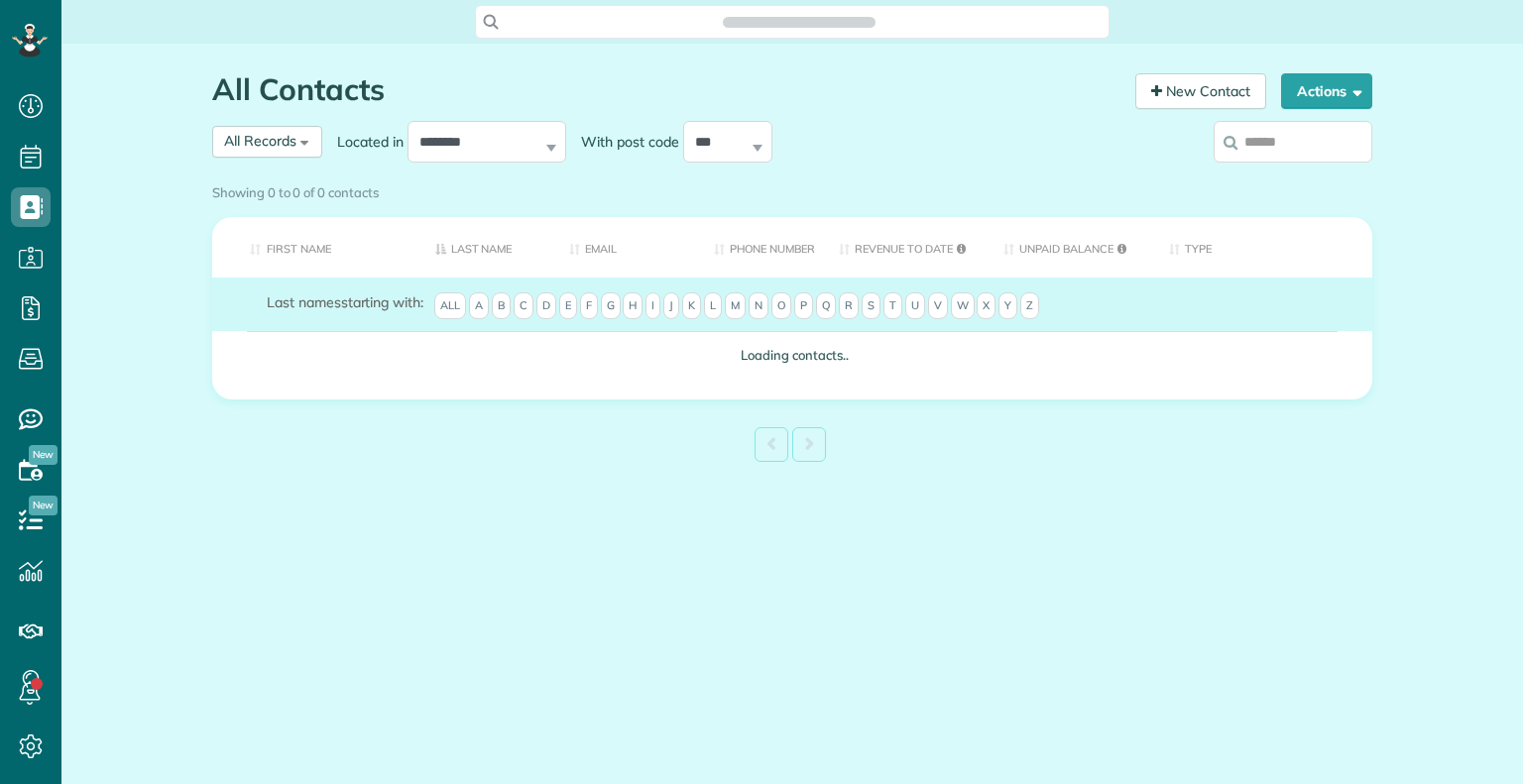 scroll, scrollTop: 0, scrollLeft: 0, axis: both 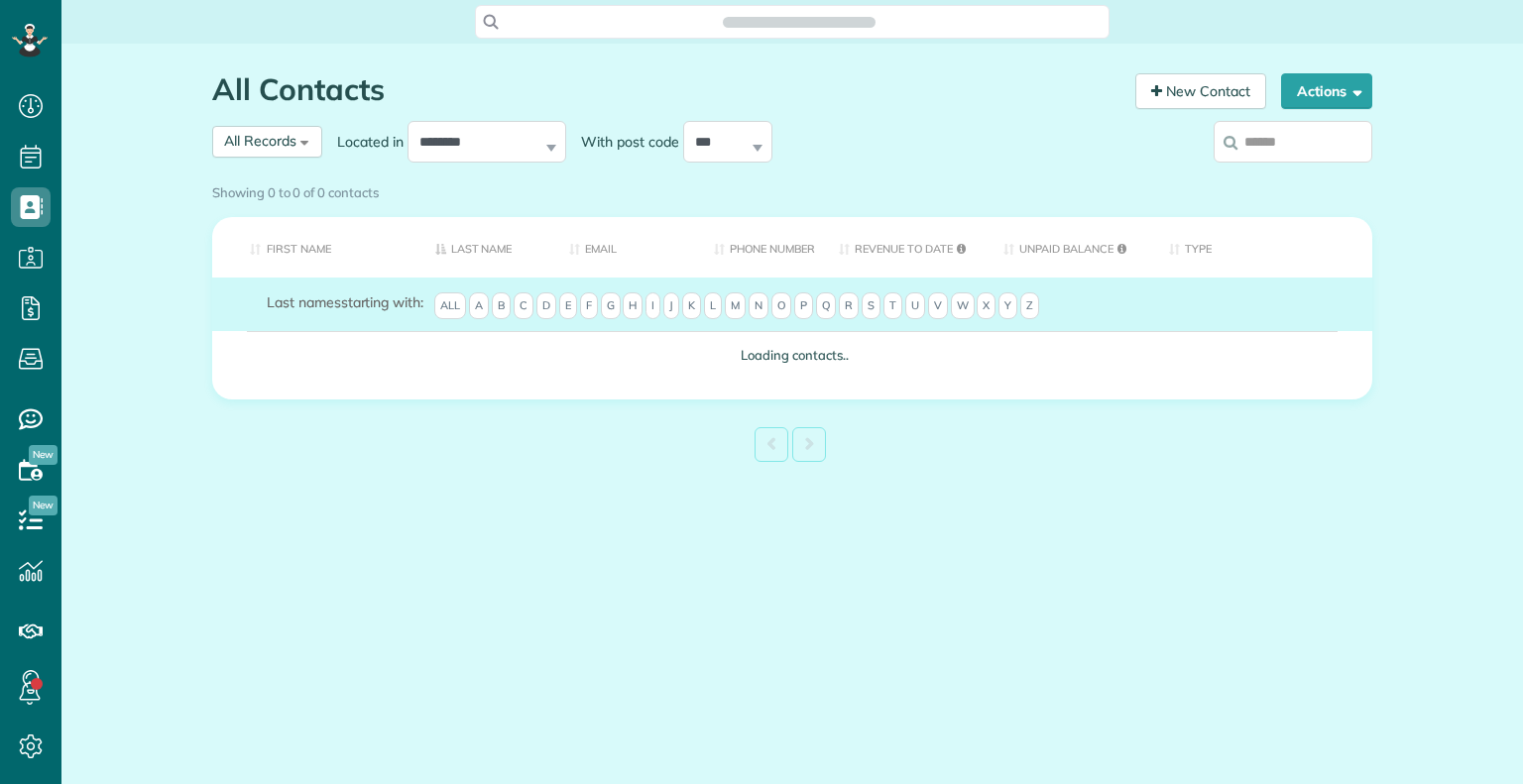 click 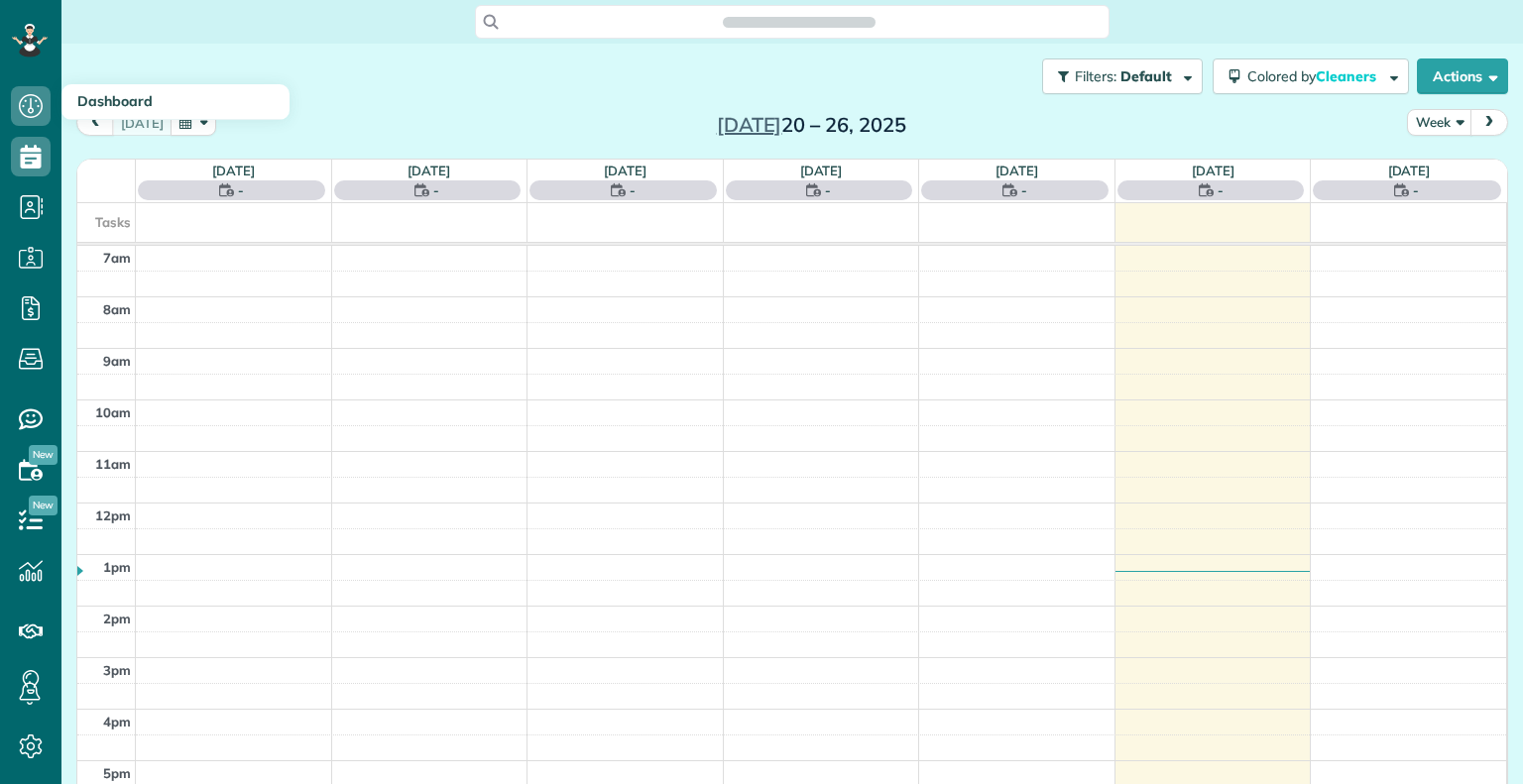 scroll, scrollTop: 0, scrollLeft: 0, axis: both 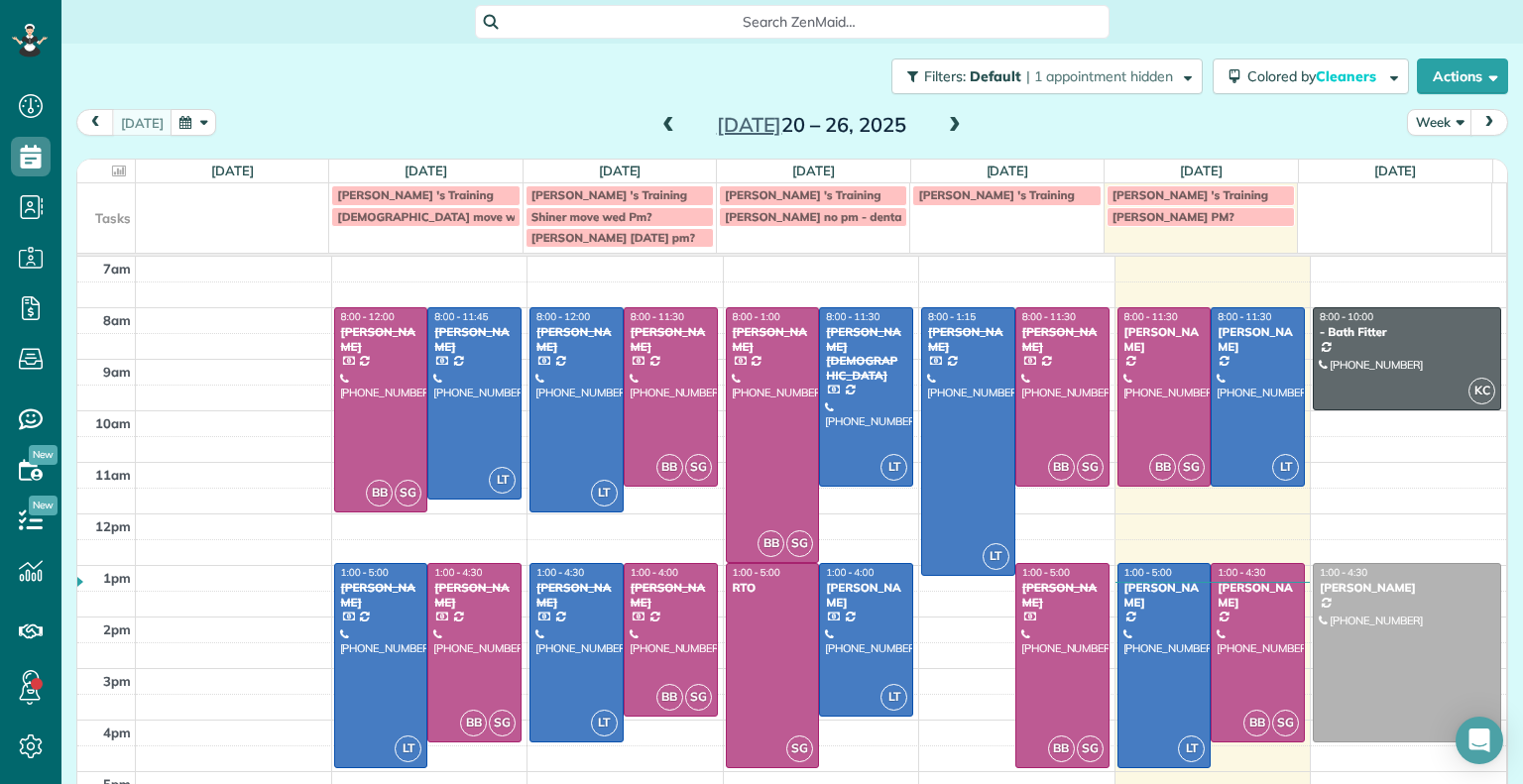 click at bounding box center (955, 126) 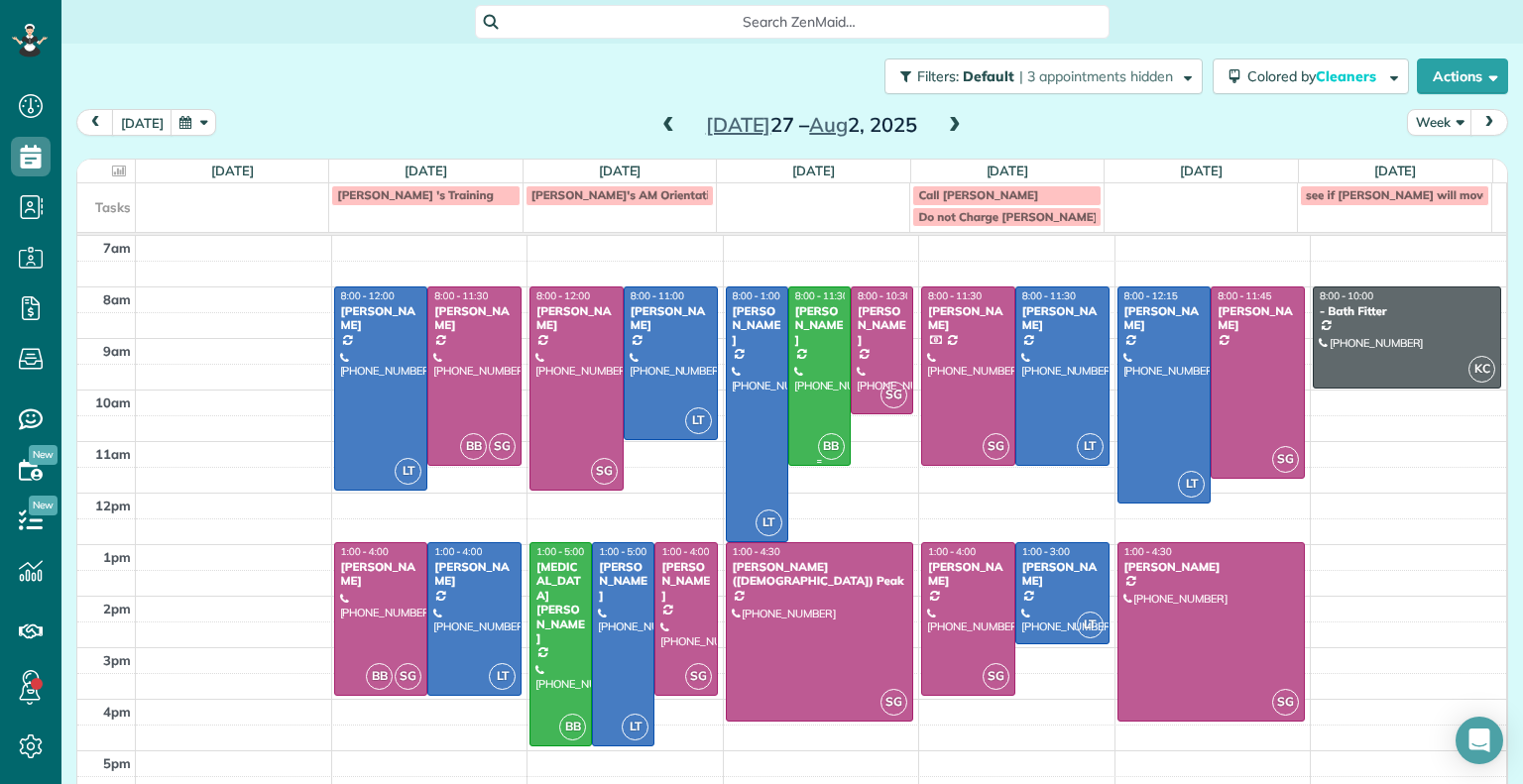 click on "Julie Sims" at bounding box center (819, 325) 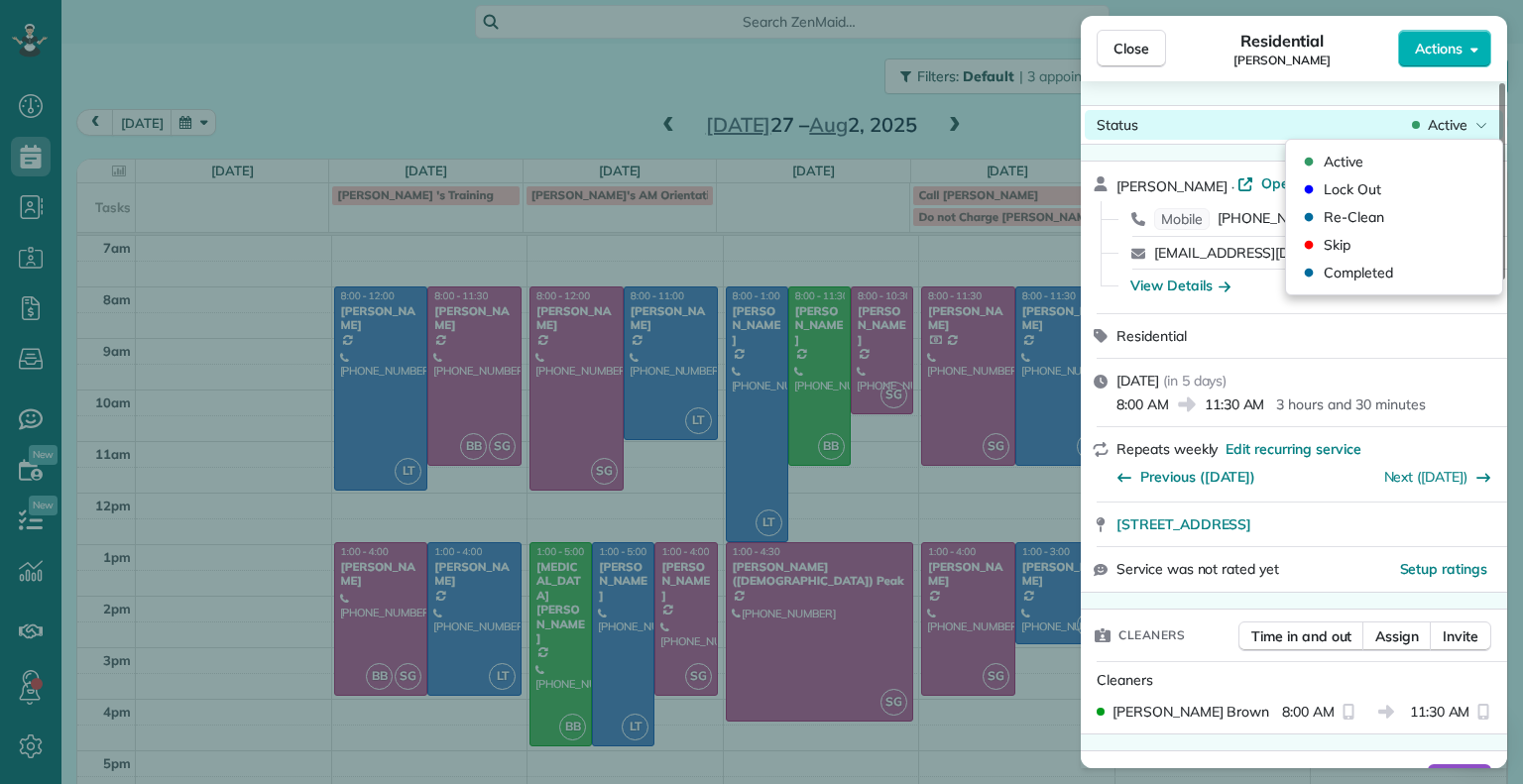 click on "Active" at bounding box center [1448, 125] 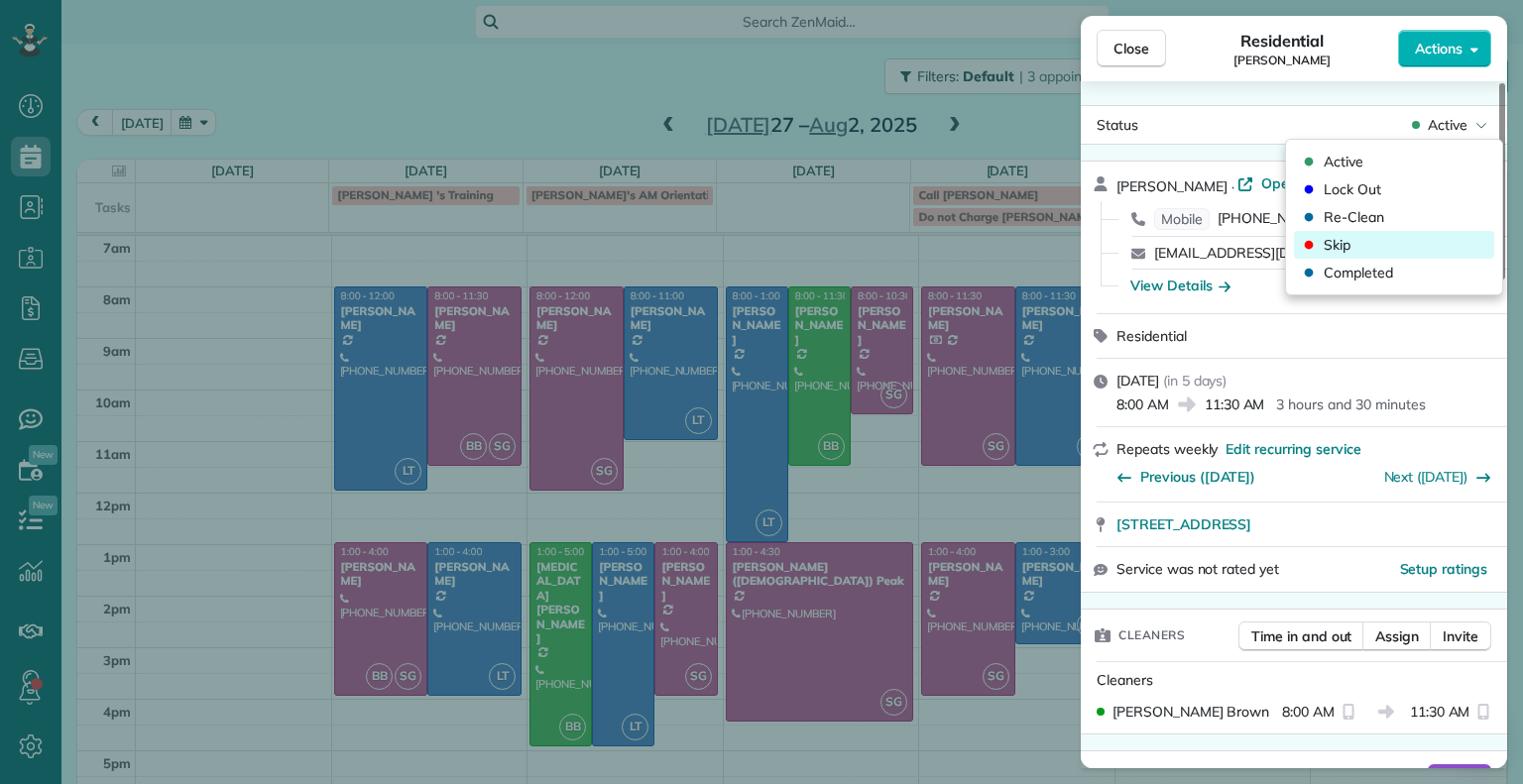 click on "Skip" at bounding box center (1394, 245) 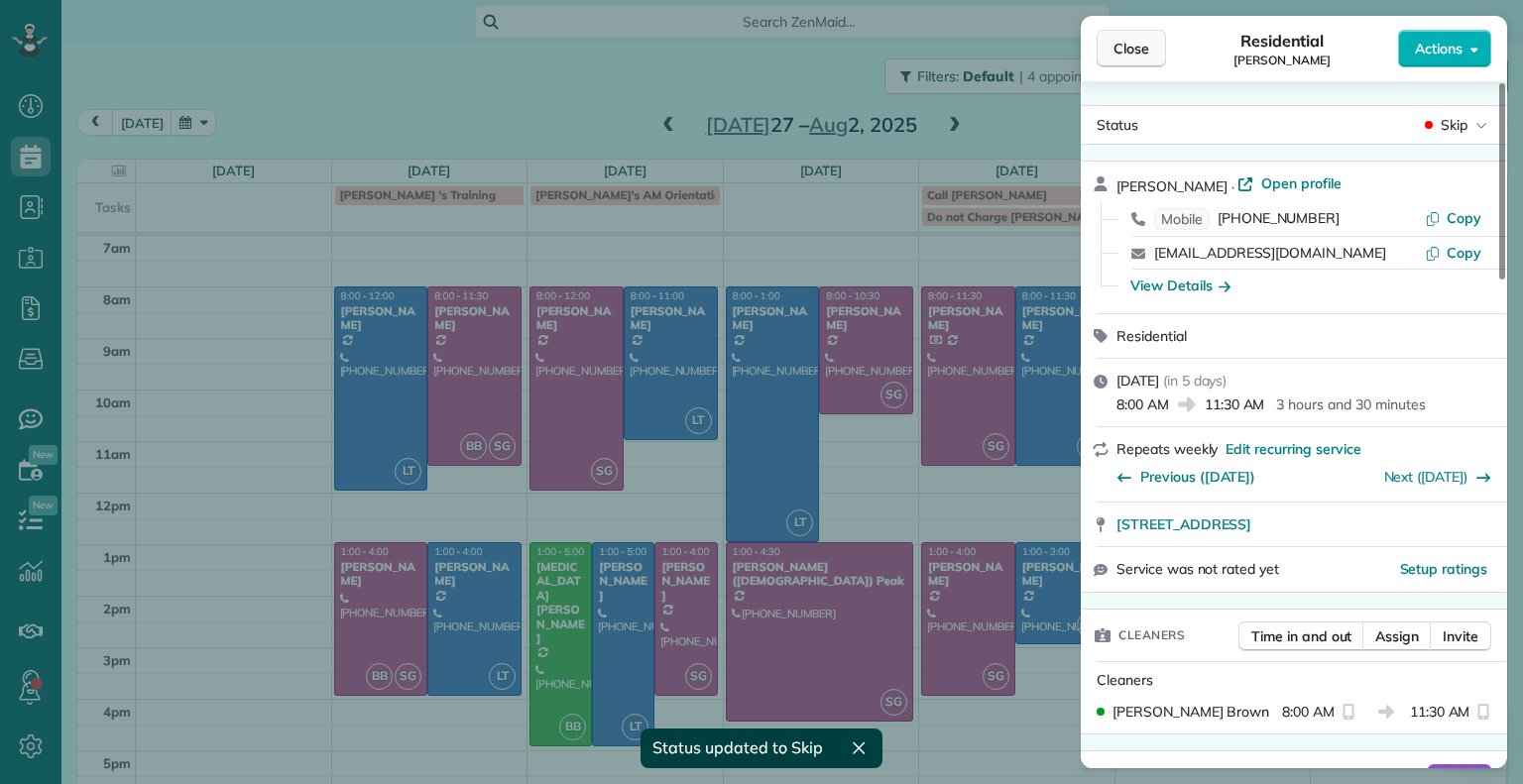 click on "Close" at bounding box center (1131, 49) 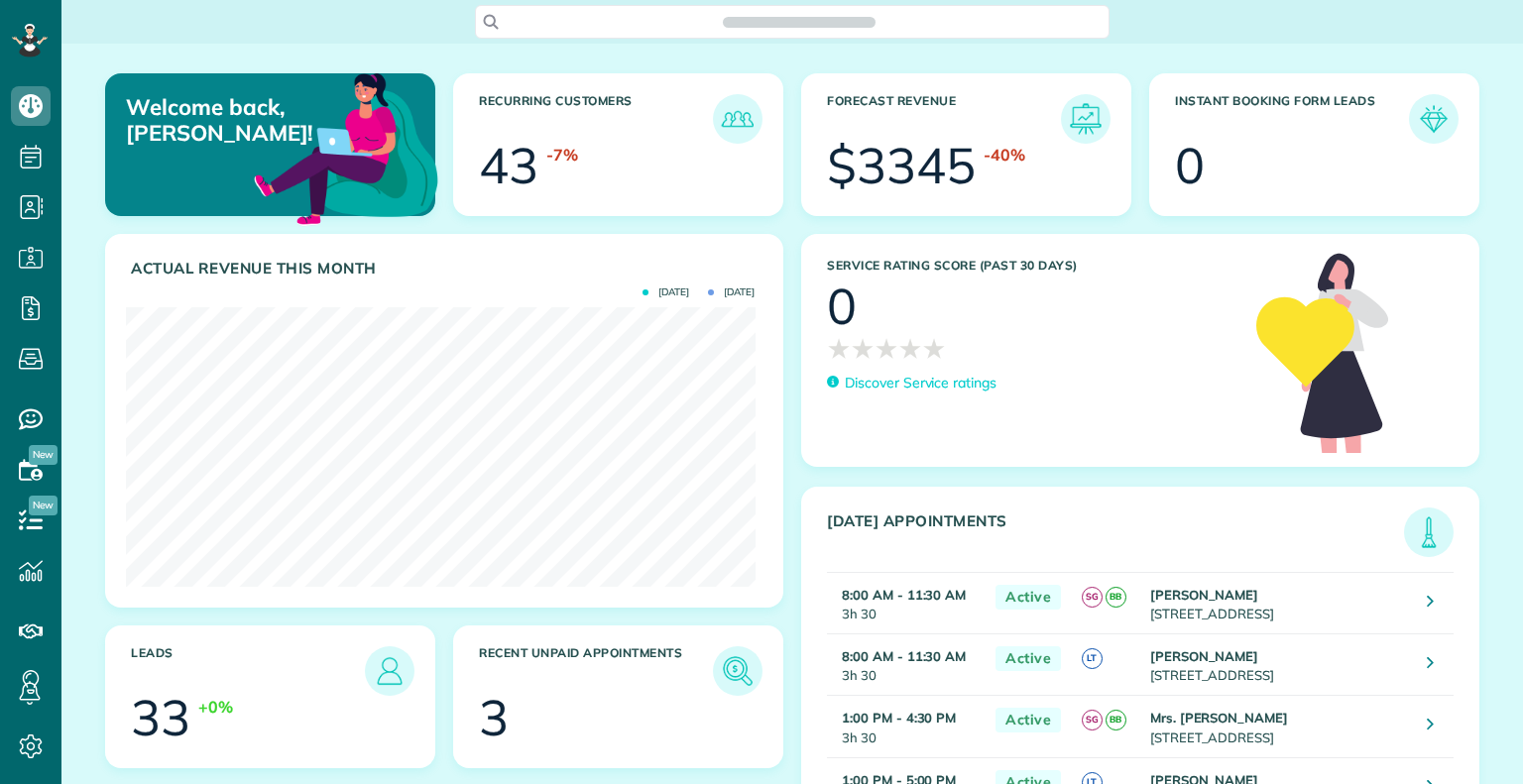 scroll, scrollTop: 0, scrollLeft: 0, axis: both 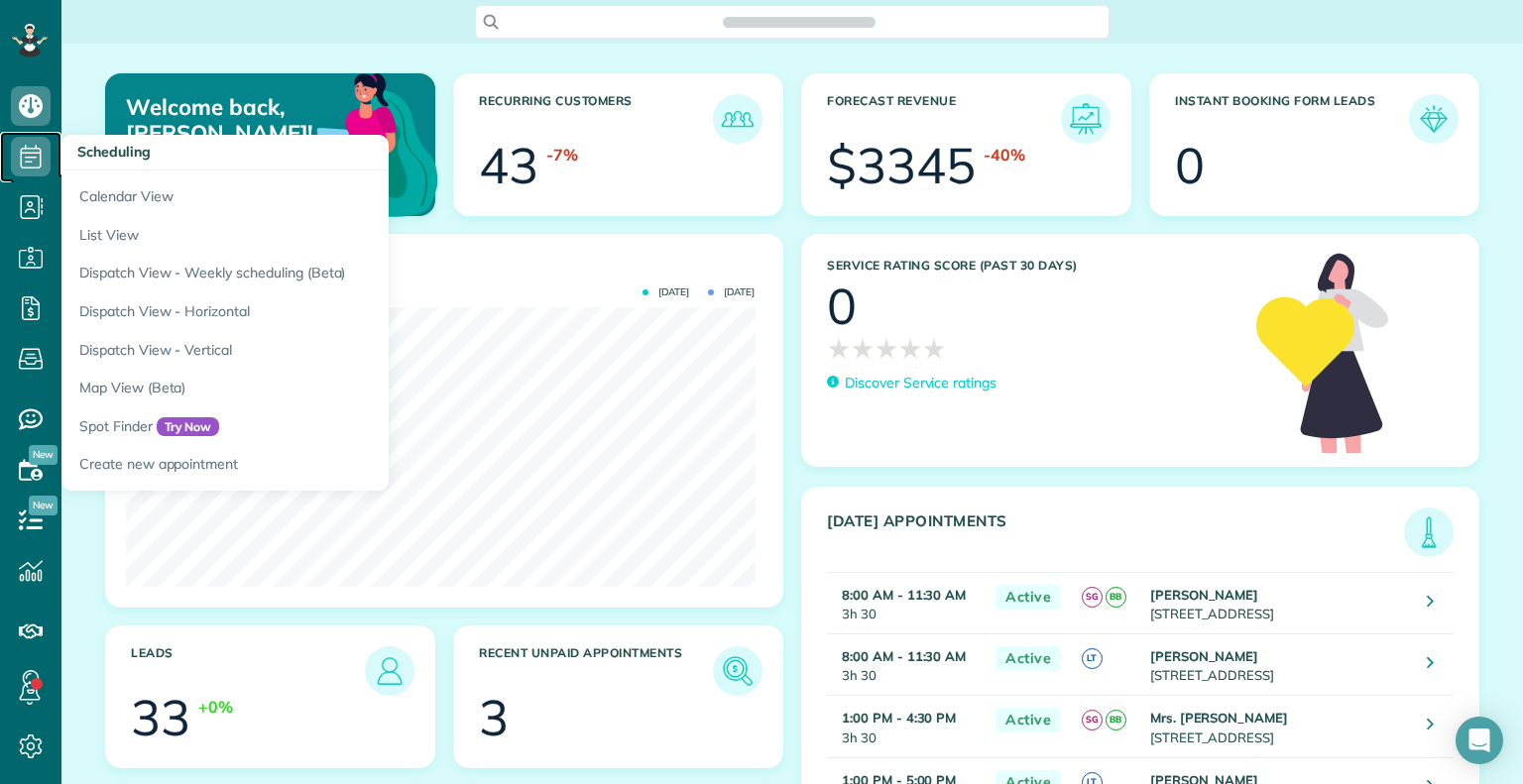 click 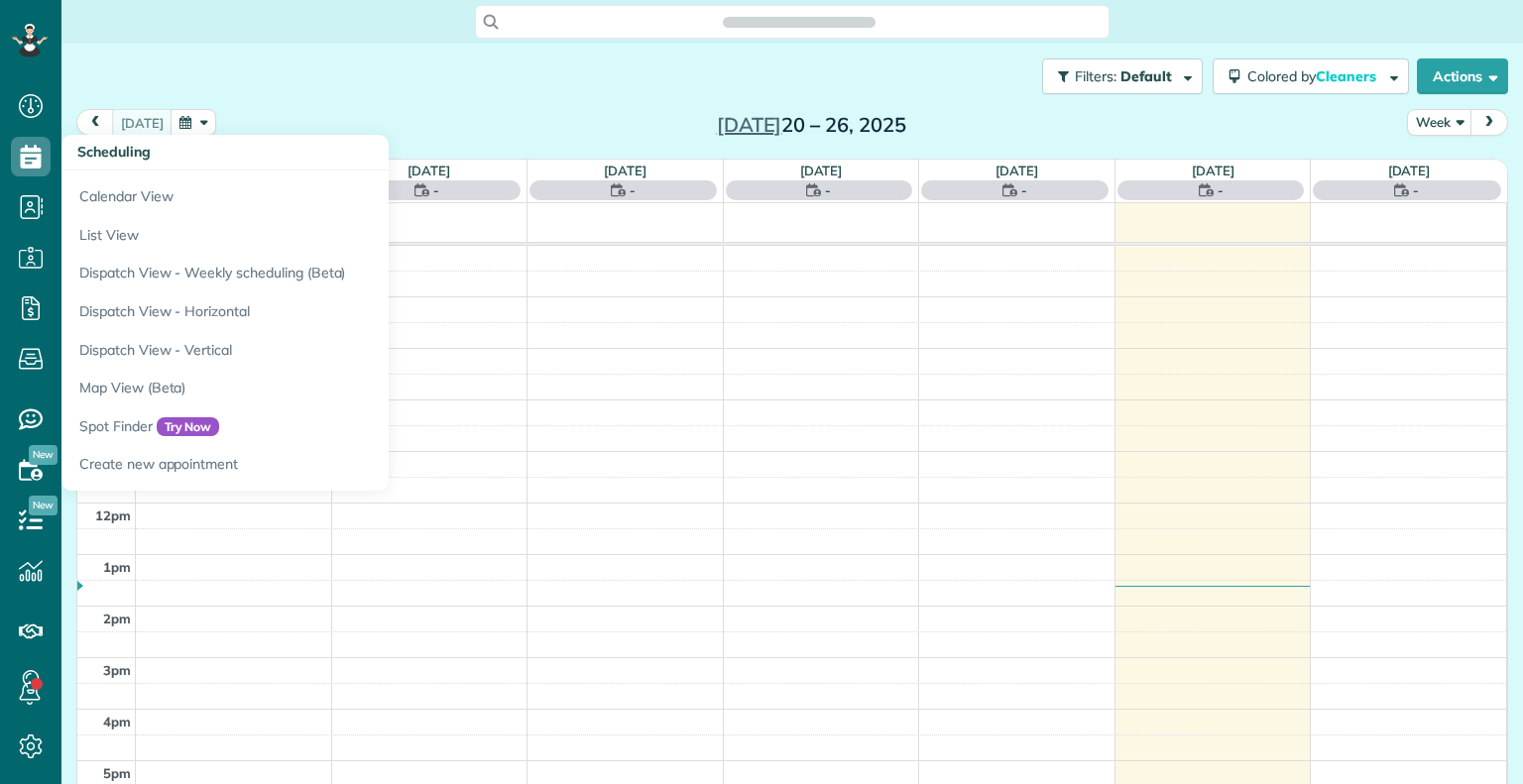 scroll, scrollTop: 0, scrollLeft: 0, axis: both 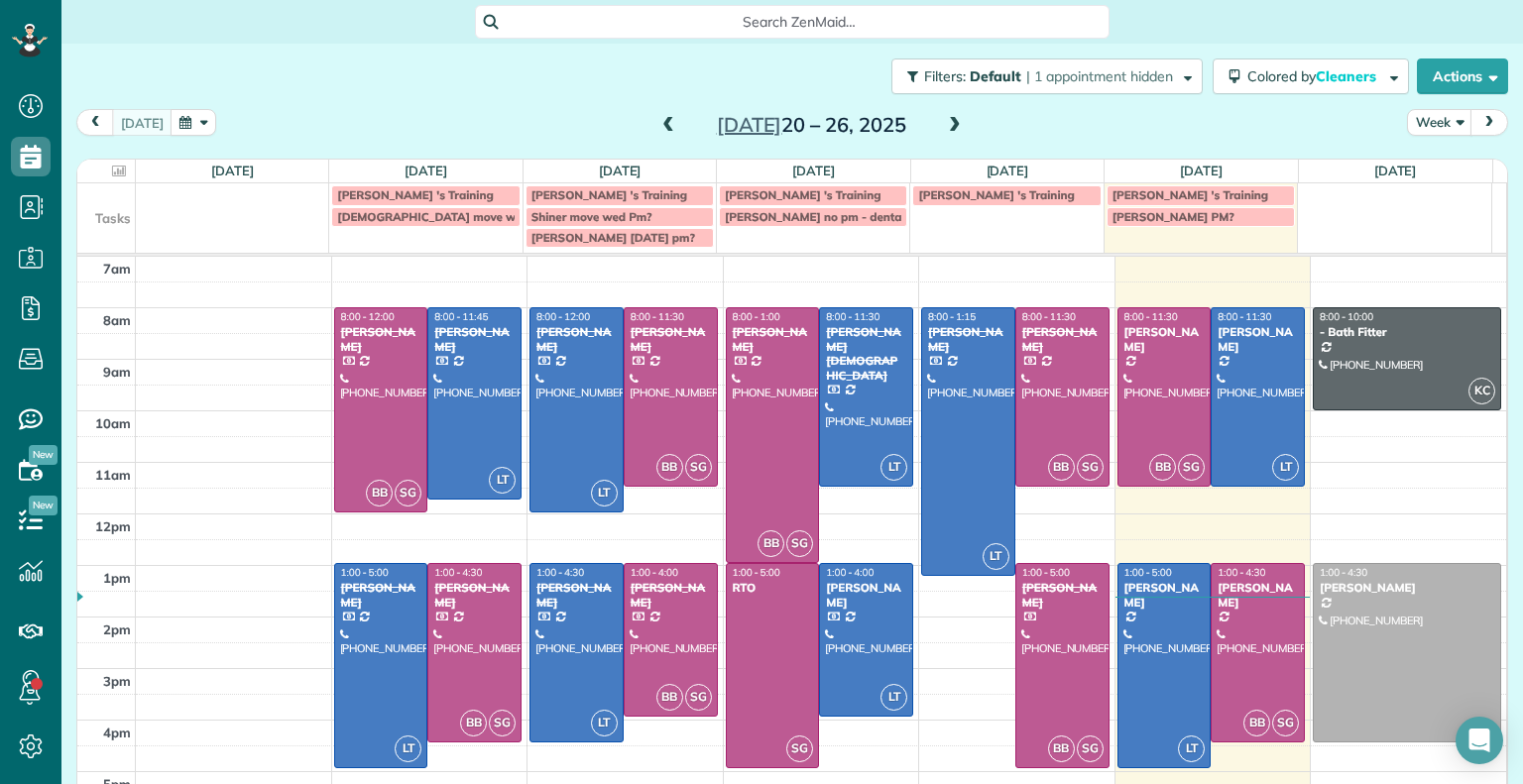 click at bounding box center (955, 126) 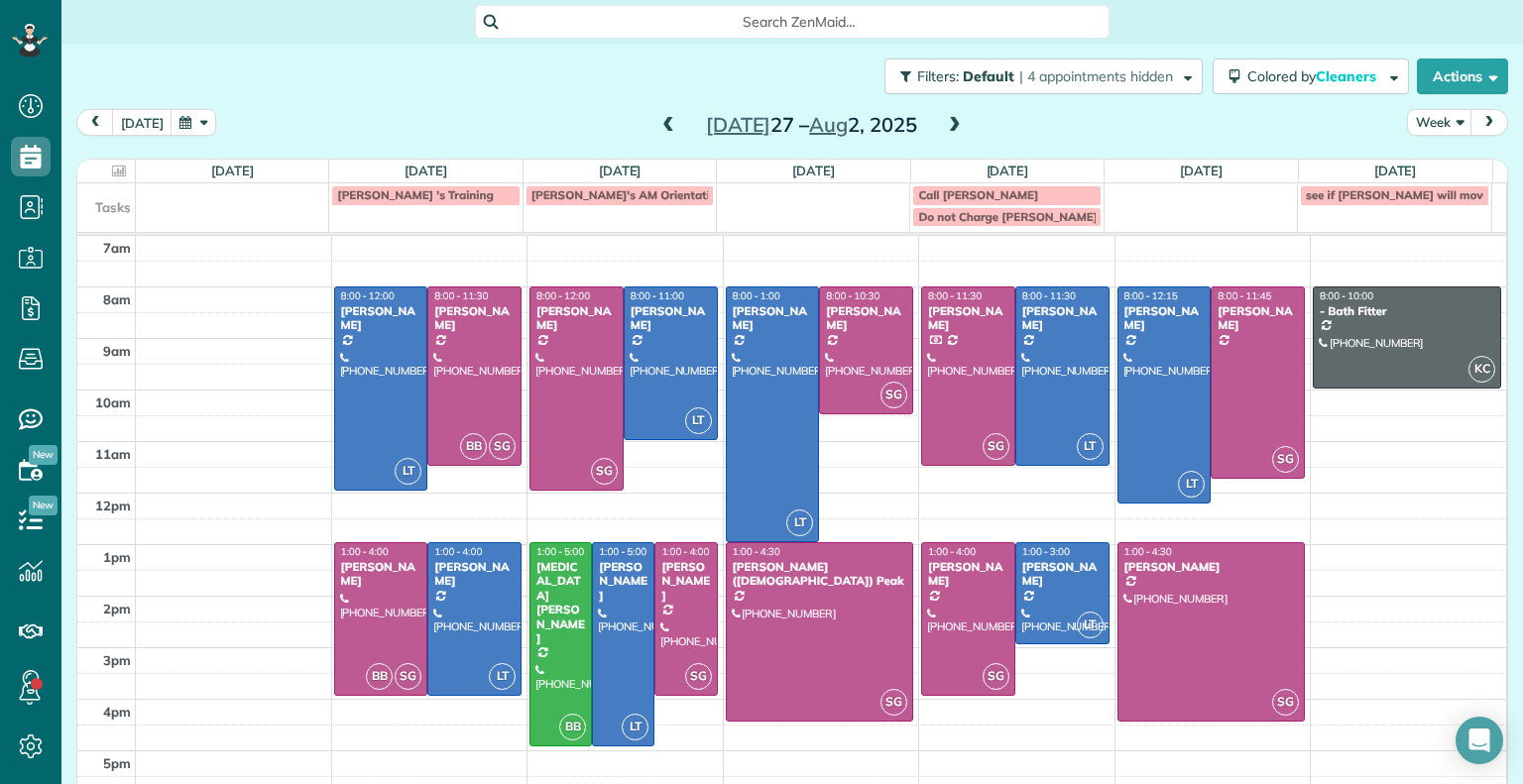 click at bounding box center [668, 126] 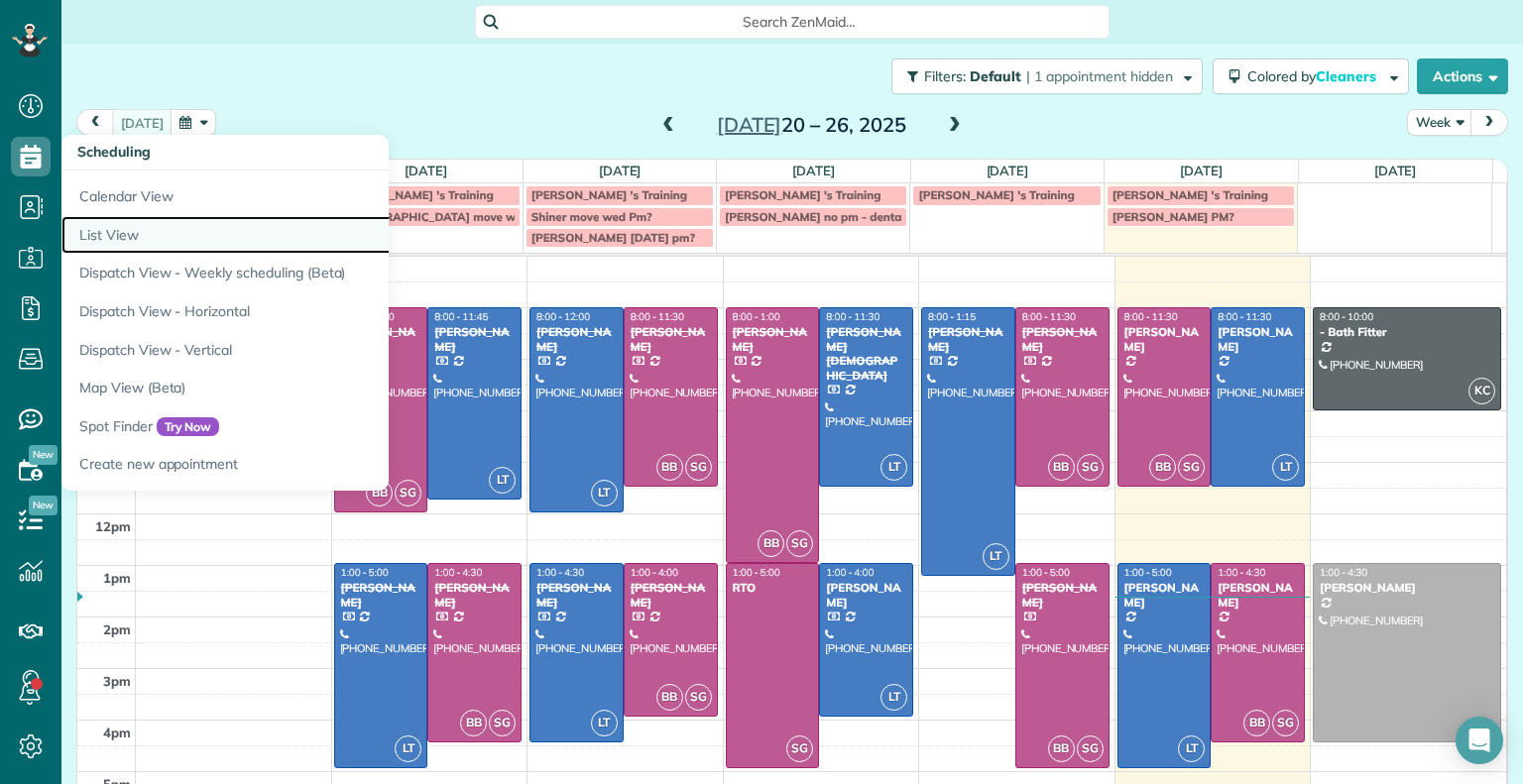 click on "List View" at bounding box center [309, 235] 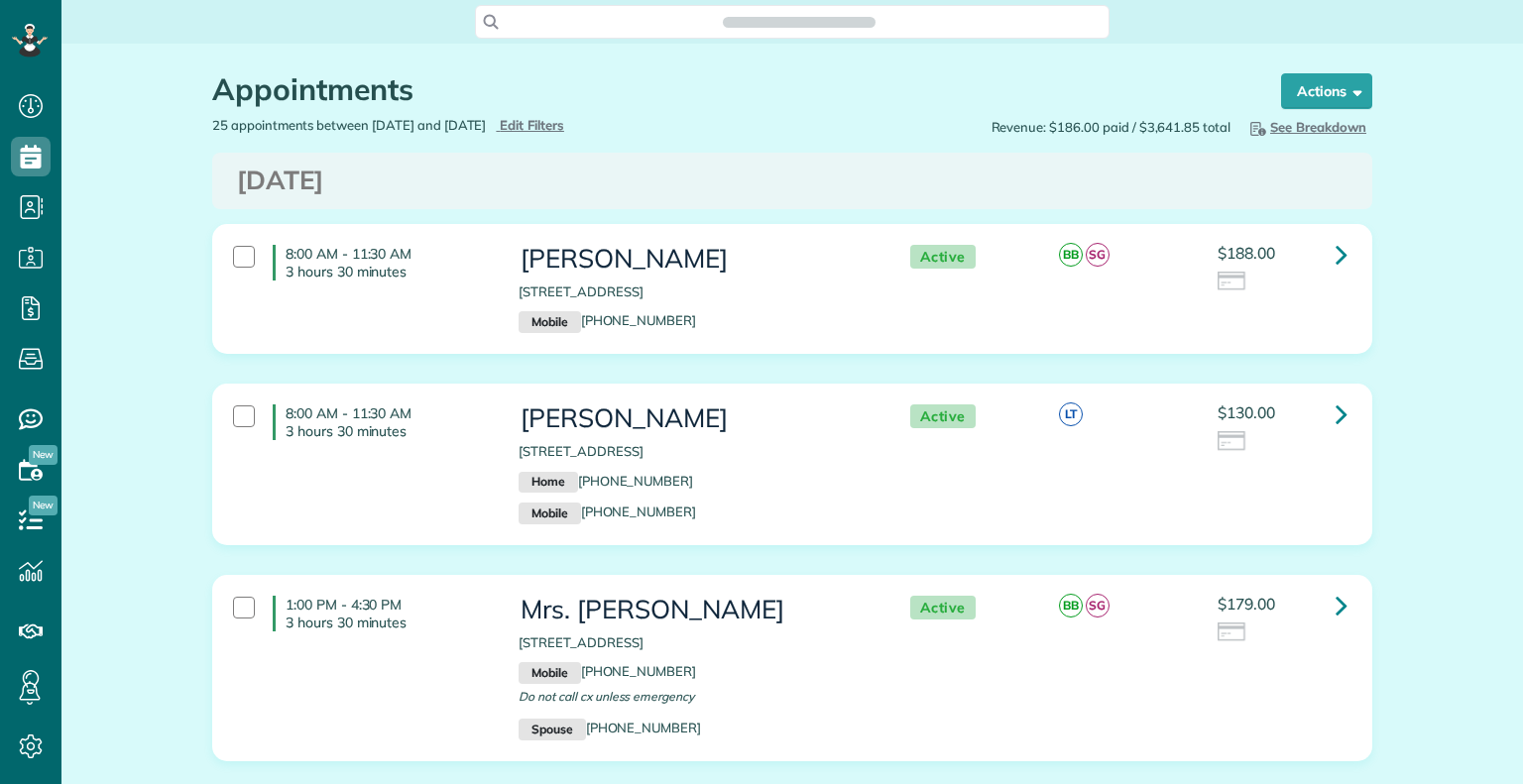 scroll, scrollTop: 0, scrollLeft: 0, axis: both 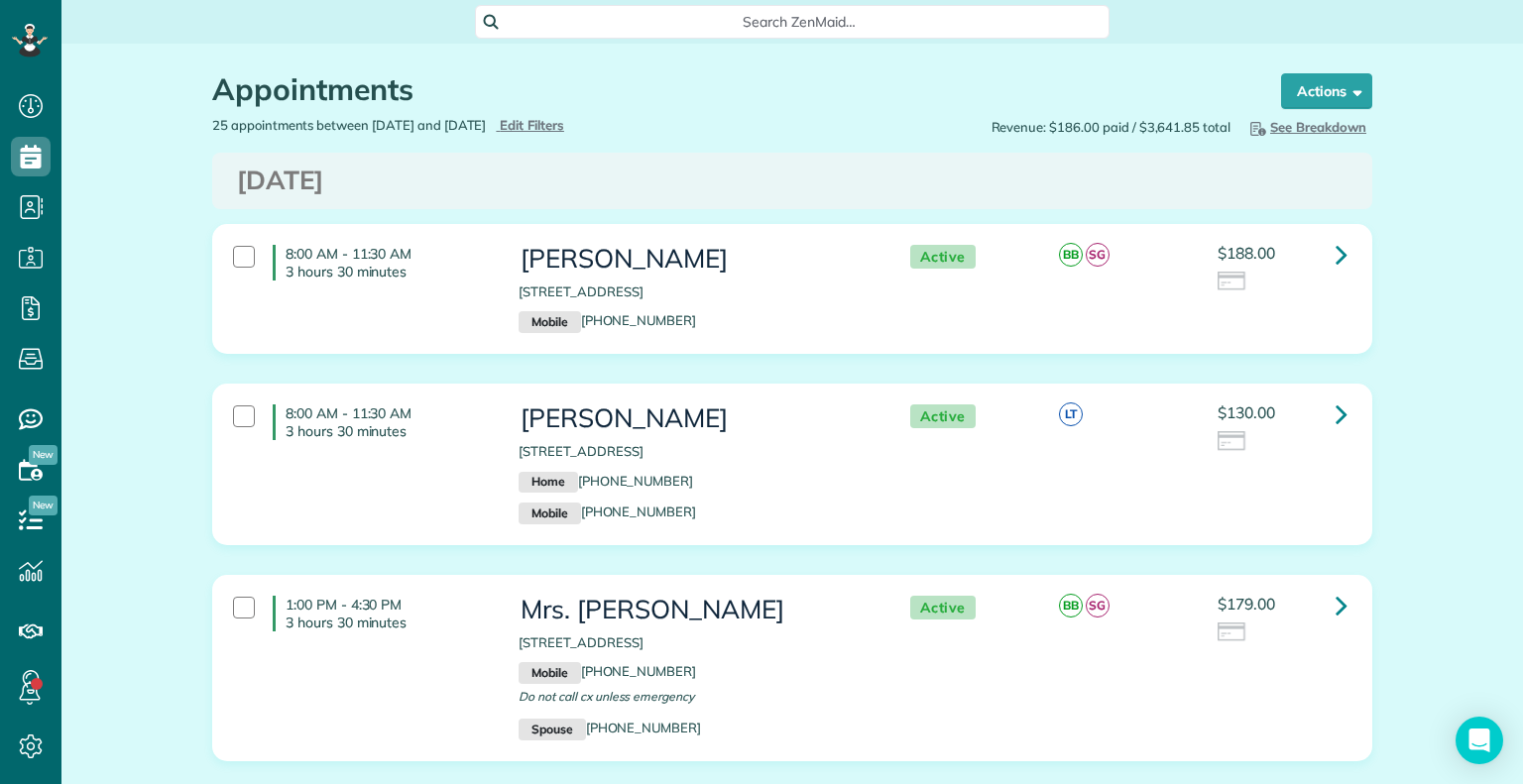 type on "**********" 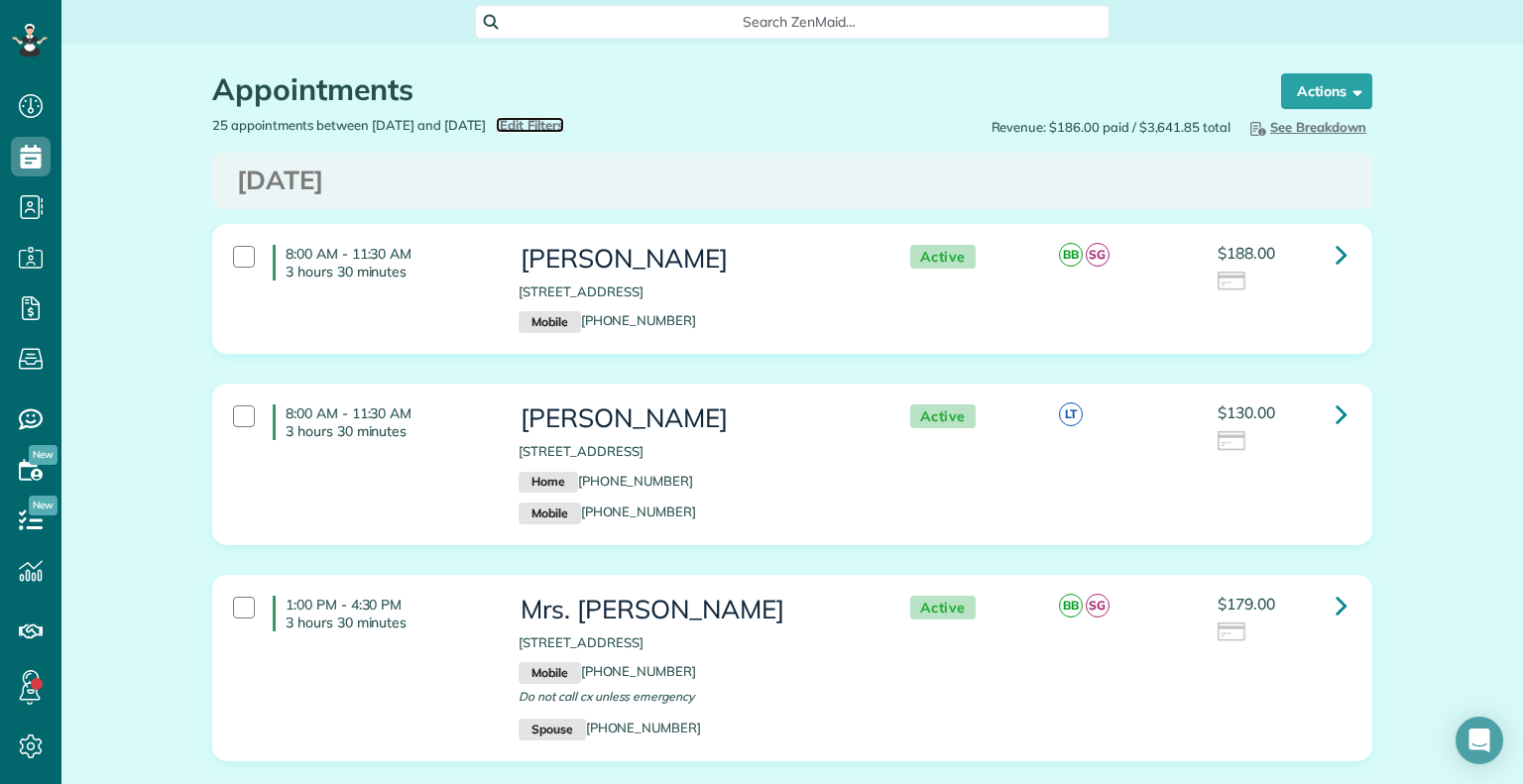 click on "Edit Filters" at bounding box center (531, 125) 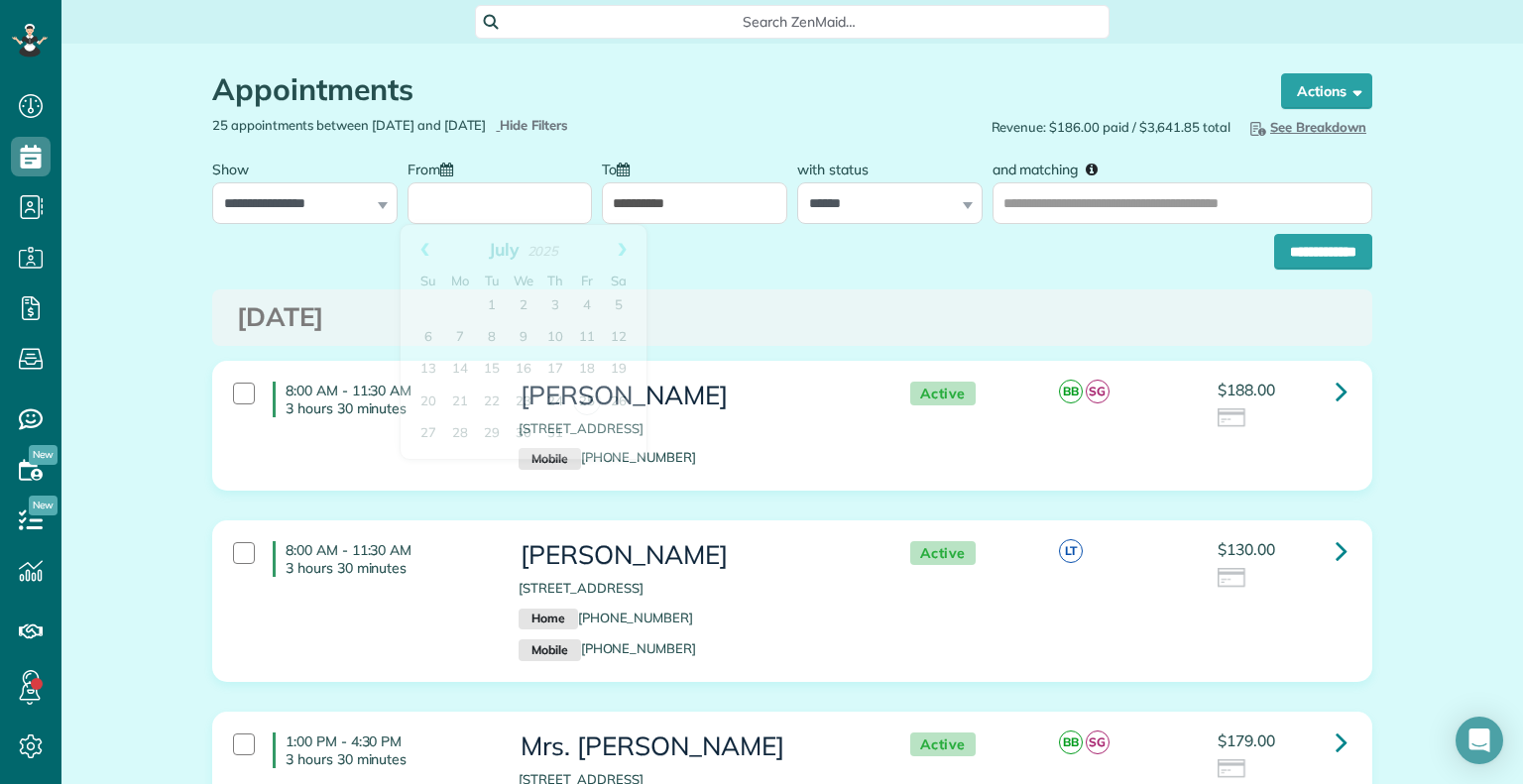 click on "From" at bounding box center (500, 203) 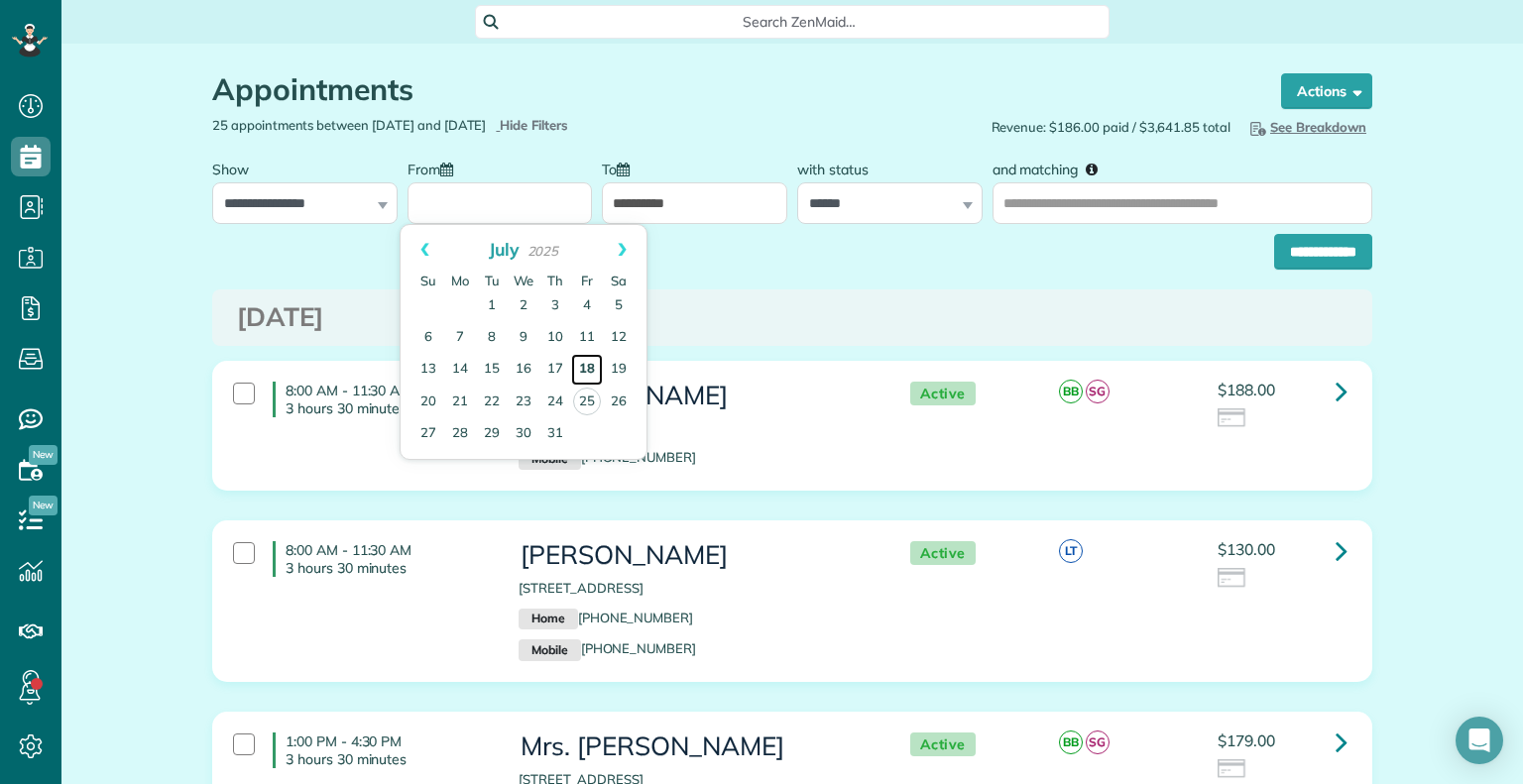 click on "18" at bounding box center [587, 370] 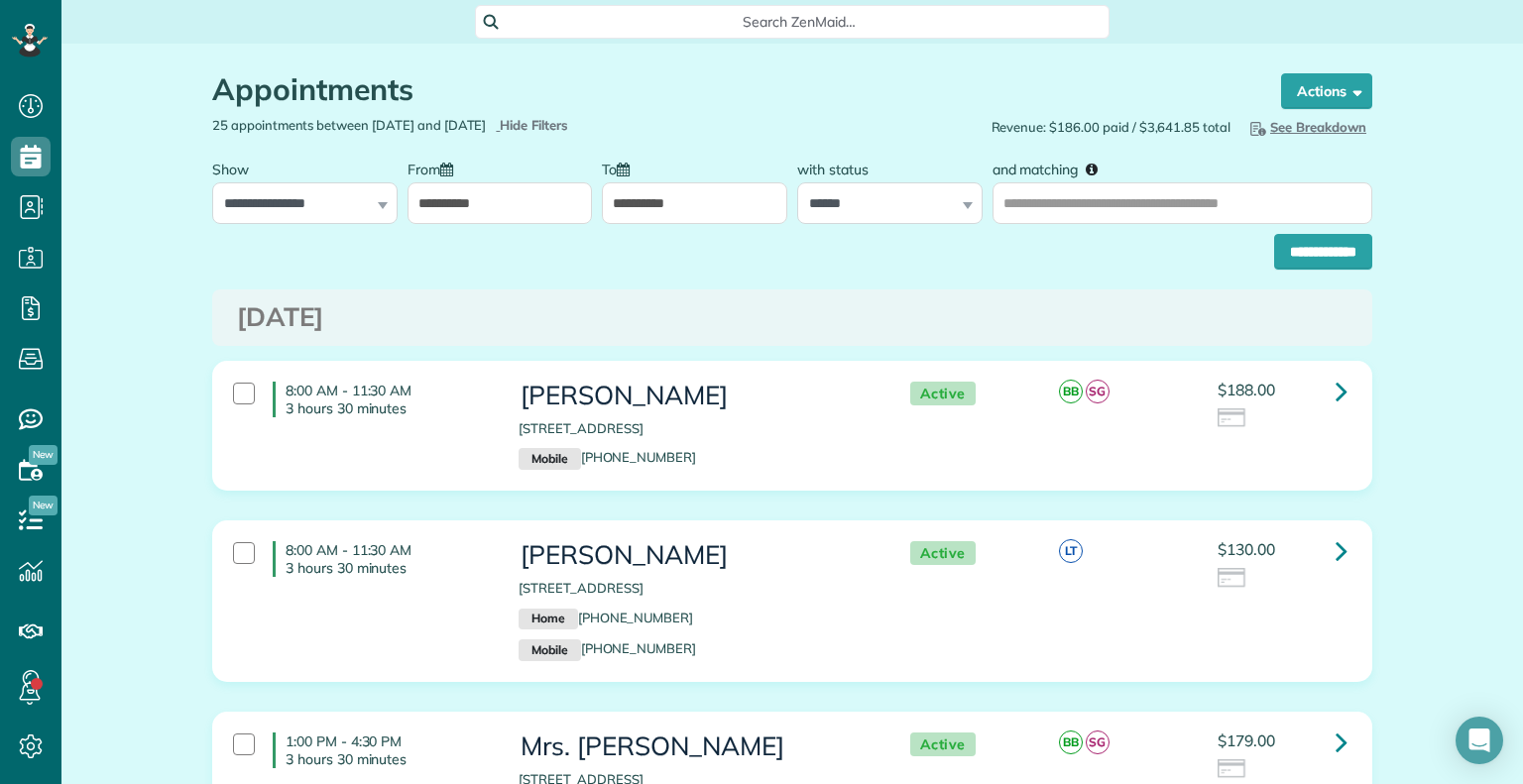 click on "**********" at bounding box center (694, 203) 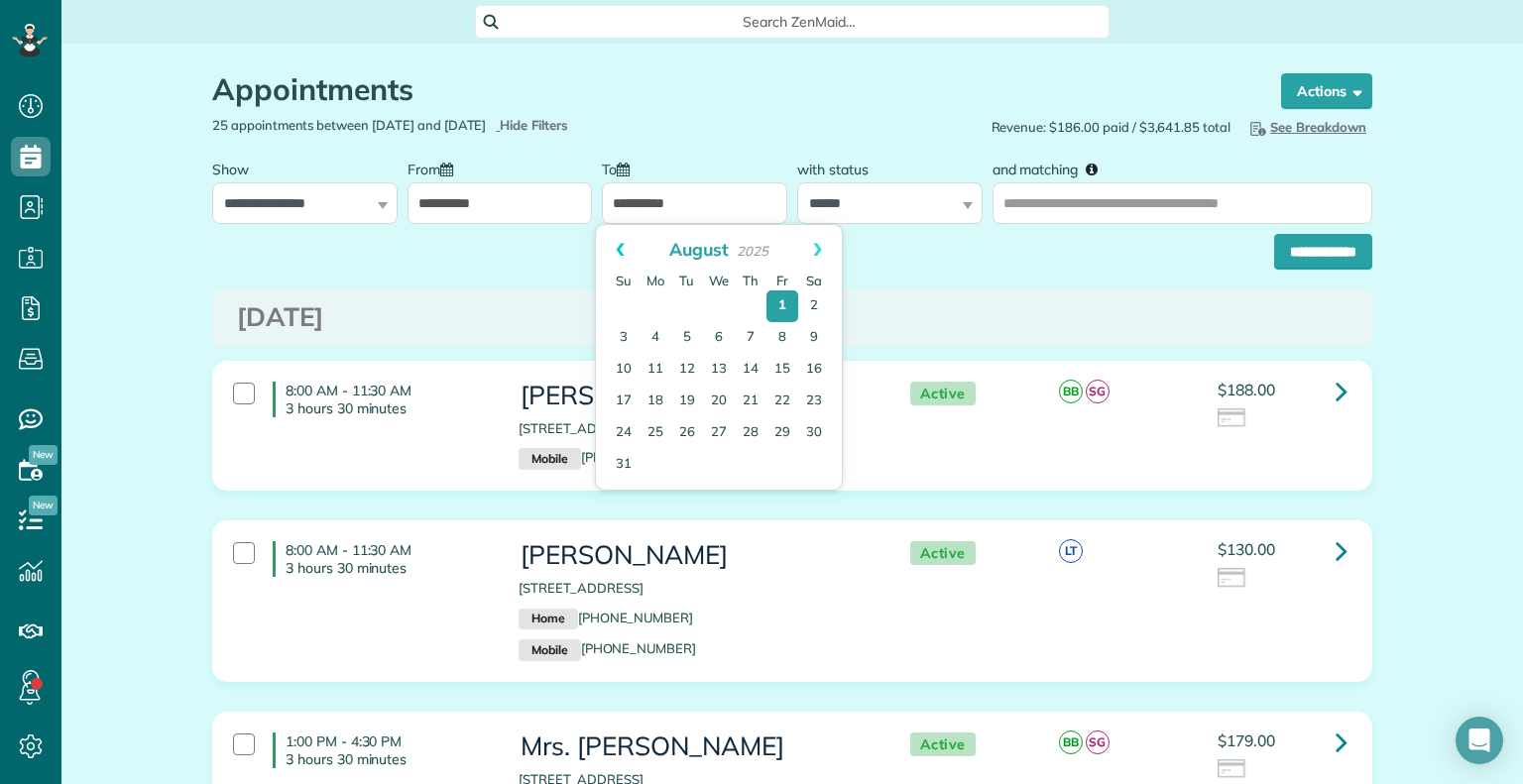 click on "Prev" at bounding box center [620, 250] 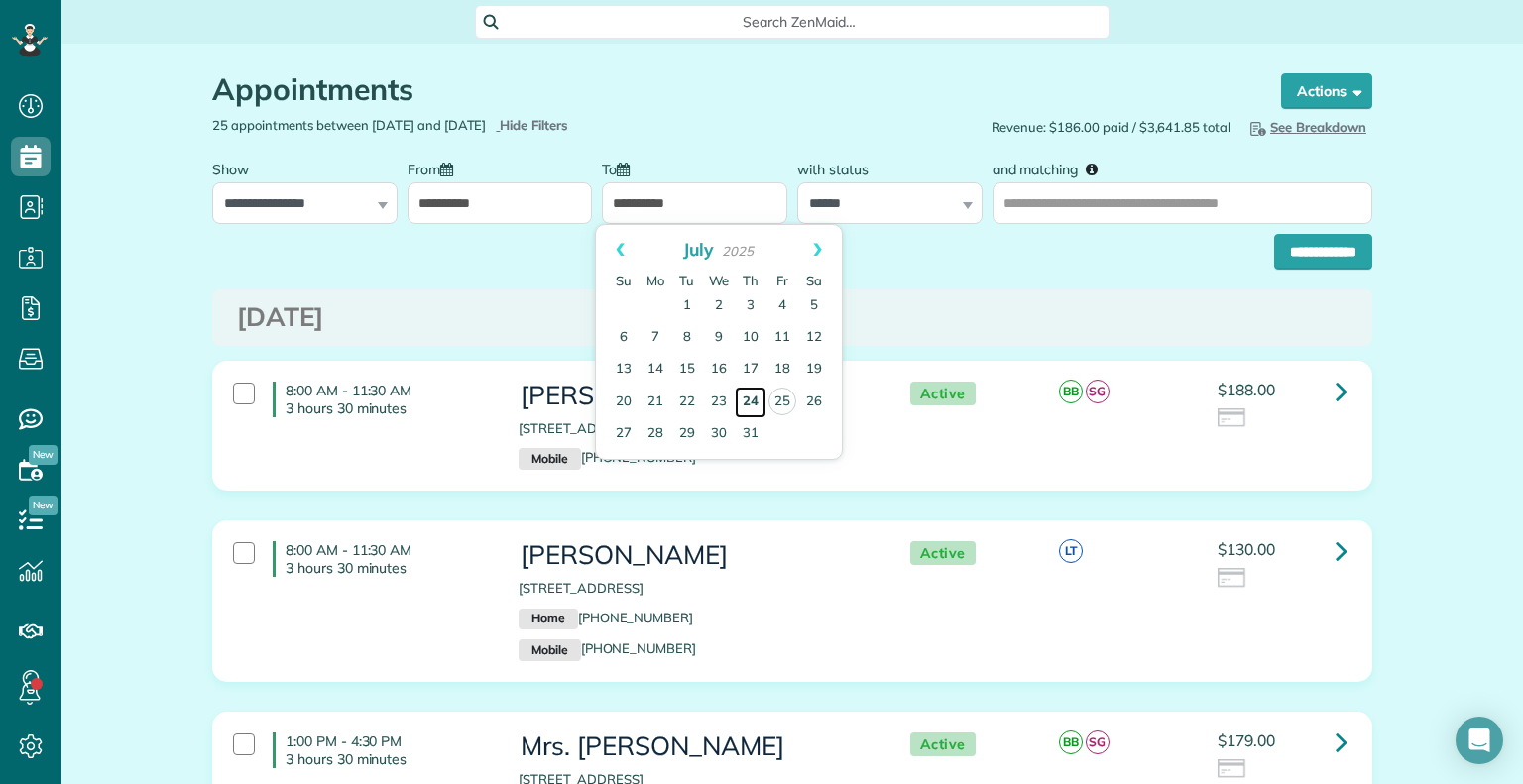 click on "24" at bounding box center [751, 402] 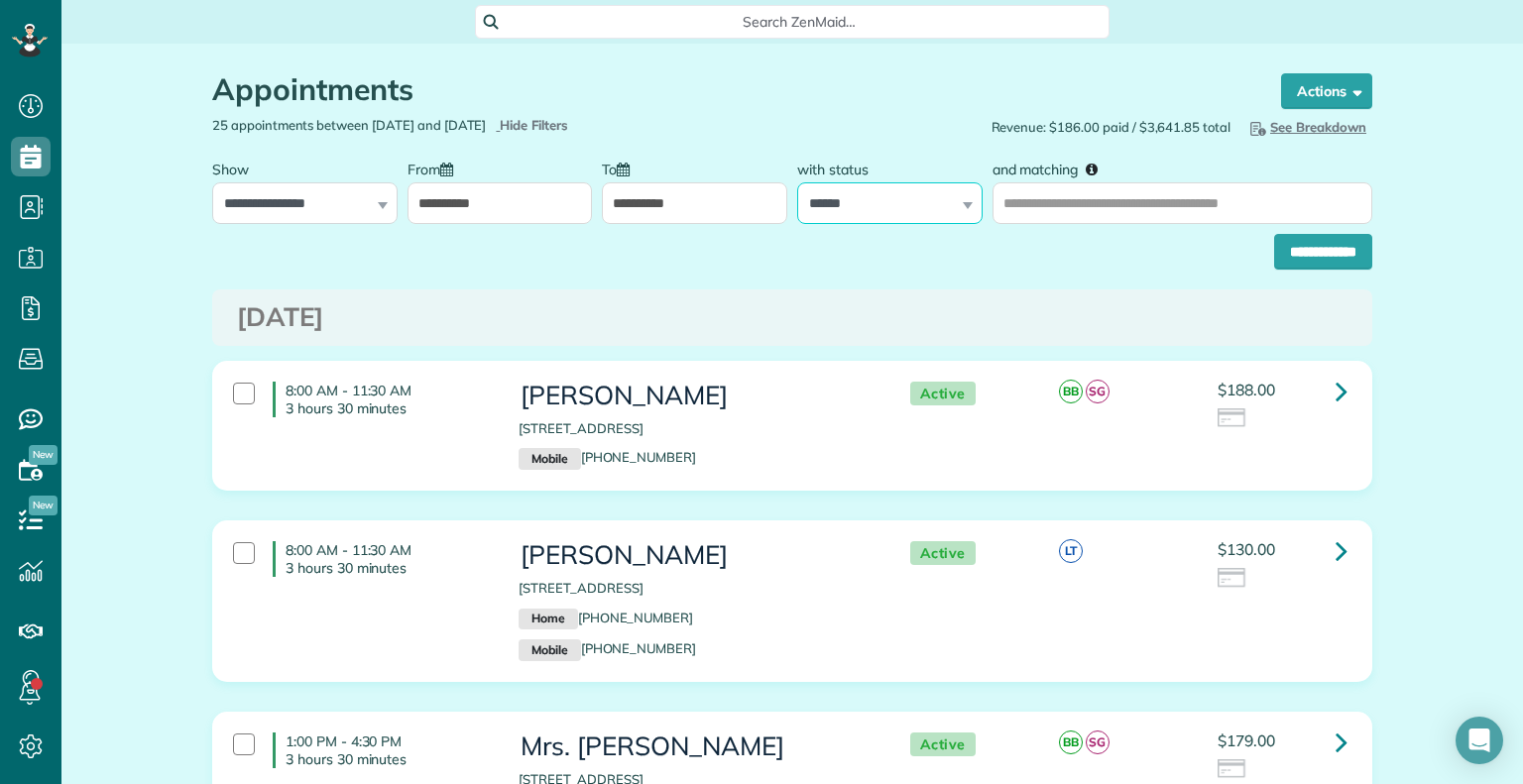 click on "**********" at bounding box center (889, 203) 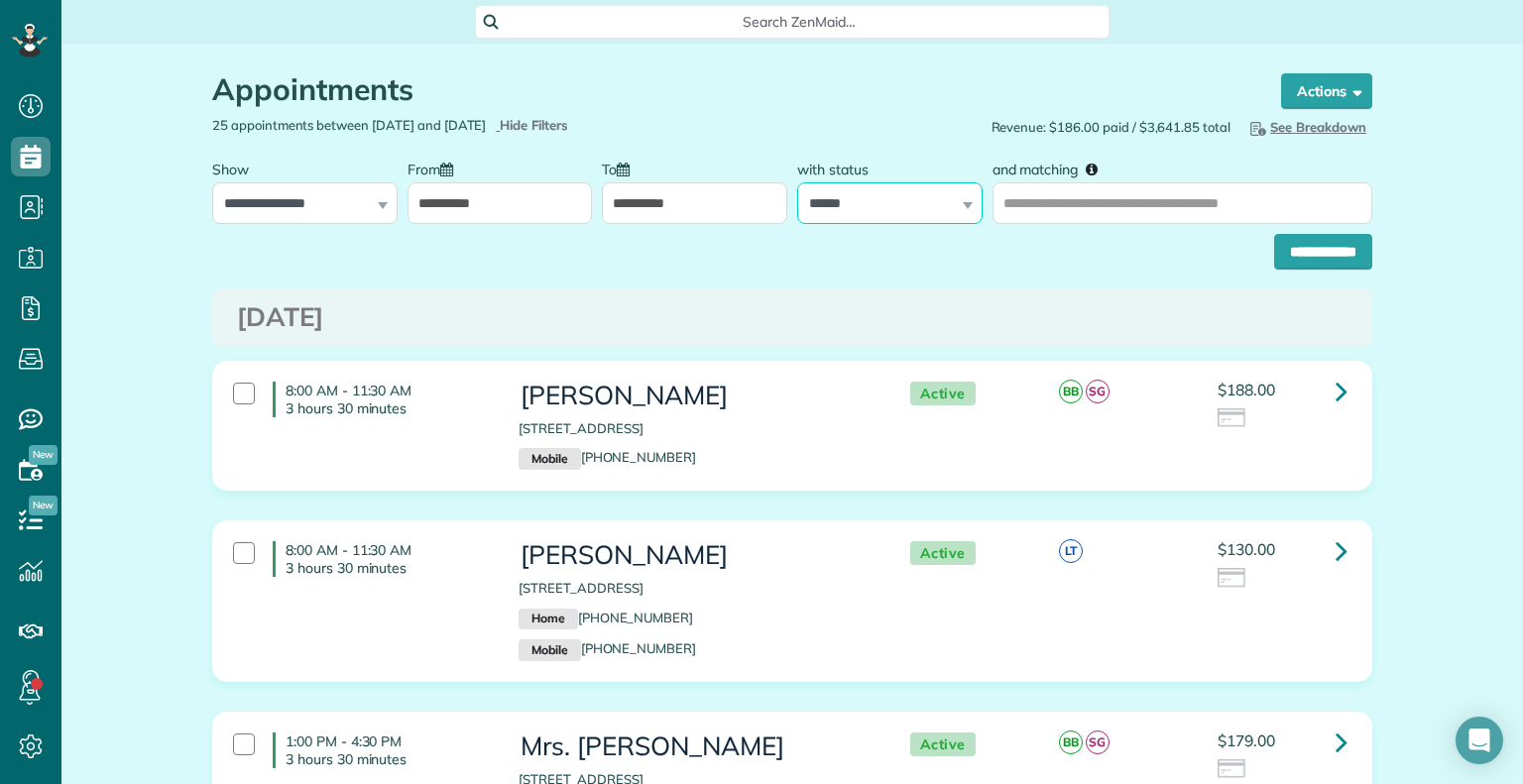 select 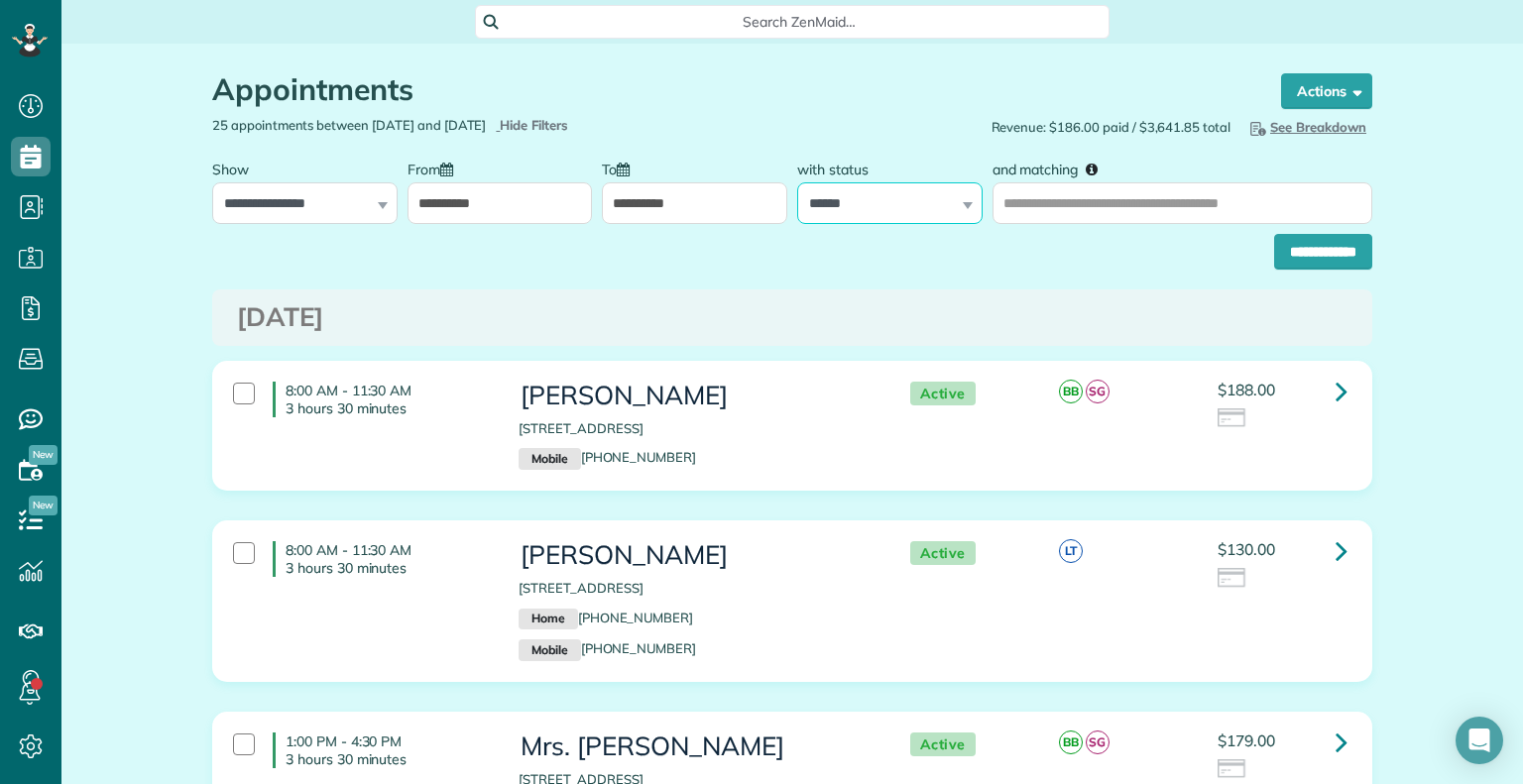 click on "**********" at bounding box center [889, 203] 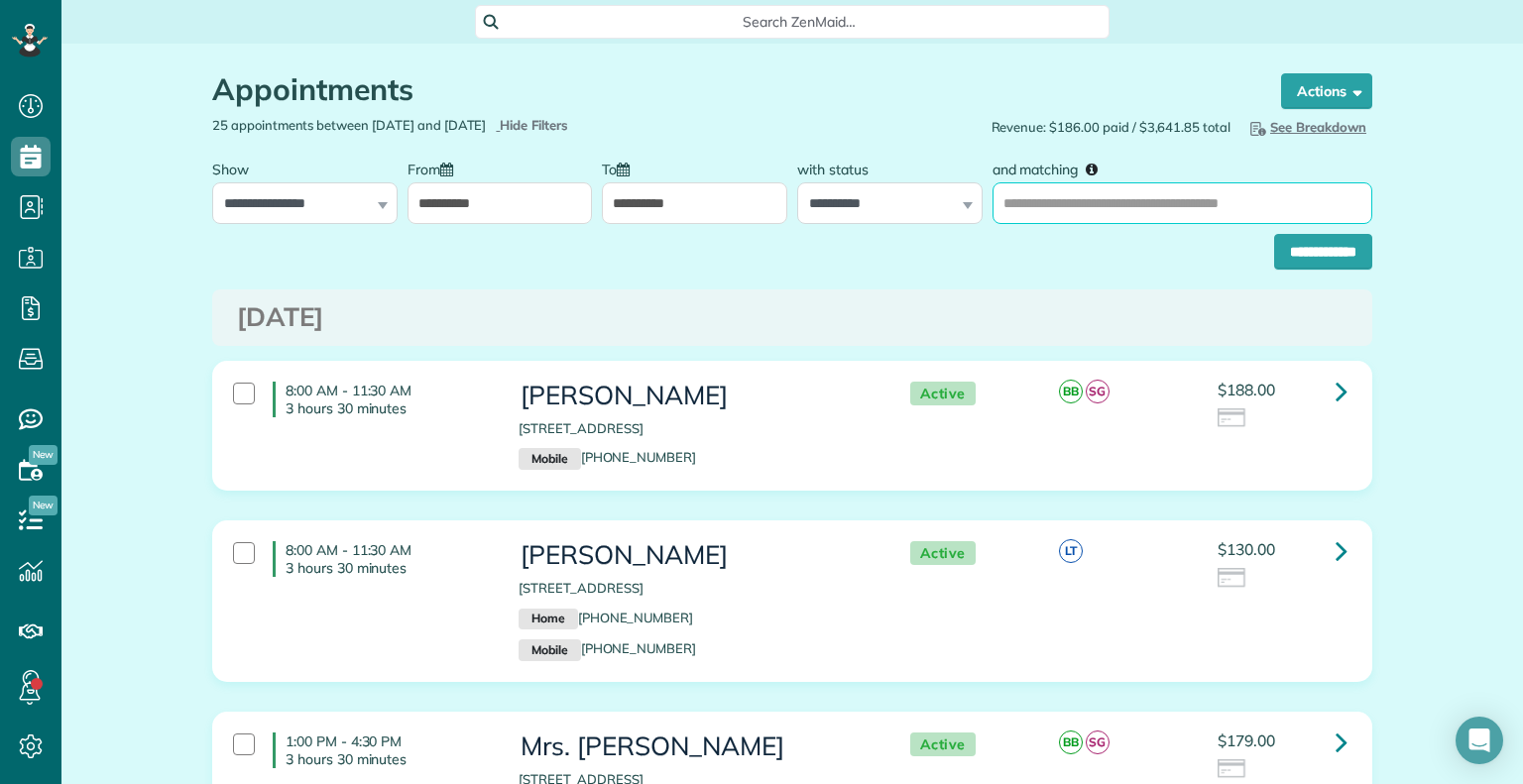 click on "and matching" at bounding box center [1182, 203] 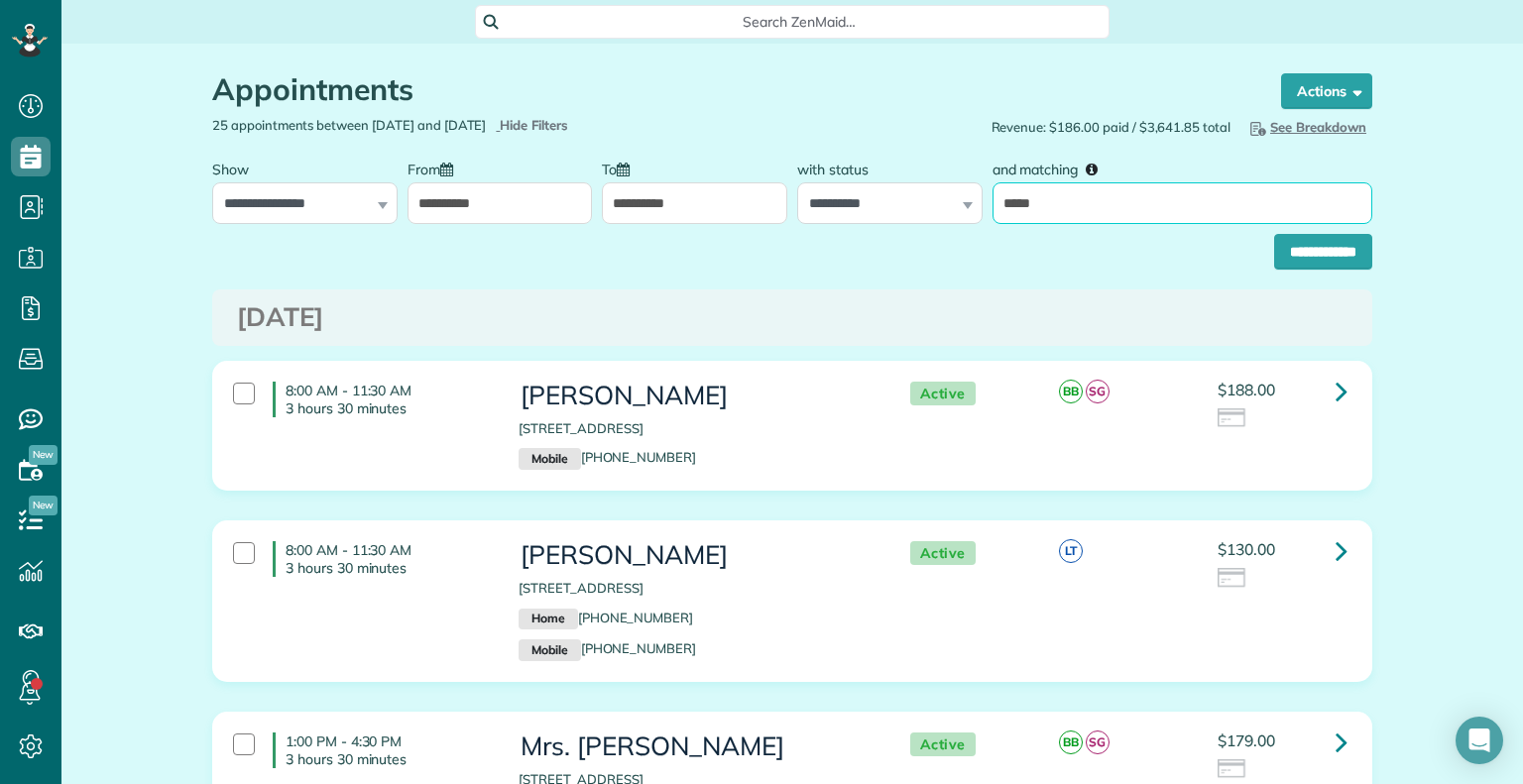 type on "*****" 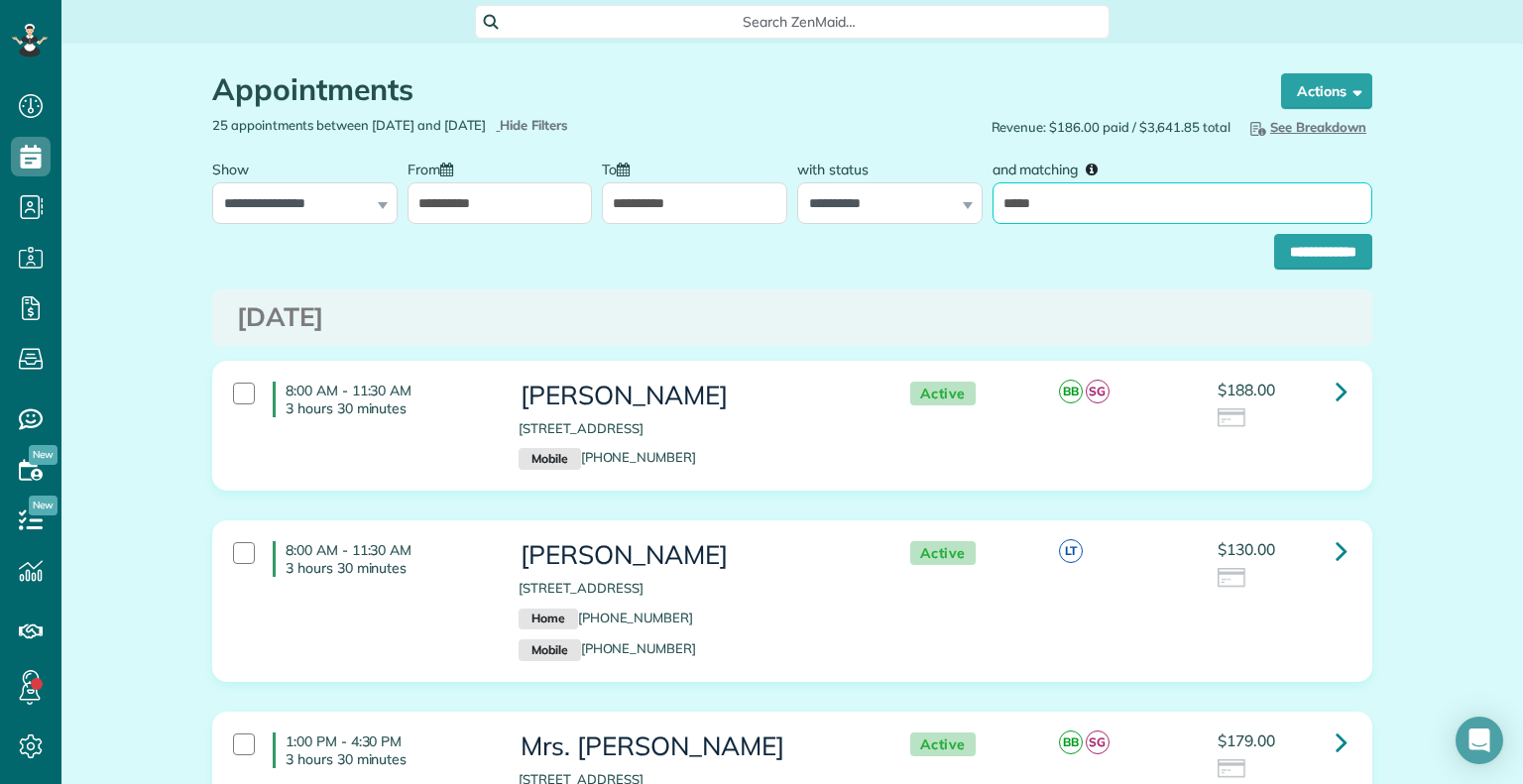 click on "**********" at bounding box center [1323, 252] 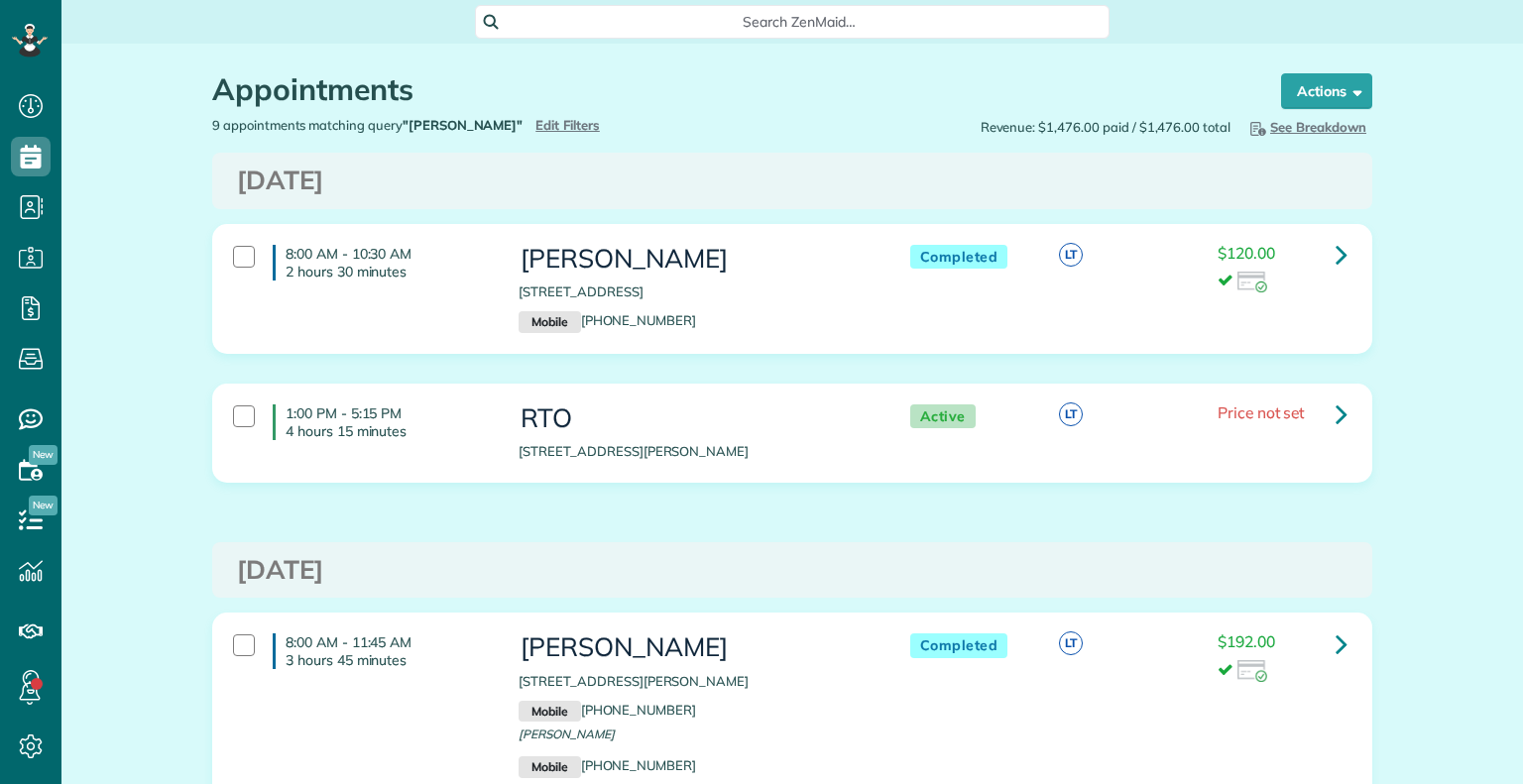 scroll, scrollTop: 0, scrollLeft: 0, axis: both 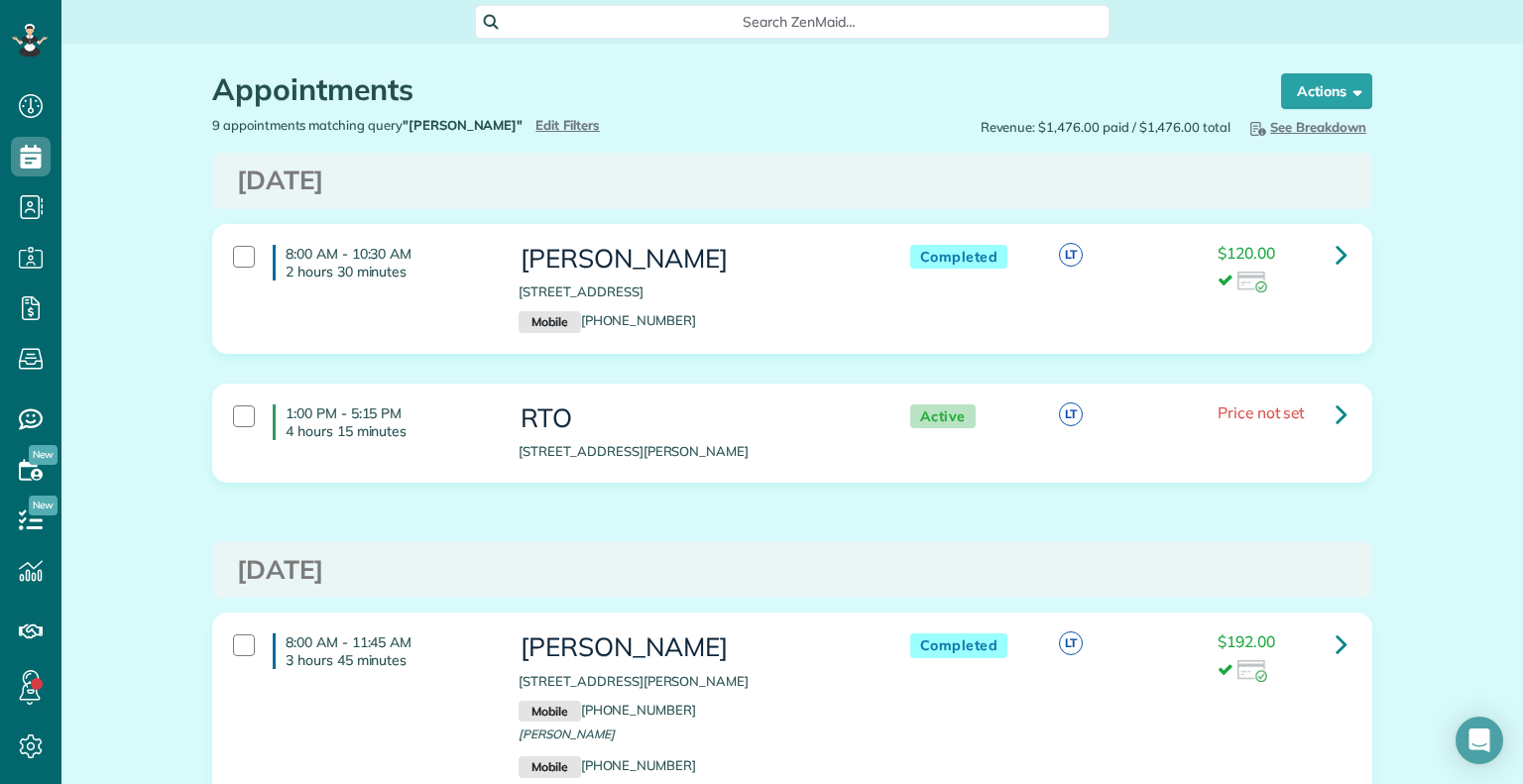 click on "Search ZenMaid…" at bounding box center [799, 22] 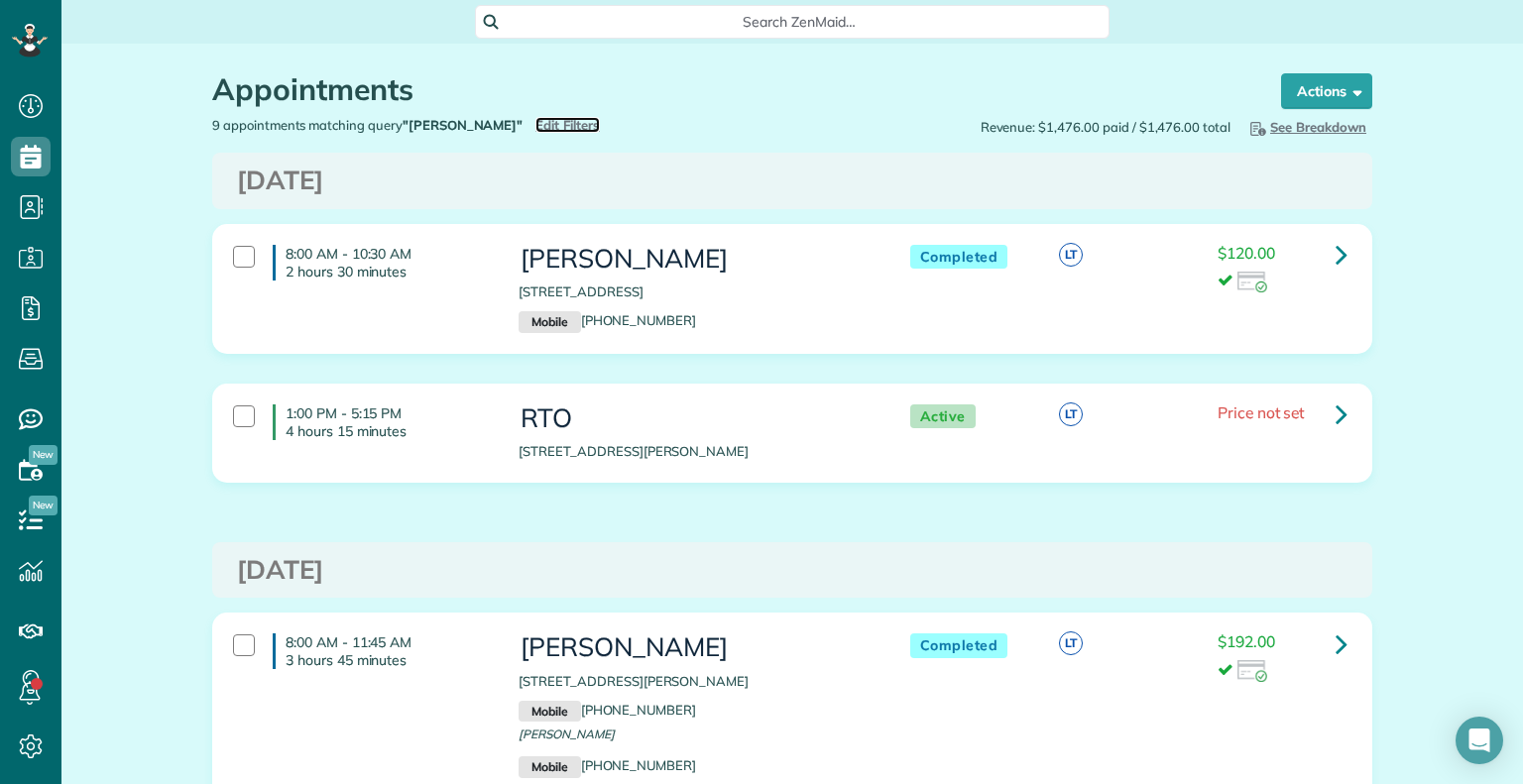 click on "Edit Filters" at bounding box center (567, 125) 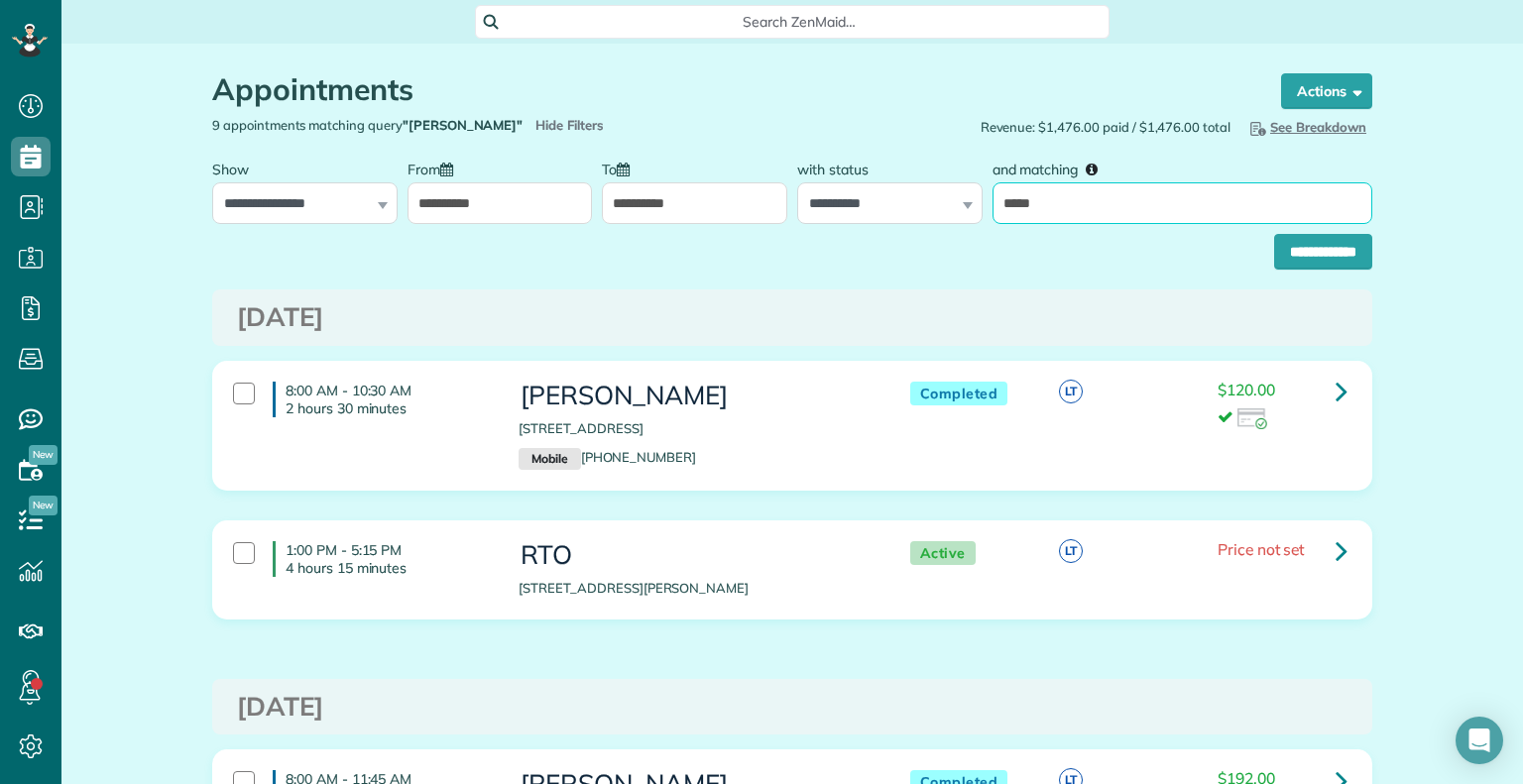 click on "*****" at bounding box center [1182, 203] 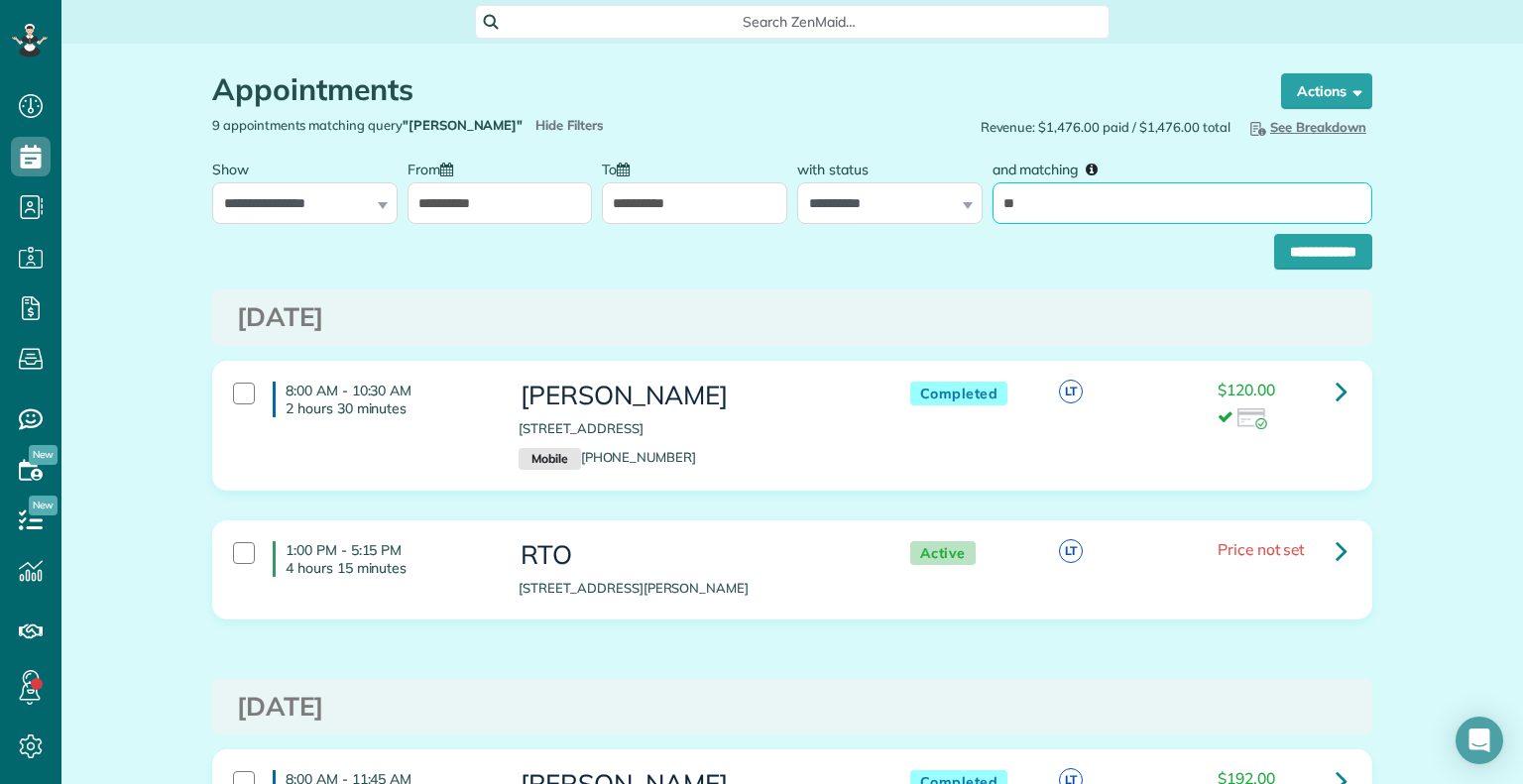 type on "*" 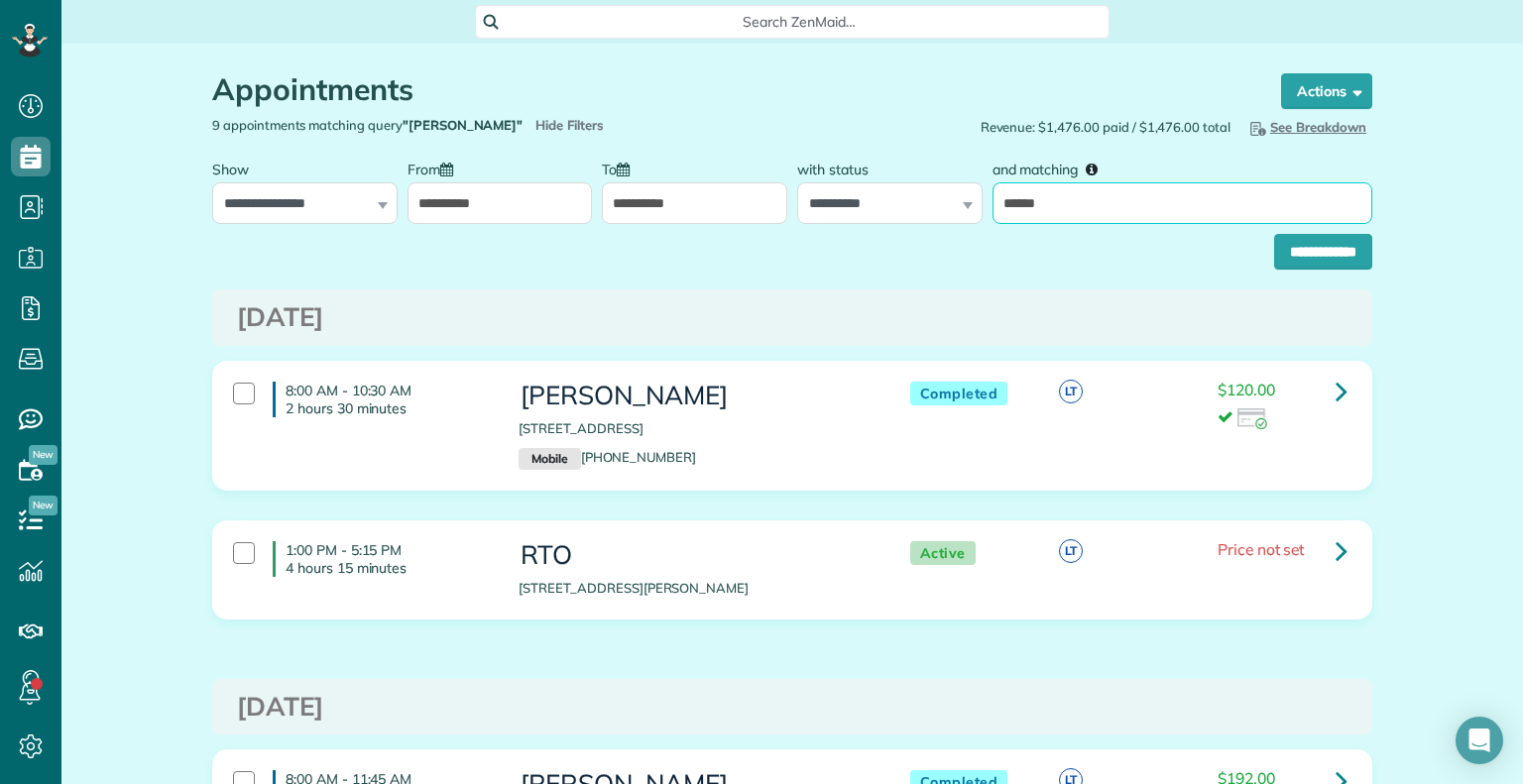 type on "******" 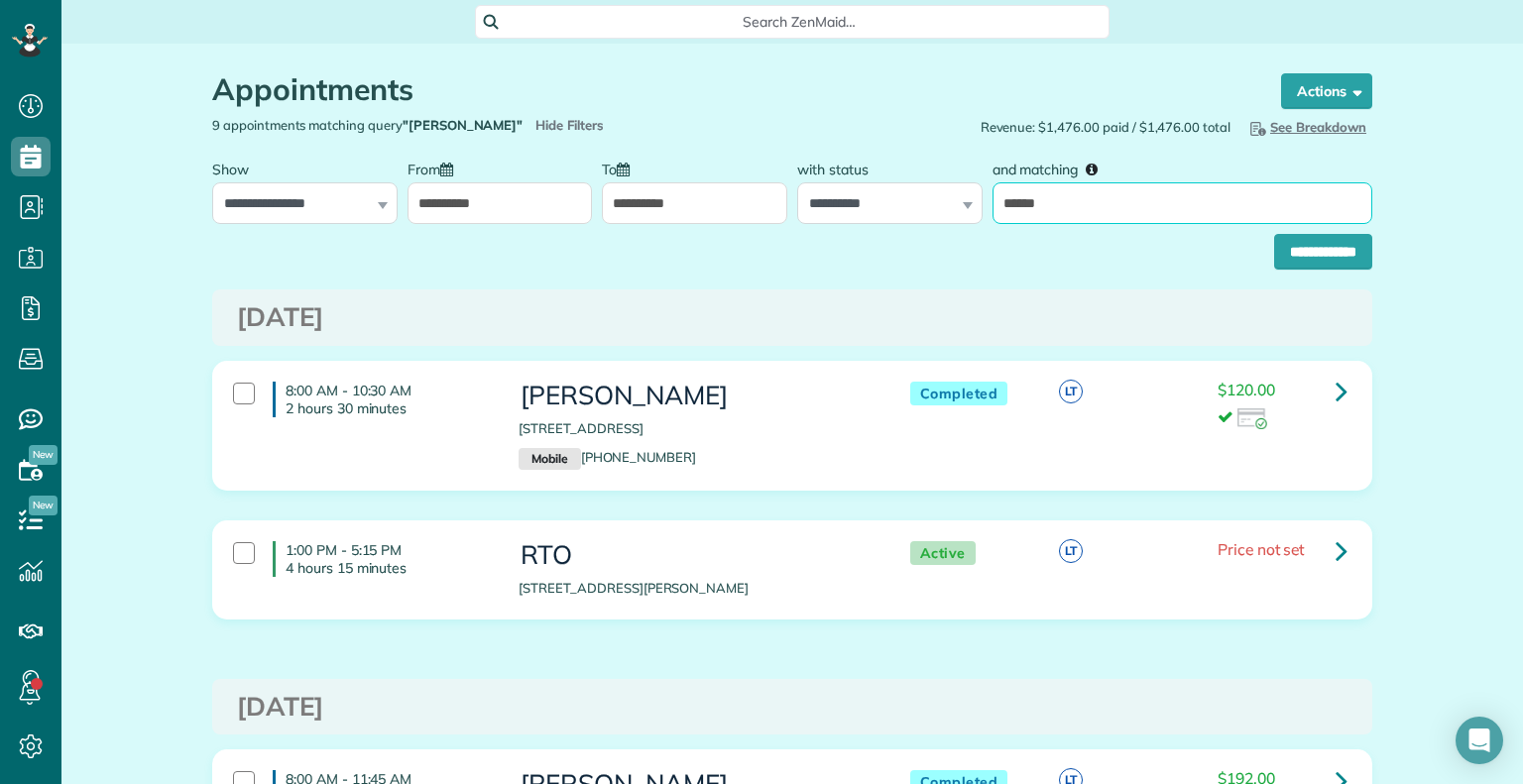 click on "**********" at bounding box center (1323, 252) 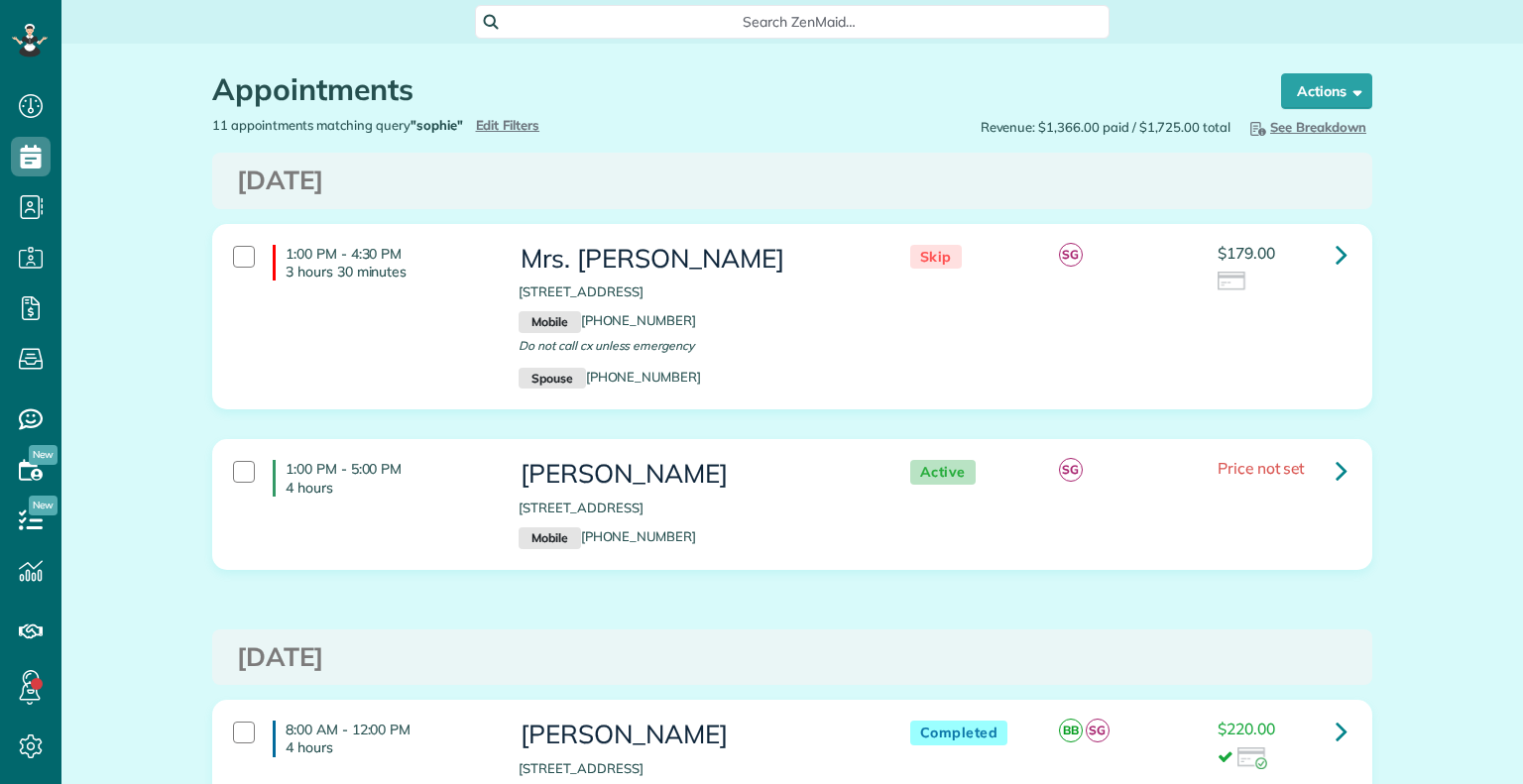 scroll, scrollTop: 0, scrollLeft: 0, axis: both 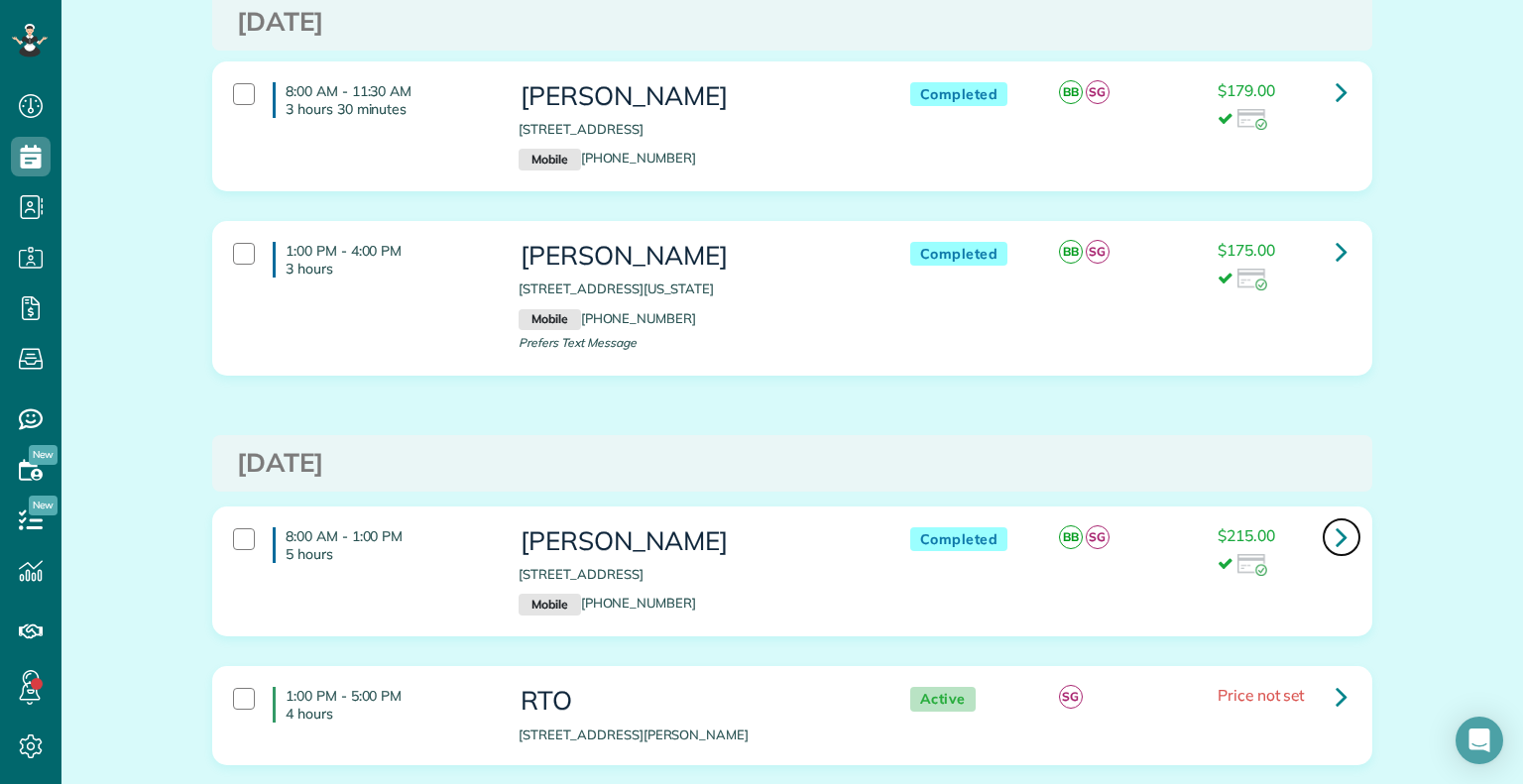 click at bounding box center [1342, 537] 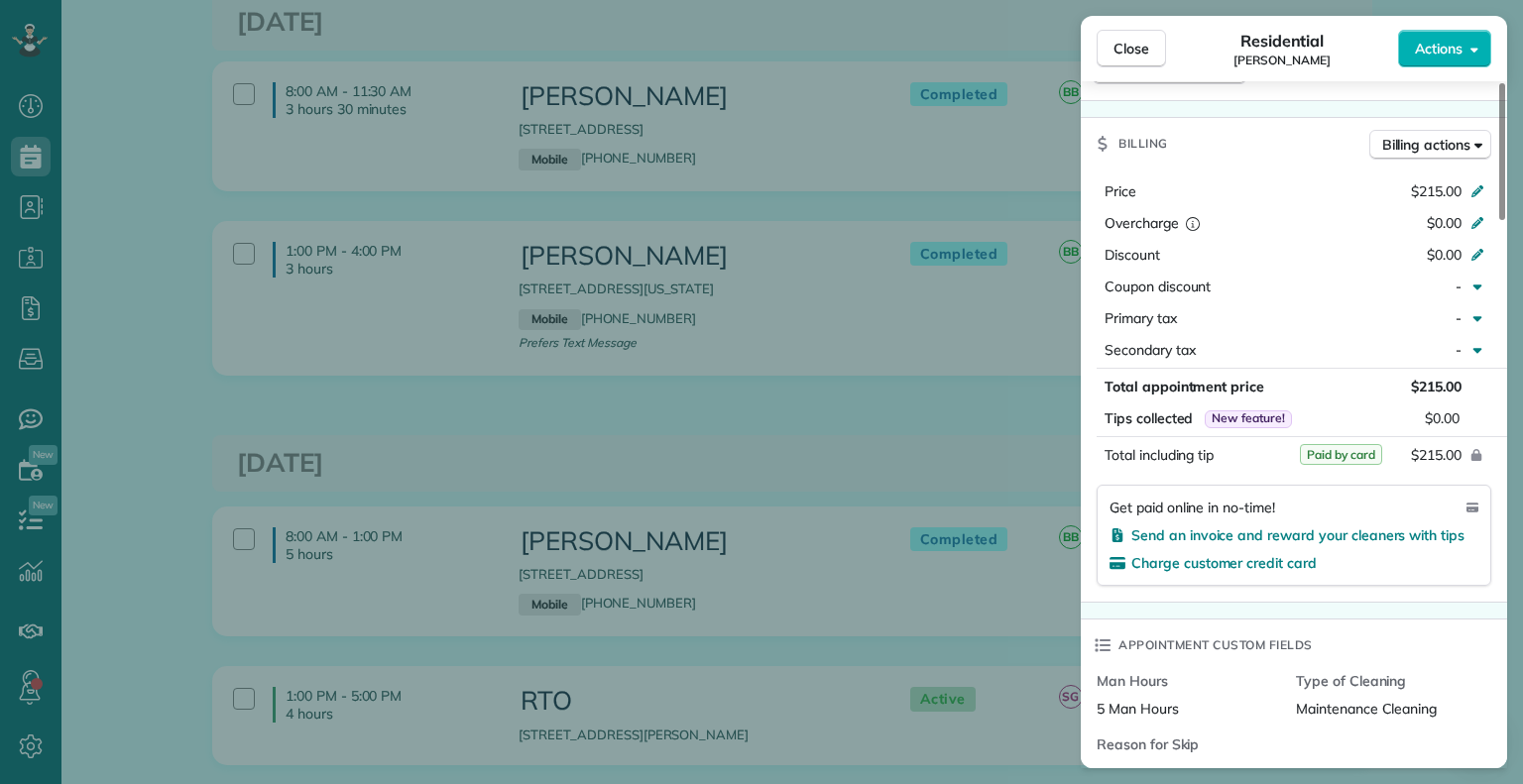 scroll, scrollTop: 761, scrollLeft: 0, axis: vertical 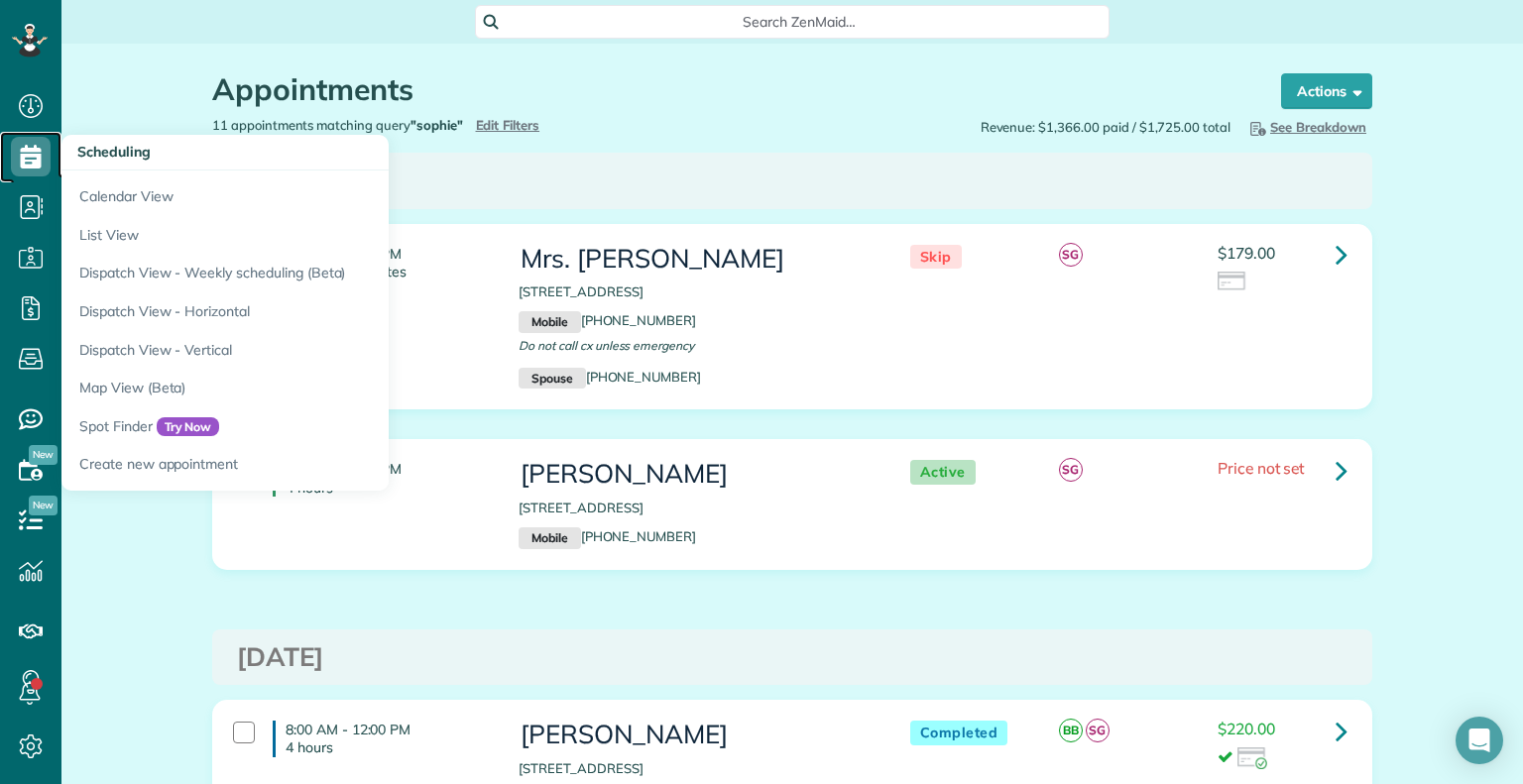 click 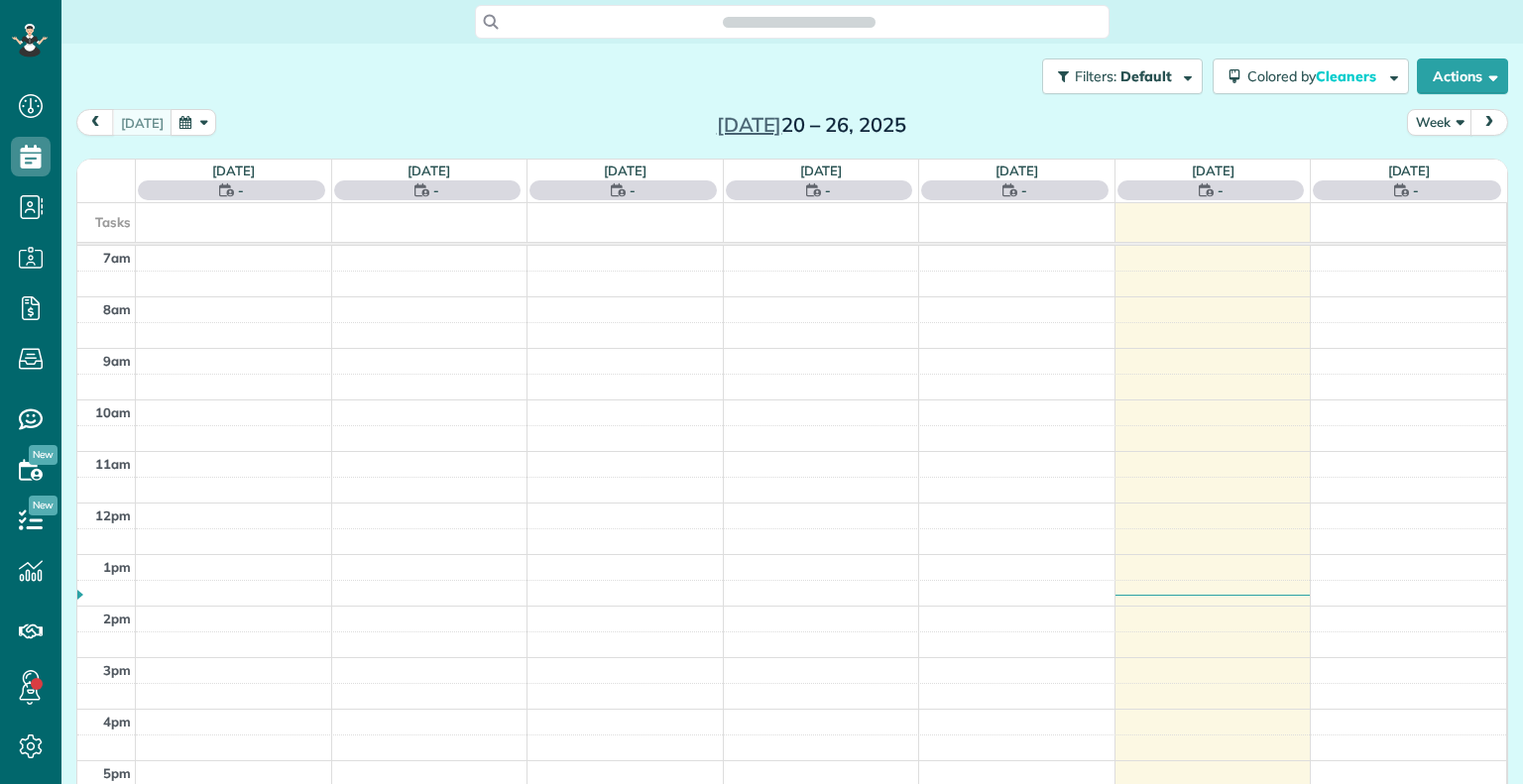 scroll, scrollTop: 0, scrollLeft: 0, axis: both 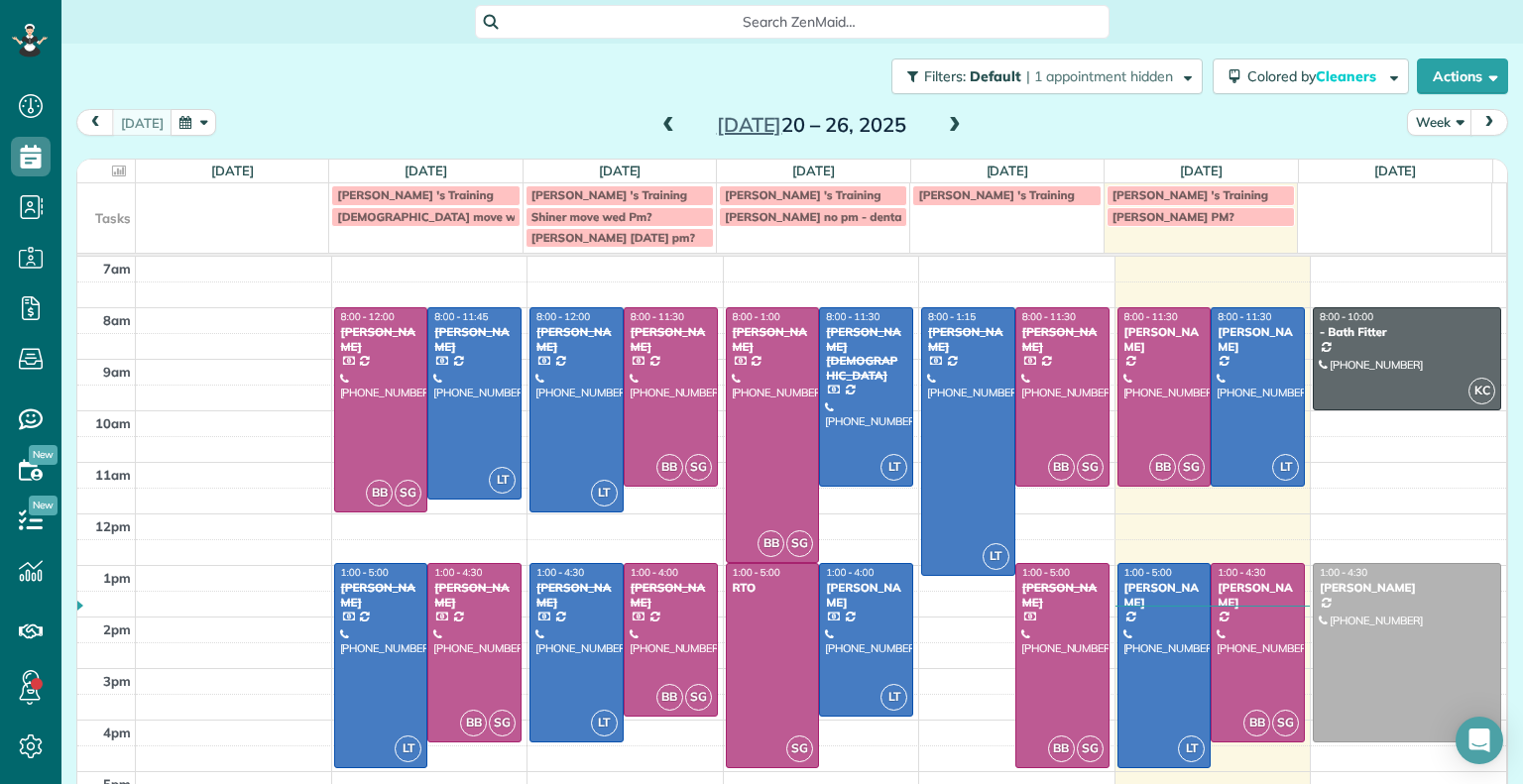 click at bounding box center [955, 126] 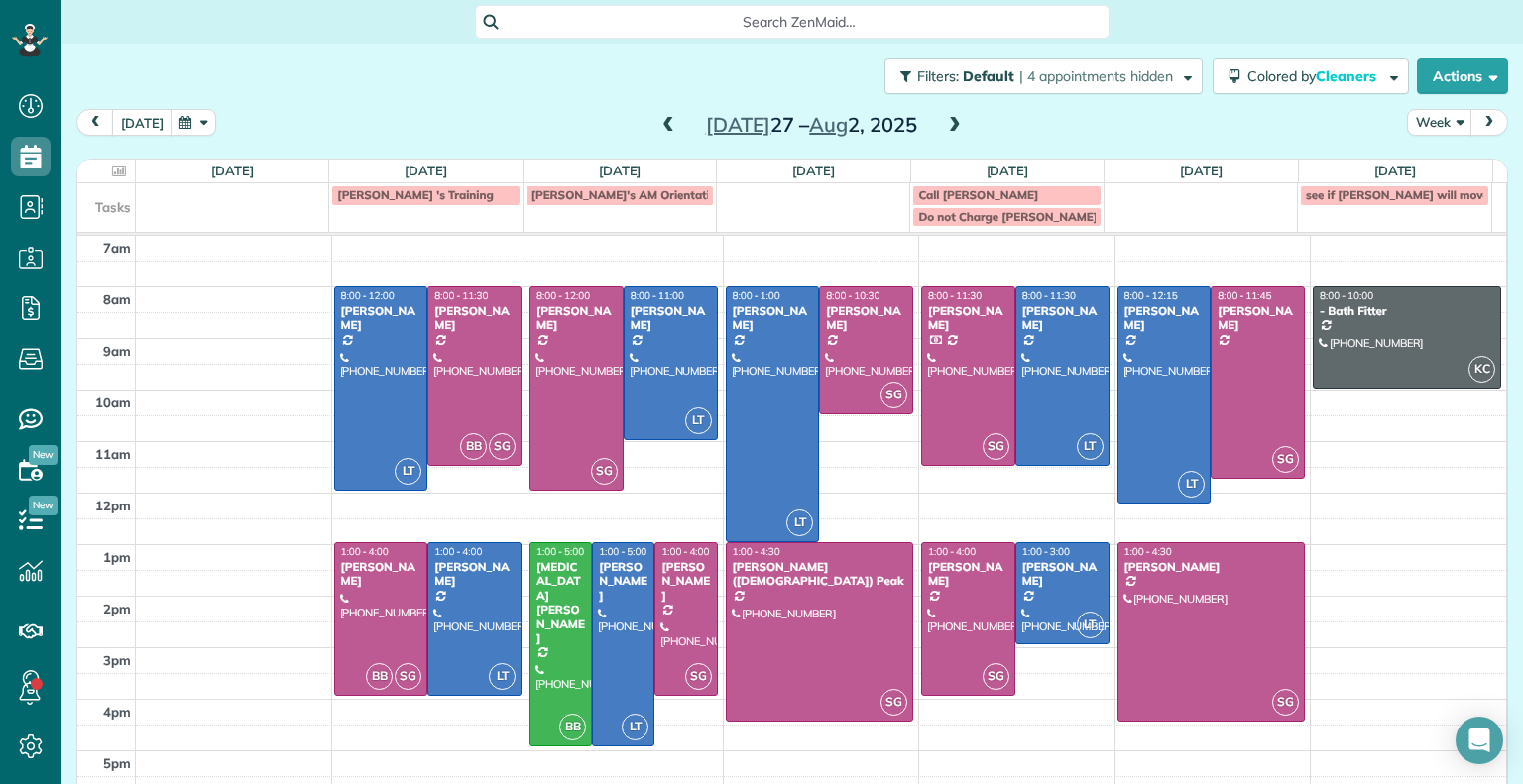 click on "Search ZenMaid…" at bounding box center (799, 22) 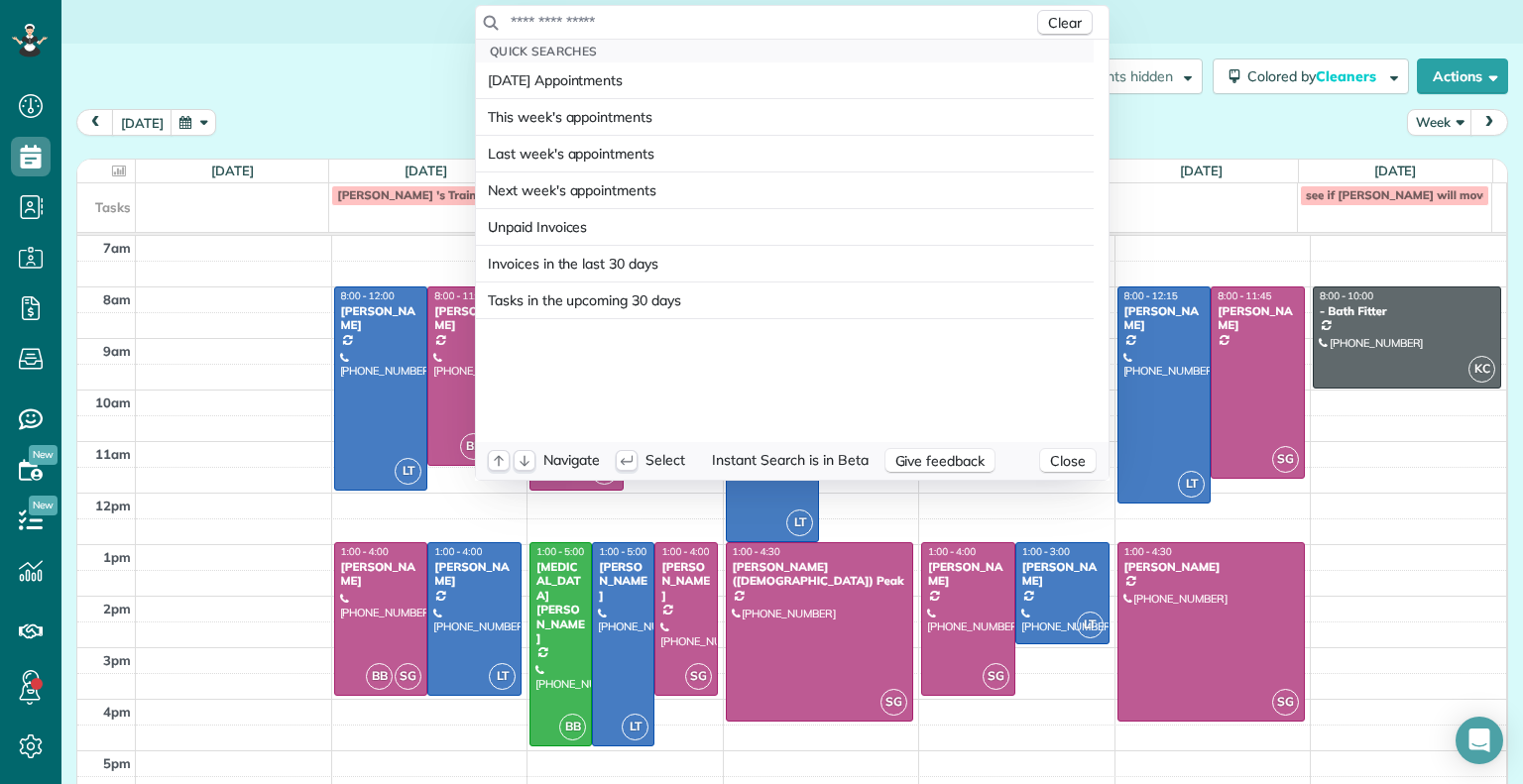 click at bounding box center [771, 22] 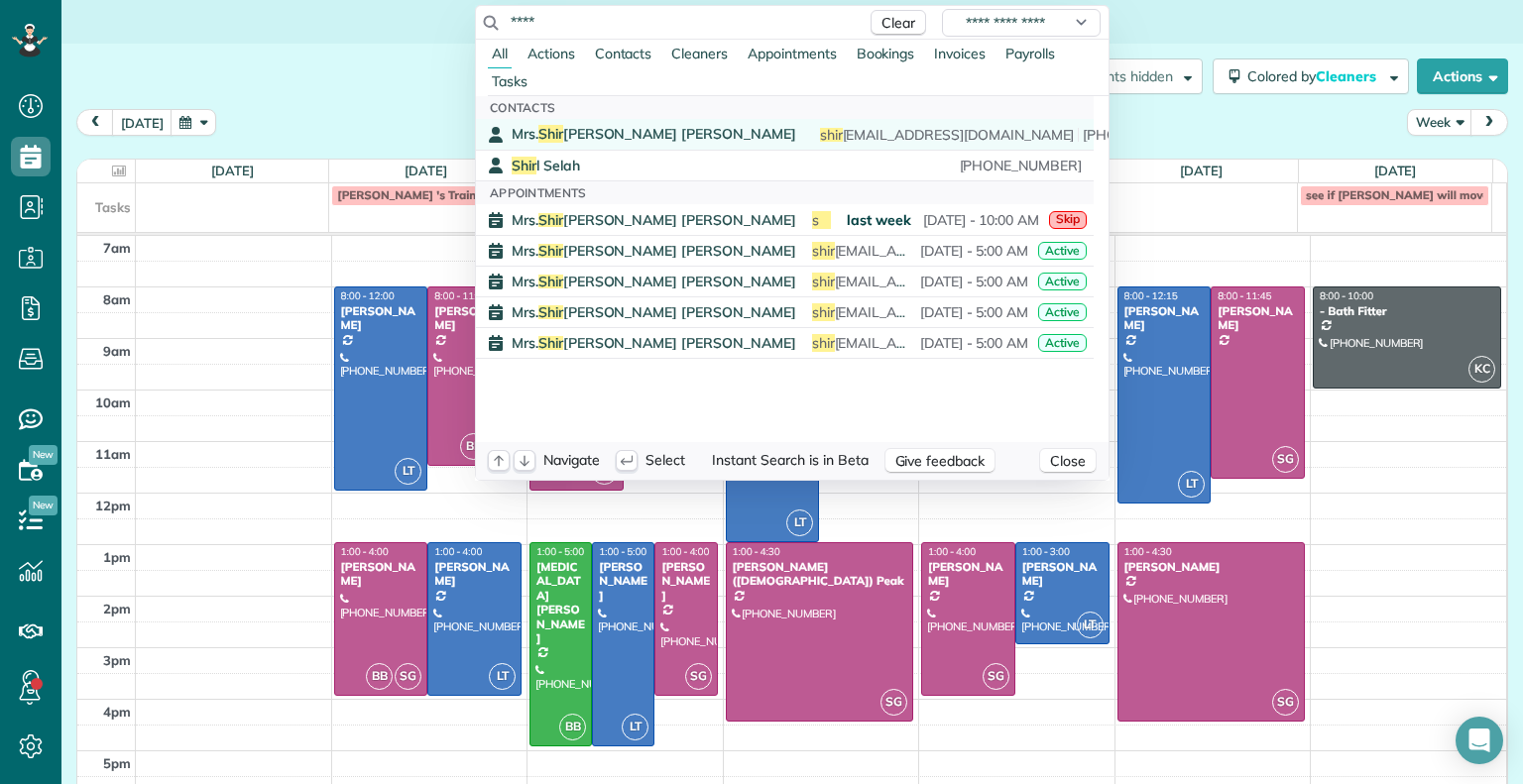 type on "****" 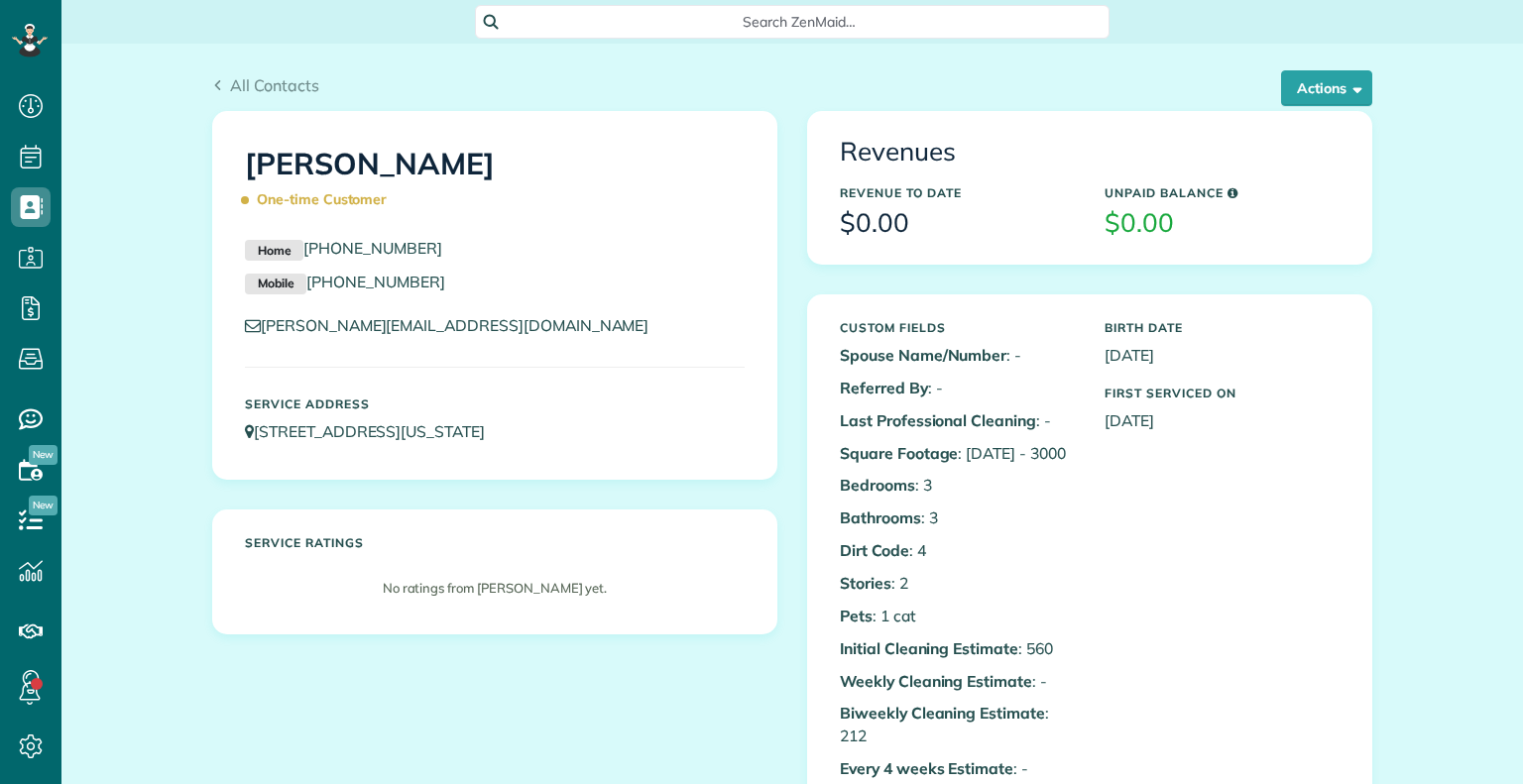 scroll, scrollTop: 0, scrollLeft: 0, axis: both 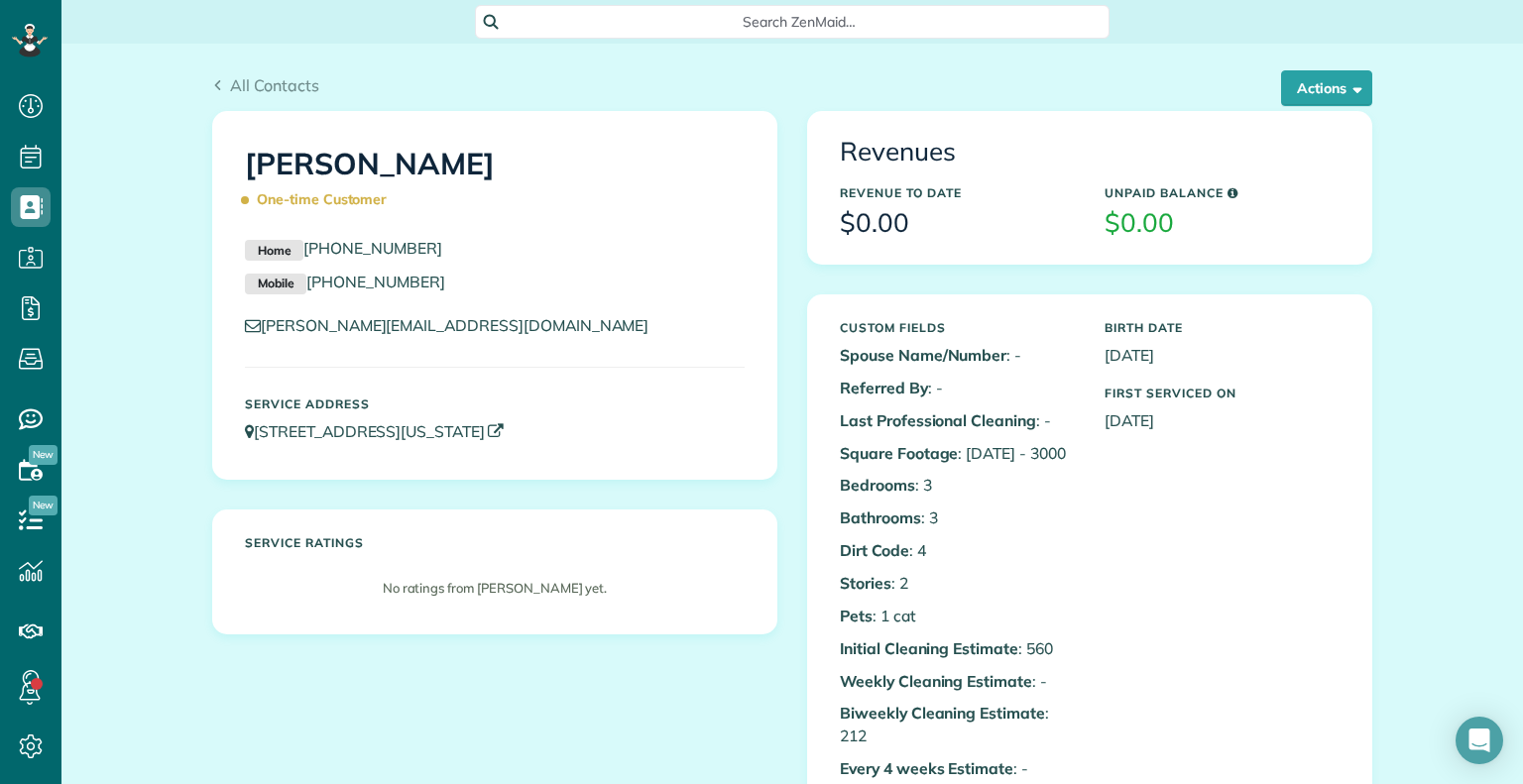 drag, startPoint x: 671, startPoint y: 430, endPoint x: 254, endPoint y: 429, distance: 417.0012 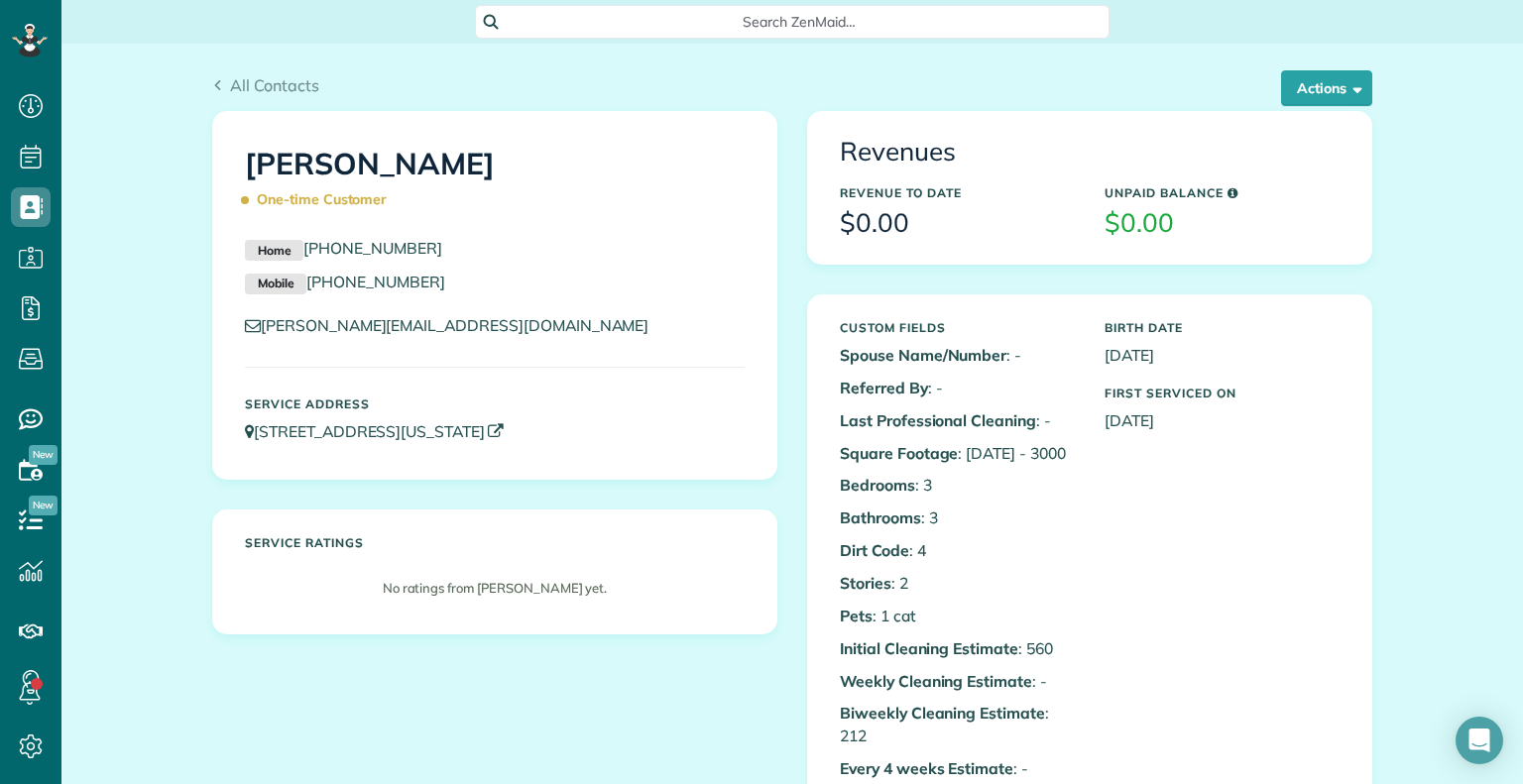 click on "[STREET_ADDRESS][US_STATE]" at bounding box center (495, 431) 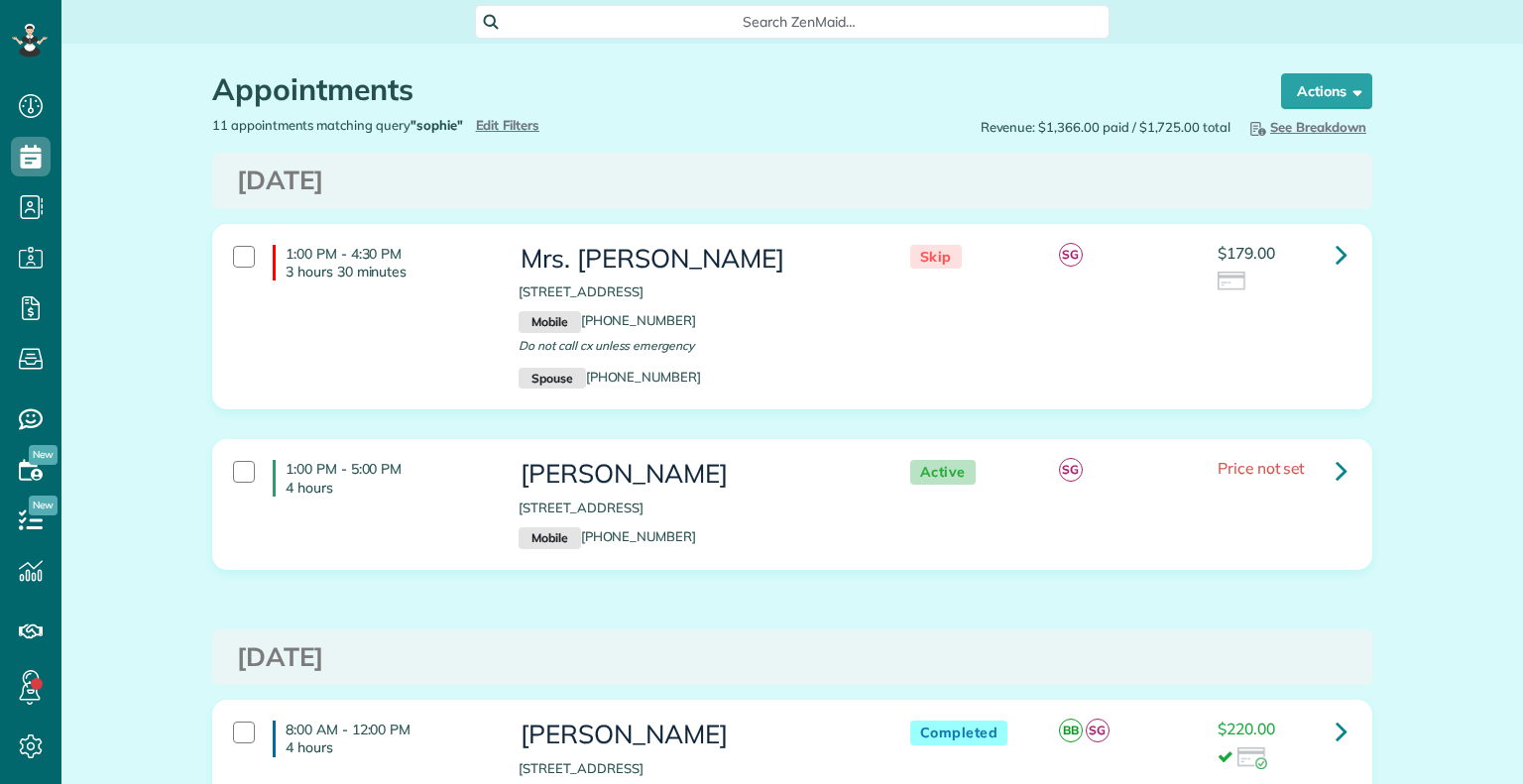 scroll, scrollTop: 0, scrollLeft: 0, axis: both 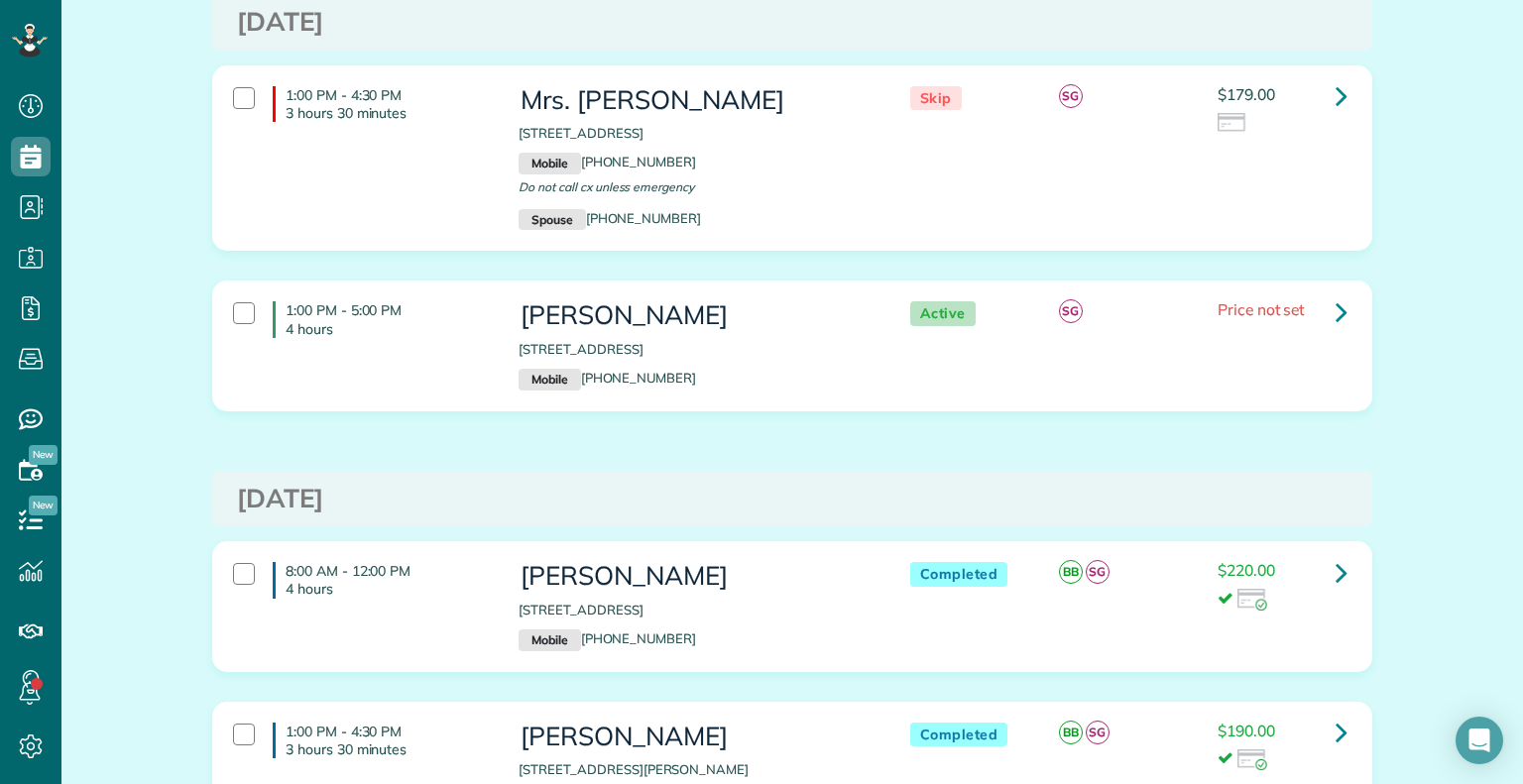 click on "Search ZenMaid…
Appointments
the List View [2 min]
Schedule Changes
Actions
Create Appointment
Create Task
Clock In/Out
Send Work Orders
Print Route Sheets
Today's Emails/Texts
Export data..
Bulk Actions
Set status to: Active
Mark as: Paid" at bounding box center [792, 392] 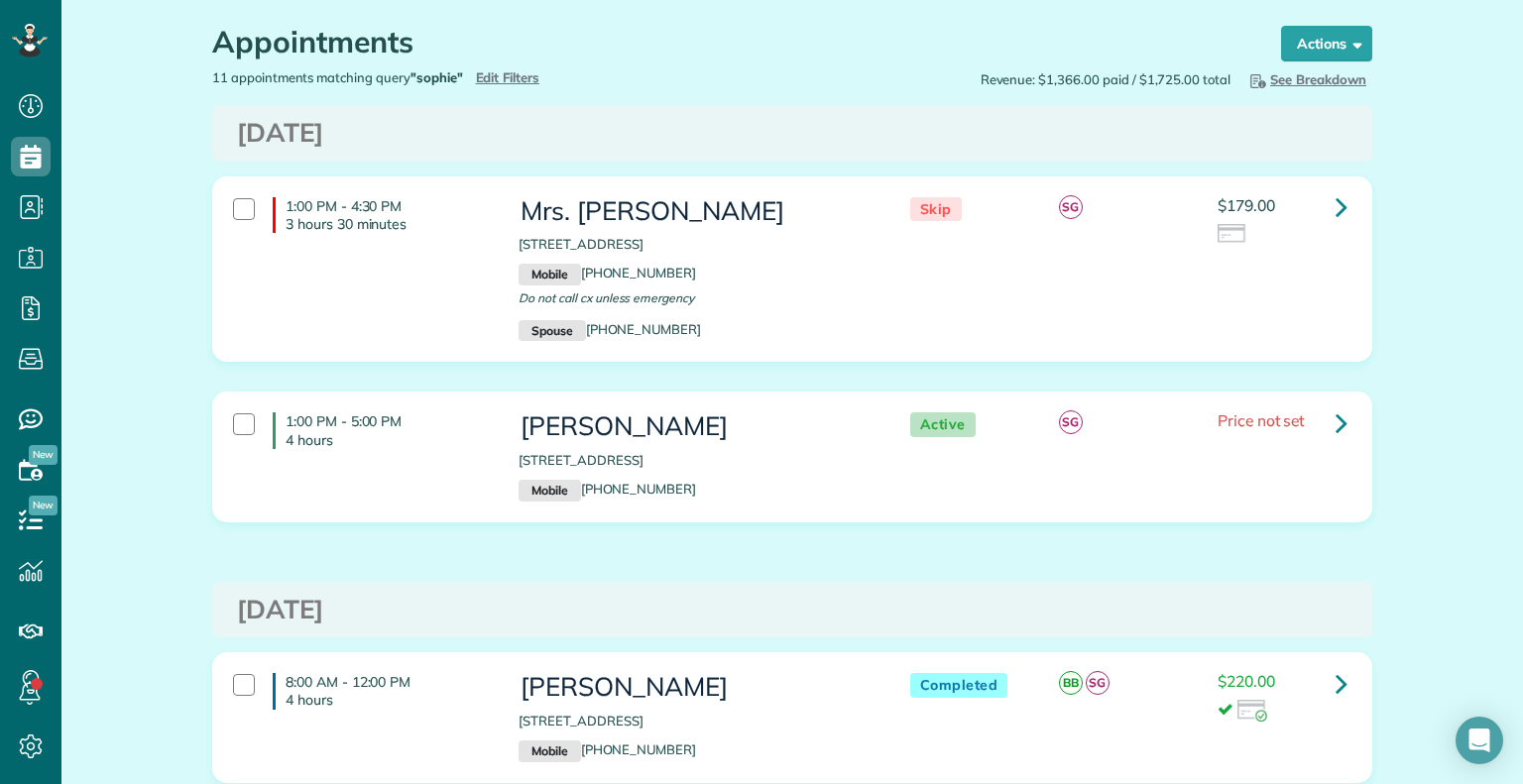 scroll, scrollTop: 0, scrollLeft: 0, axis: both 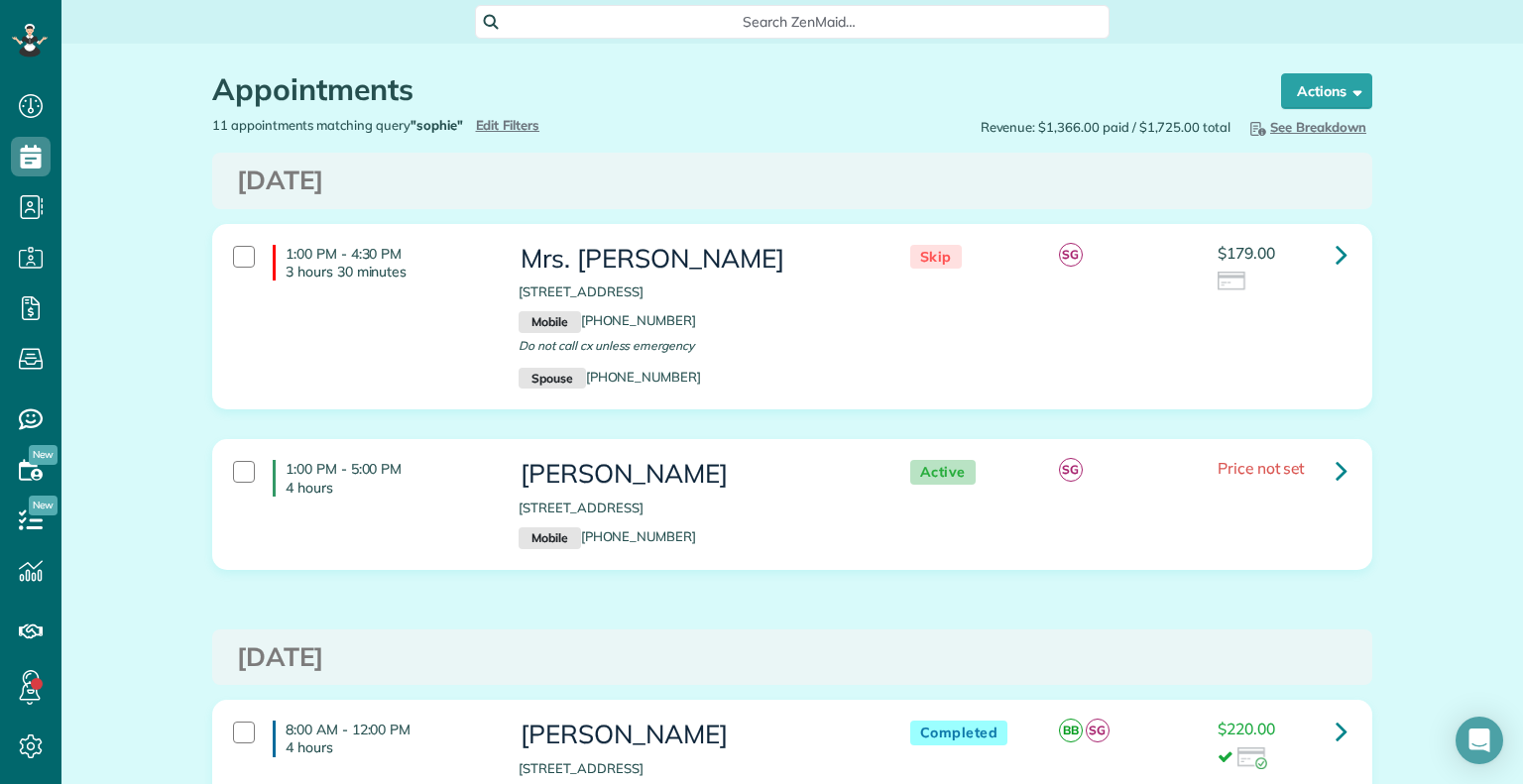 click on "Search ZenMaid…" at bounding box center (799, 22) 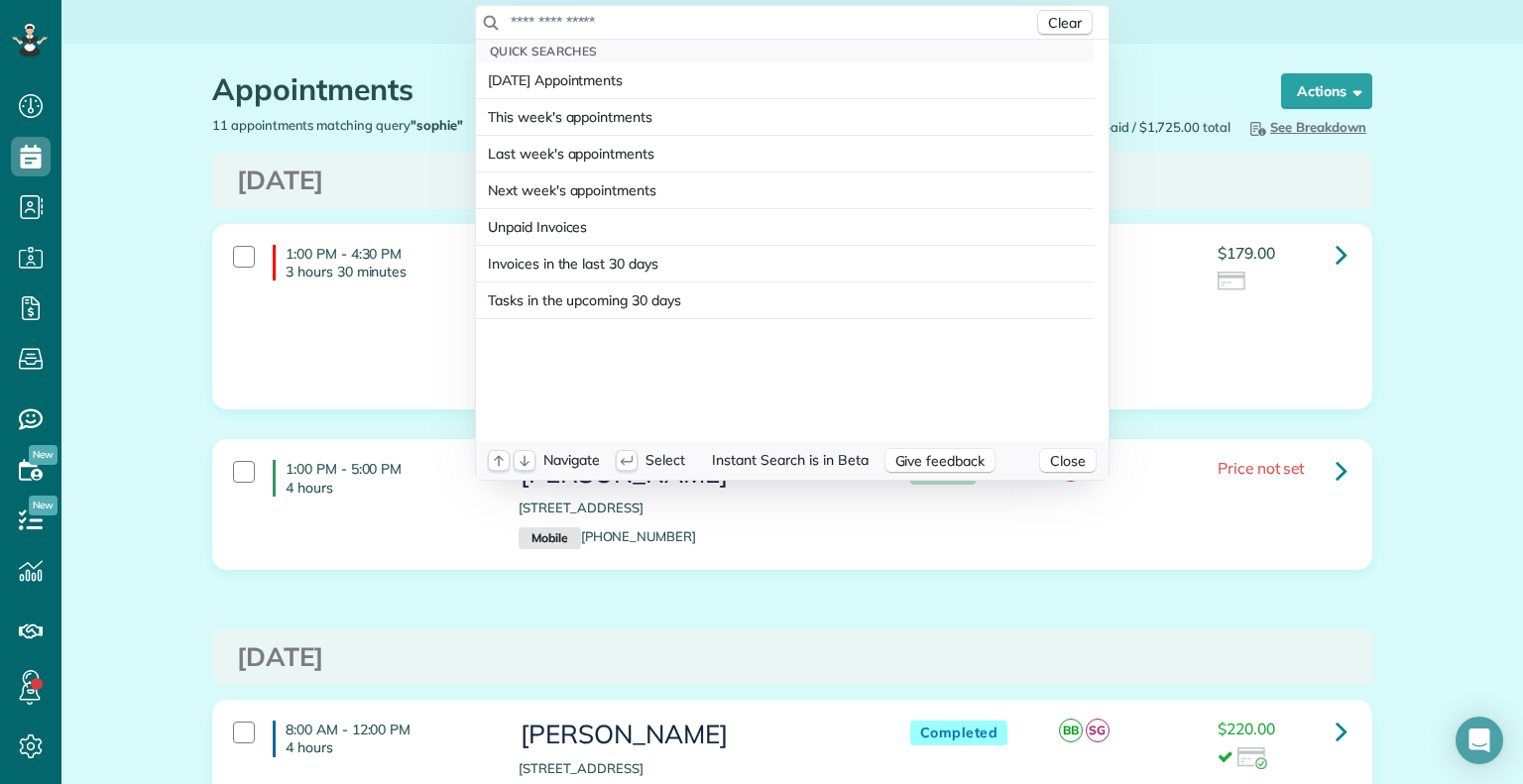 click at bounding box center (771, 22) 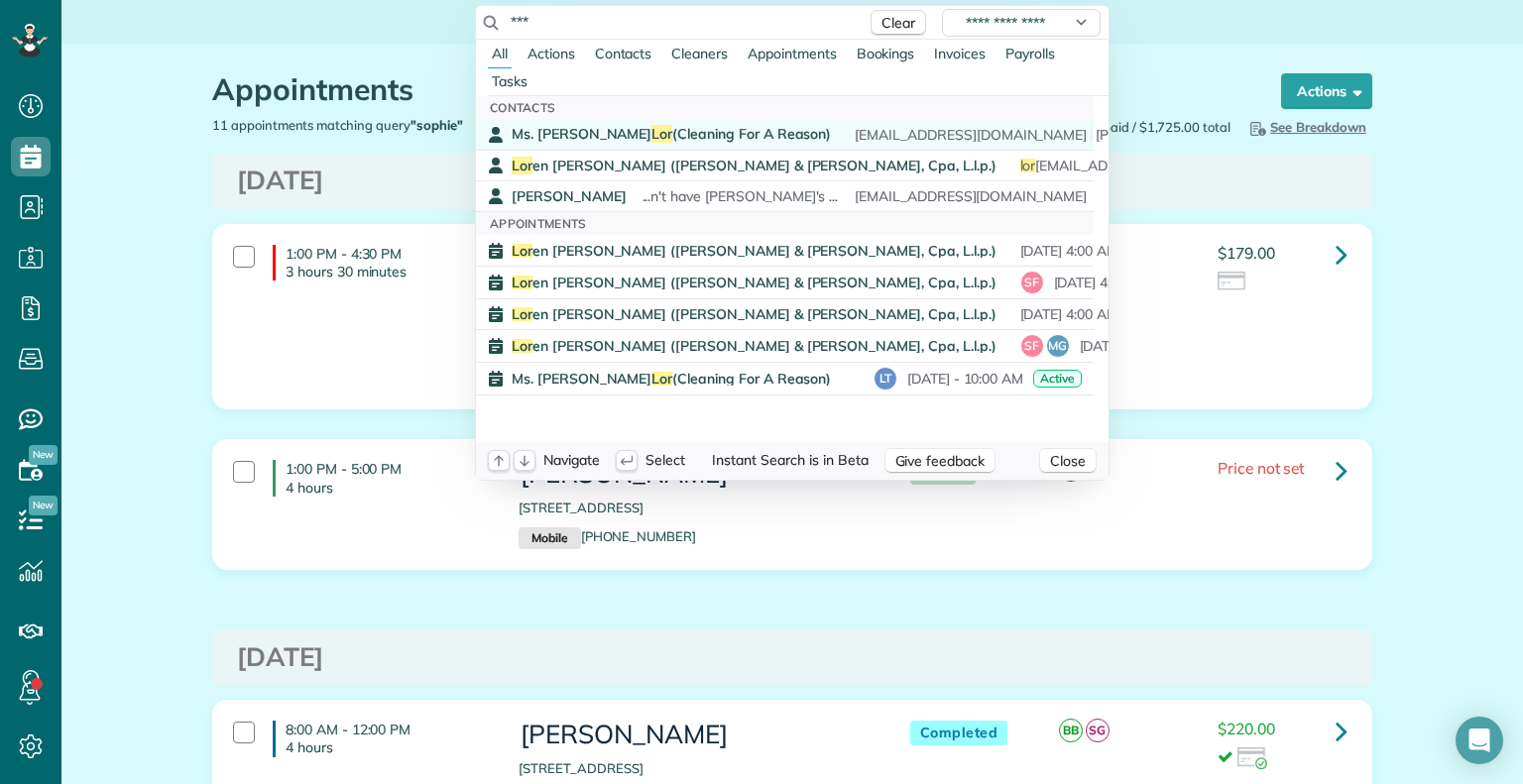 type on "***" 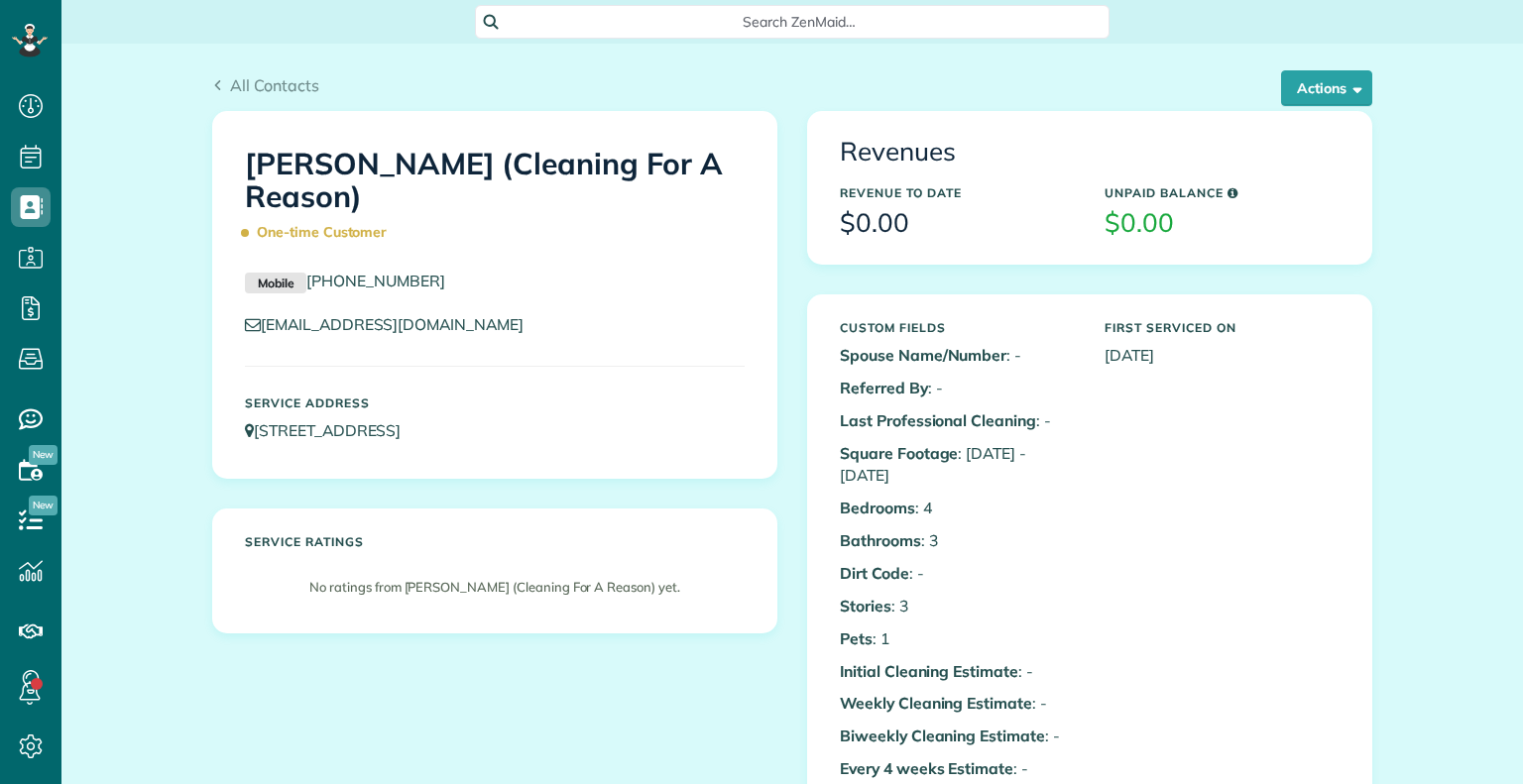 scroll, scrollTop: 0, scrollLeft: 0, axis: both 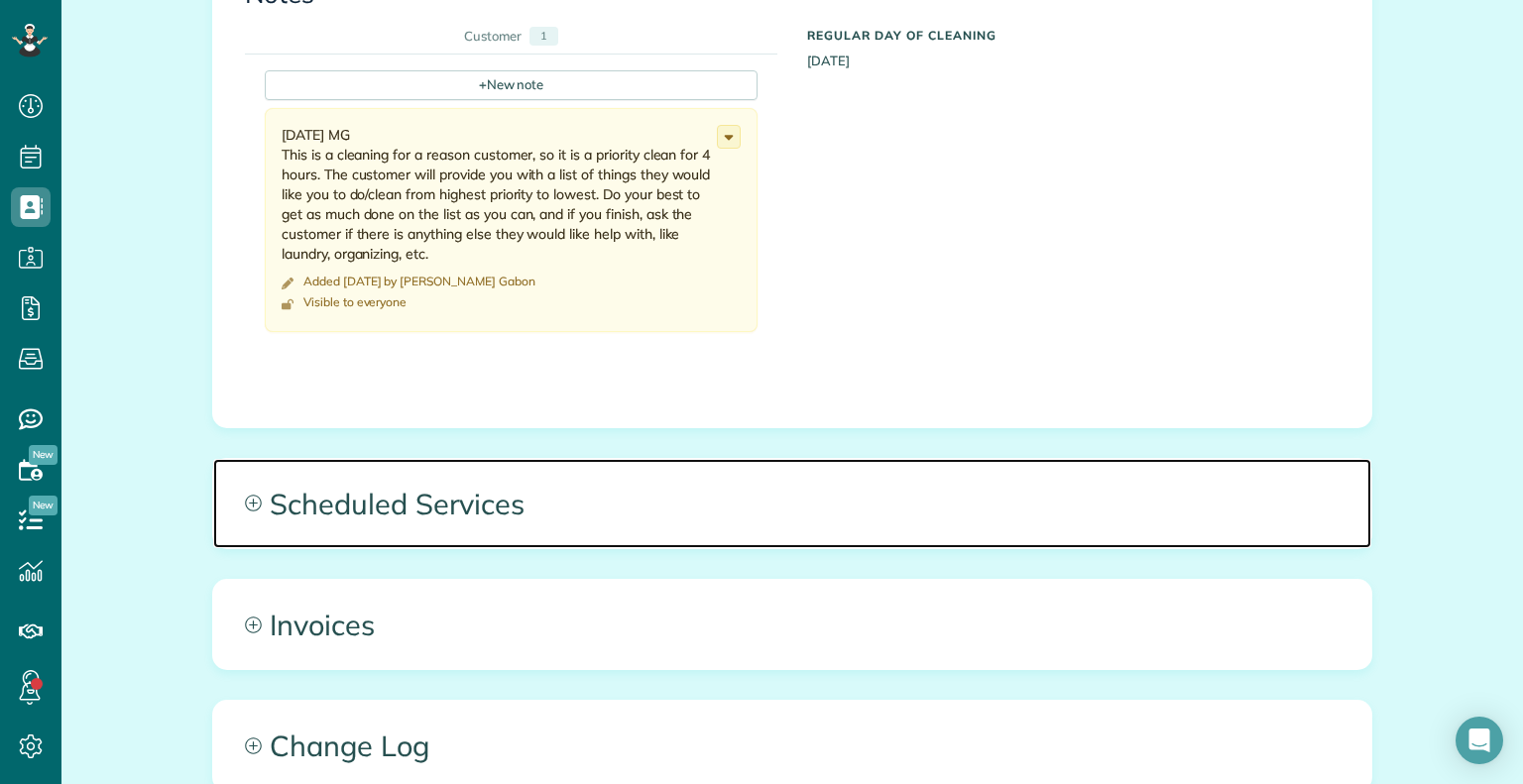 click on "Scheduled Services" at bounding box center [792, 504] 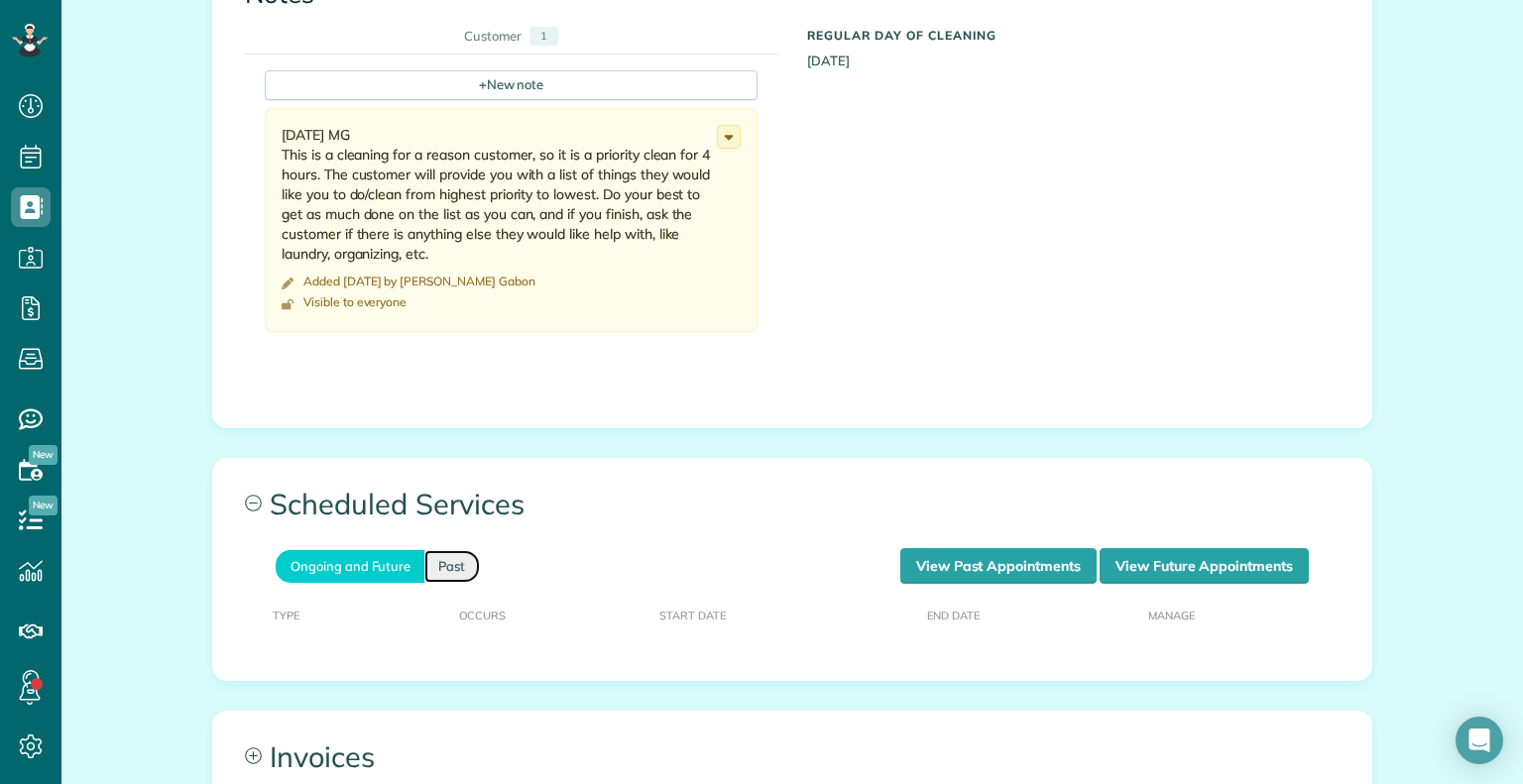 click on "Past" at bounding box center (452, 566) 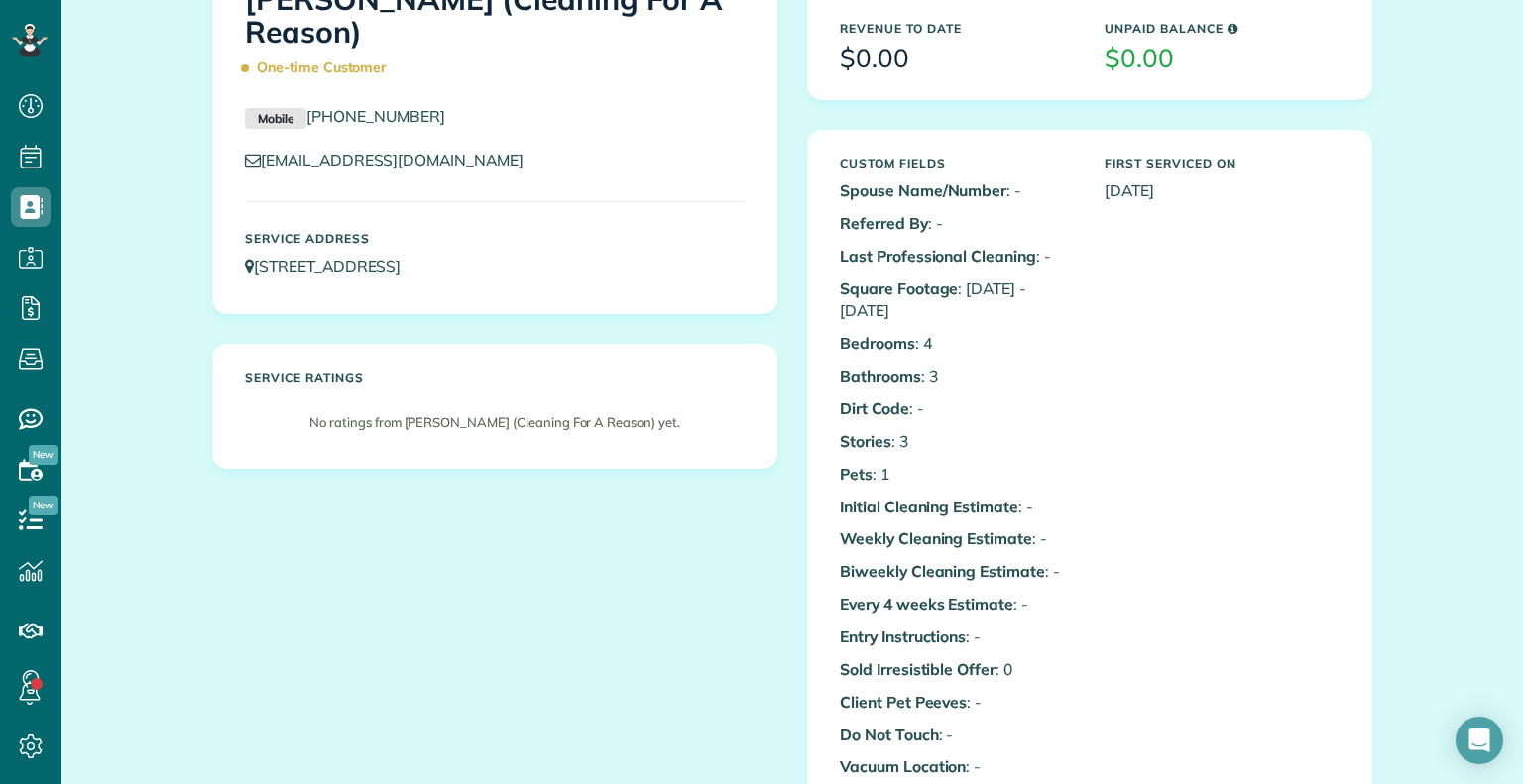 scroll, scrollTop: 0, scrollLeft: 0, axis: both 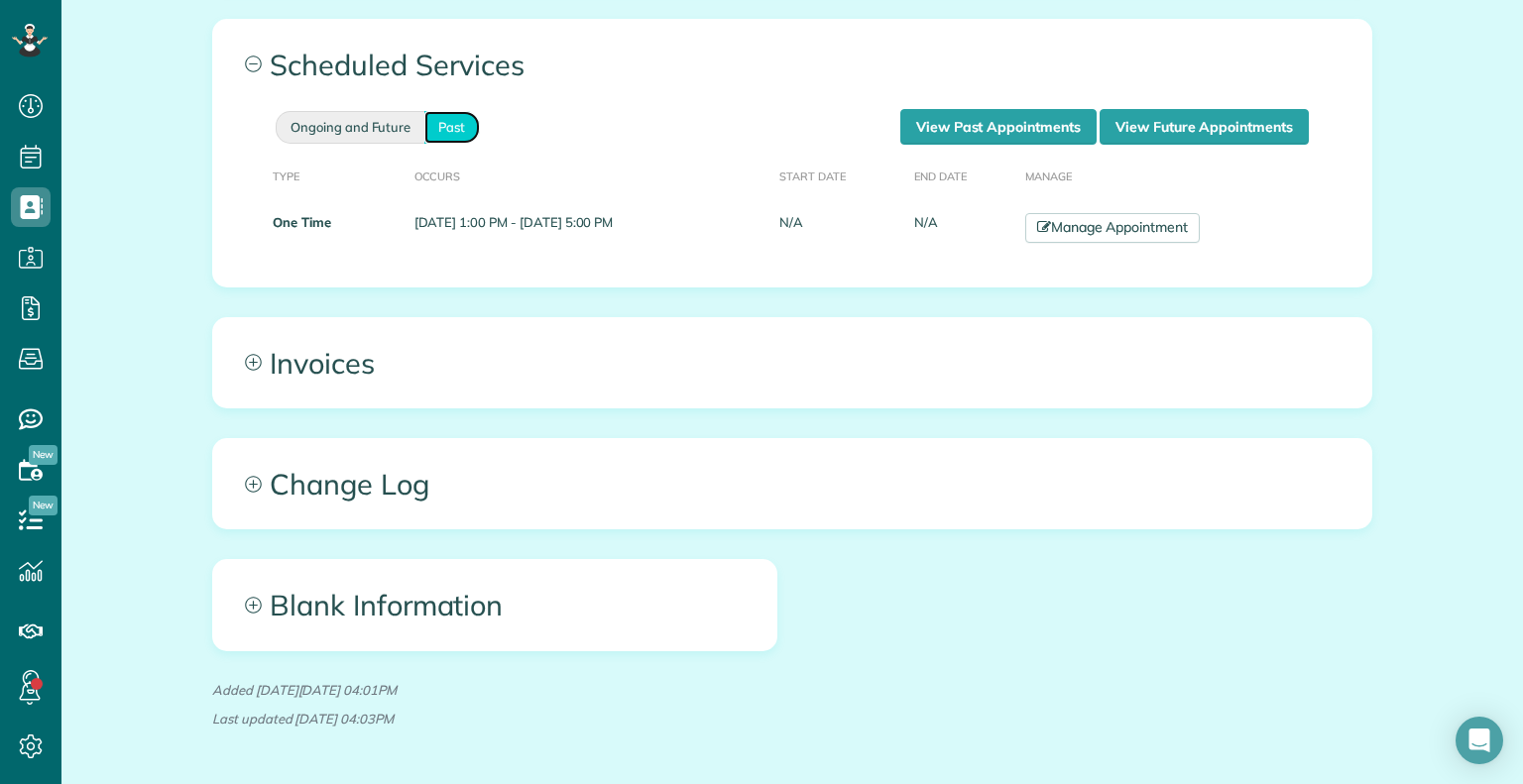 click on "Ongoing and Future" at bounding box center (350, 127) 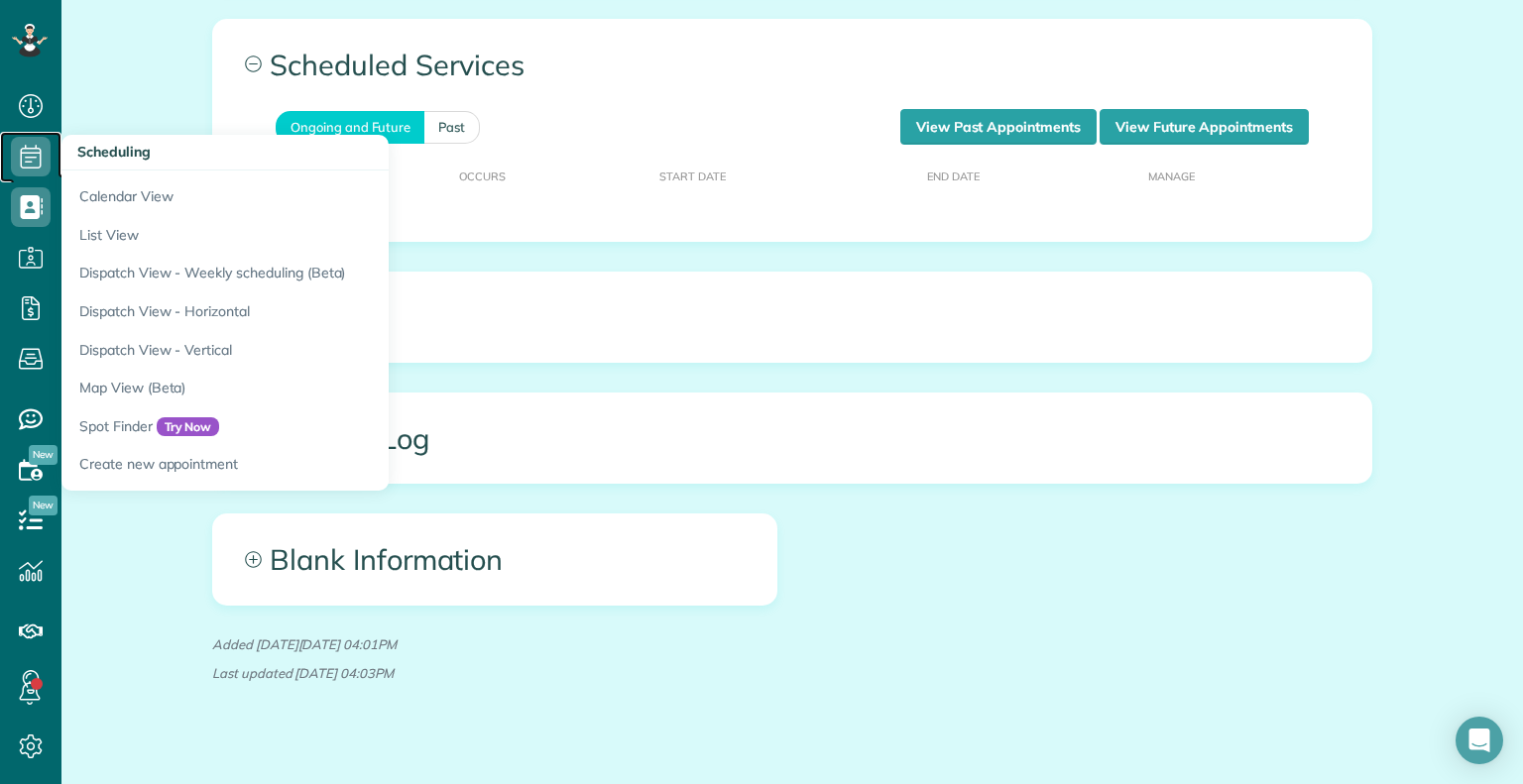 click 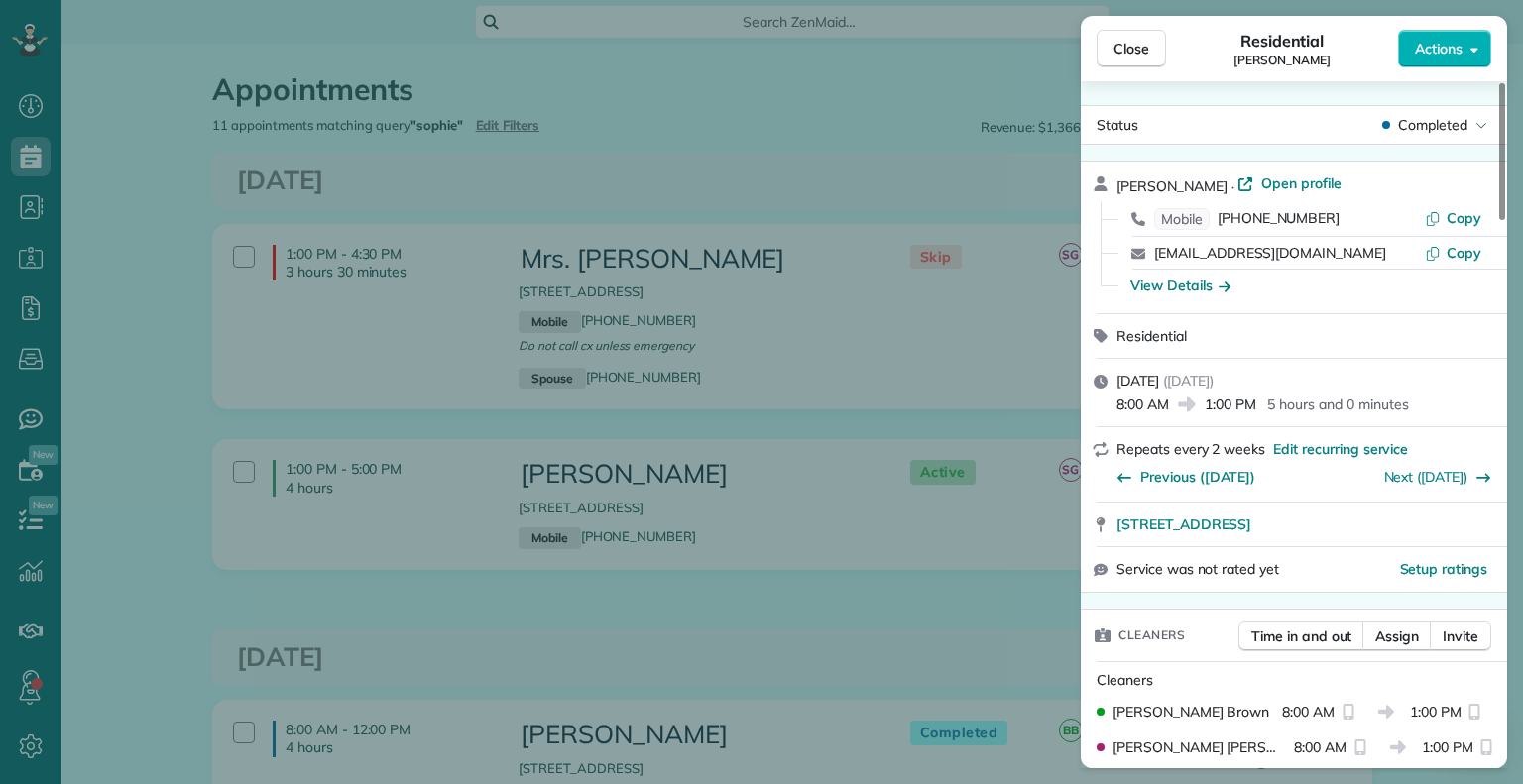 scroll, scrollTop: 0, scrollLeft: 0, axis: both 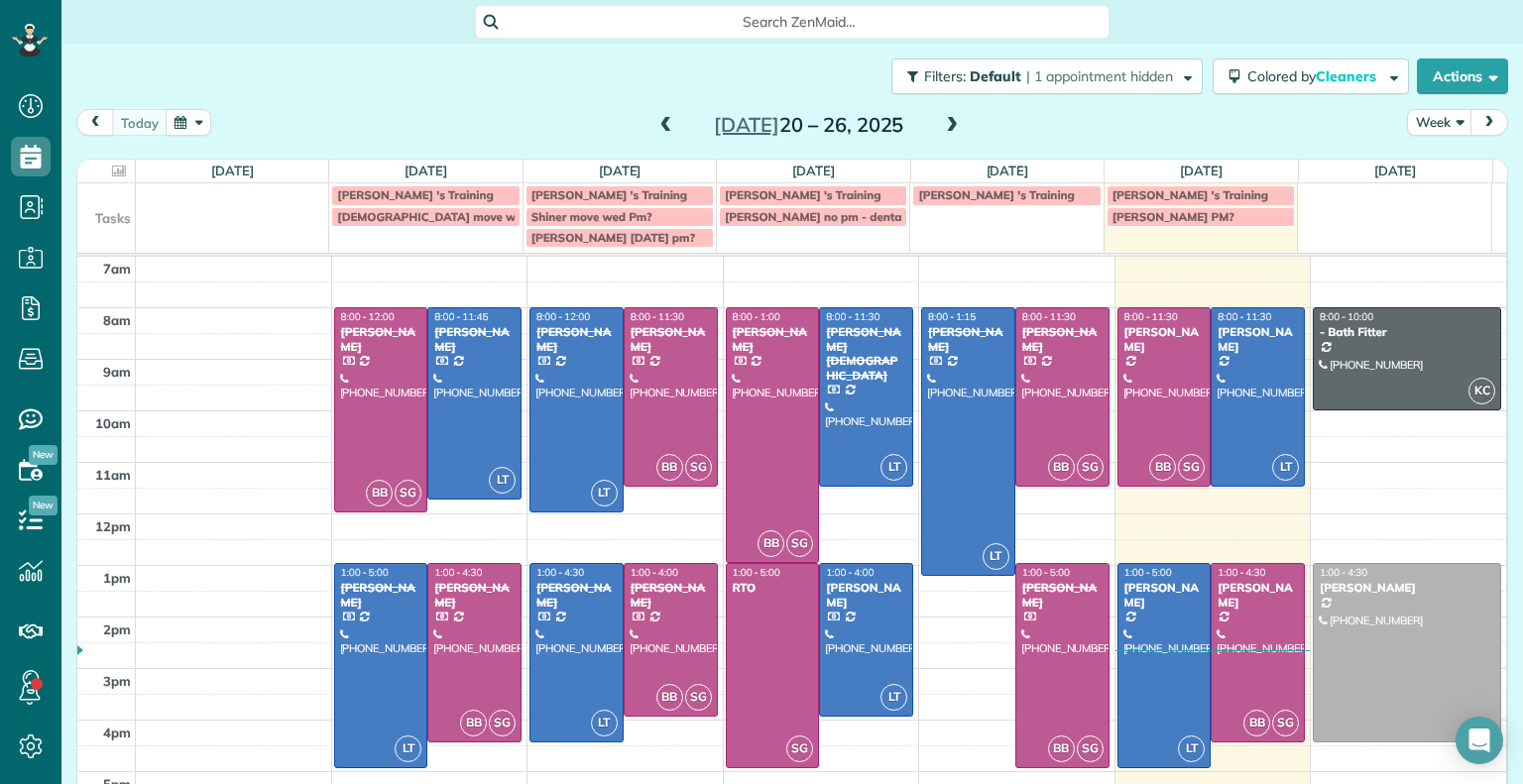 click at bounding box center (952, 126) 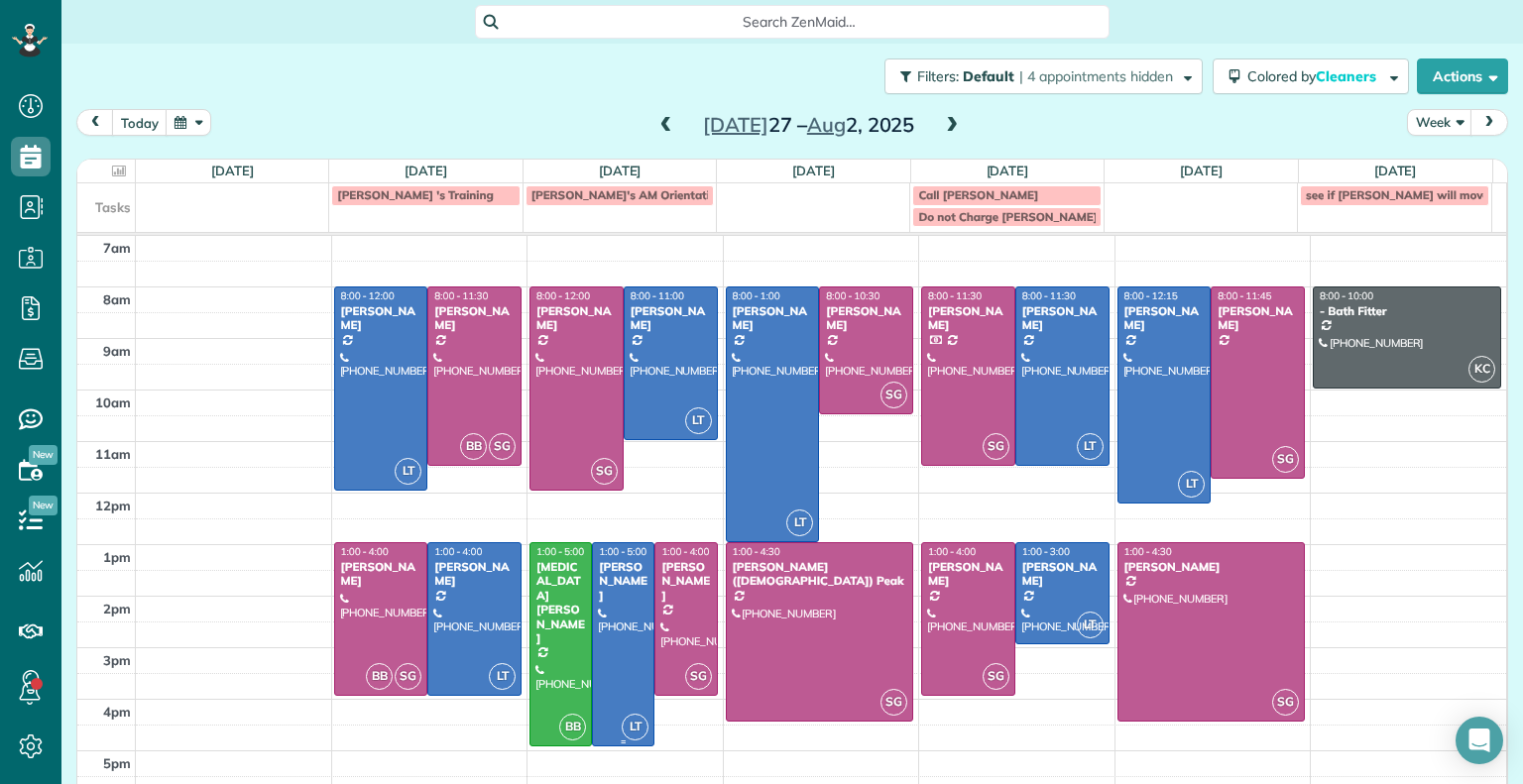 click at bounding box center [623, 644] 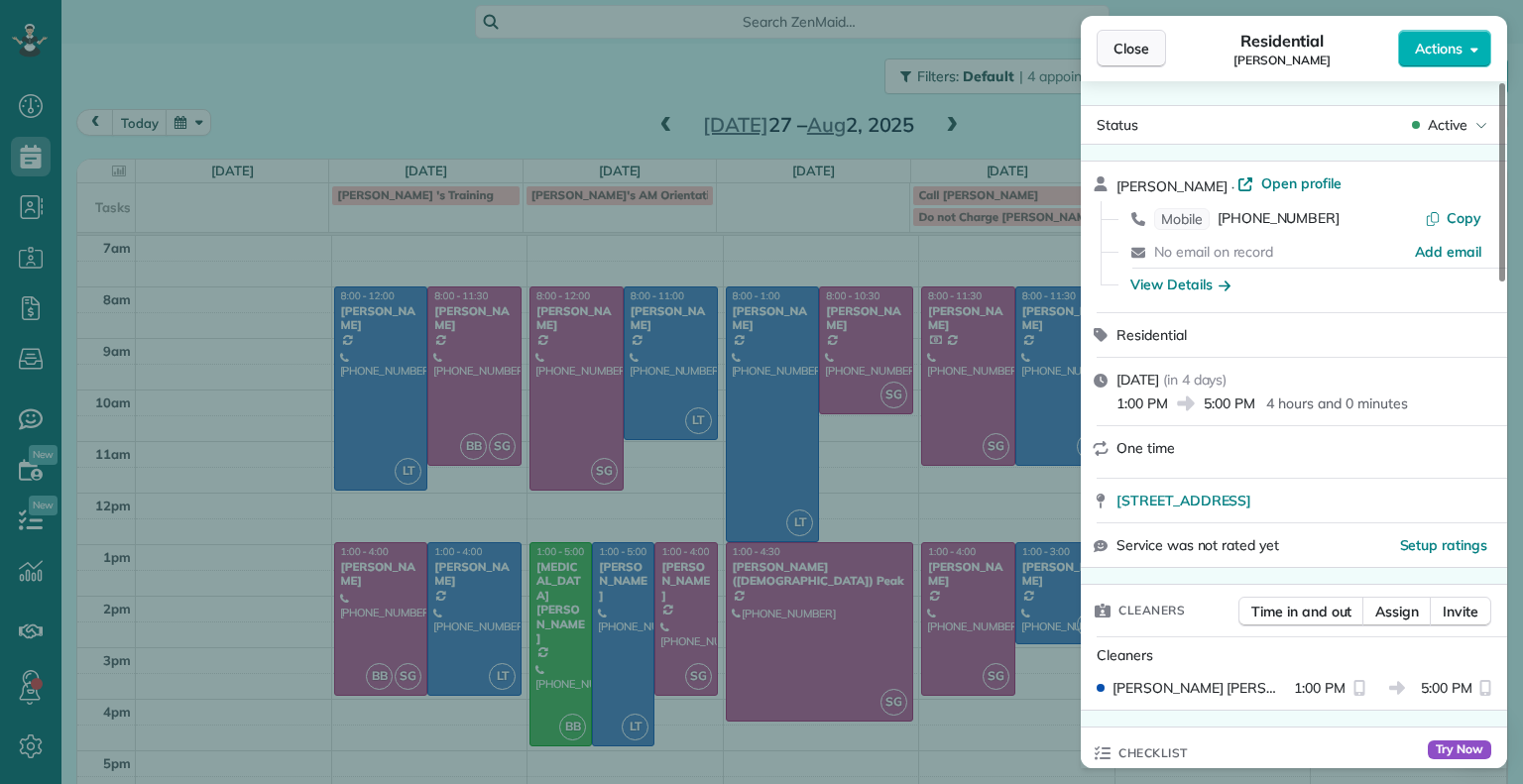click on "Close" at bounding box center (1131, 49) 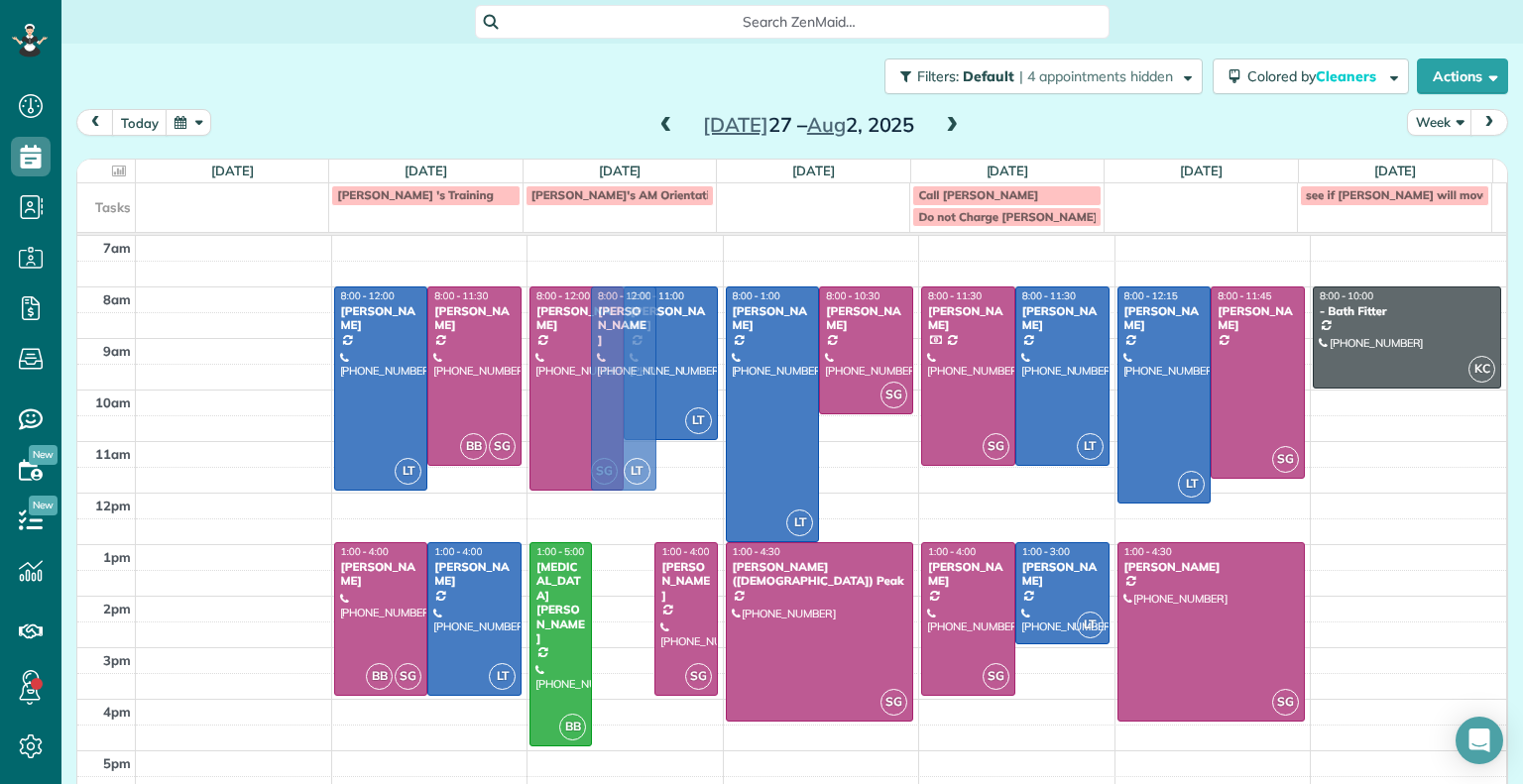 drag, startPoint x: 617, startPoint y: 605, endPoint x: 598, endPoint y: 348, distance: 257.70138 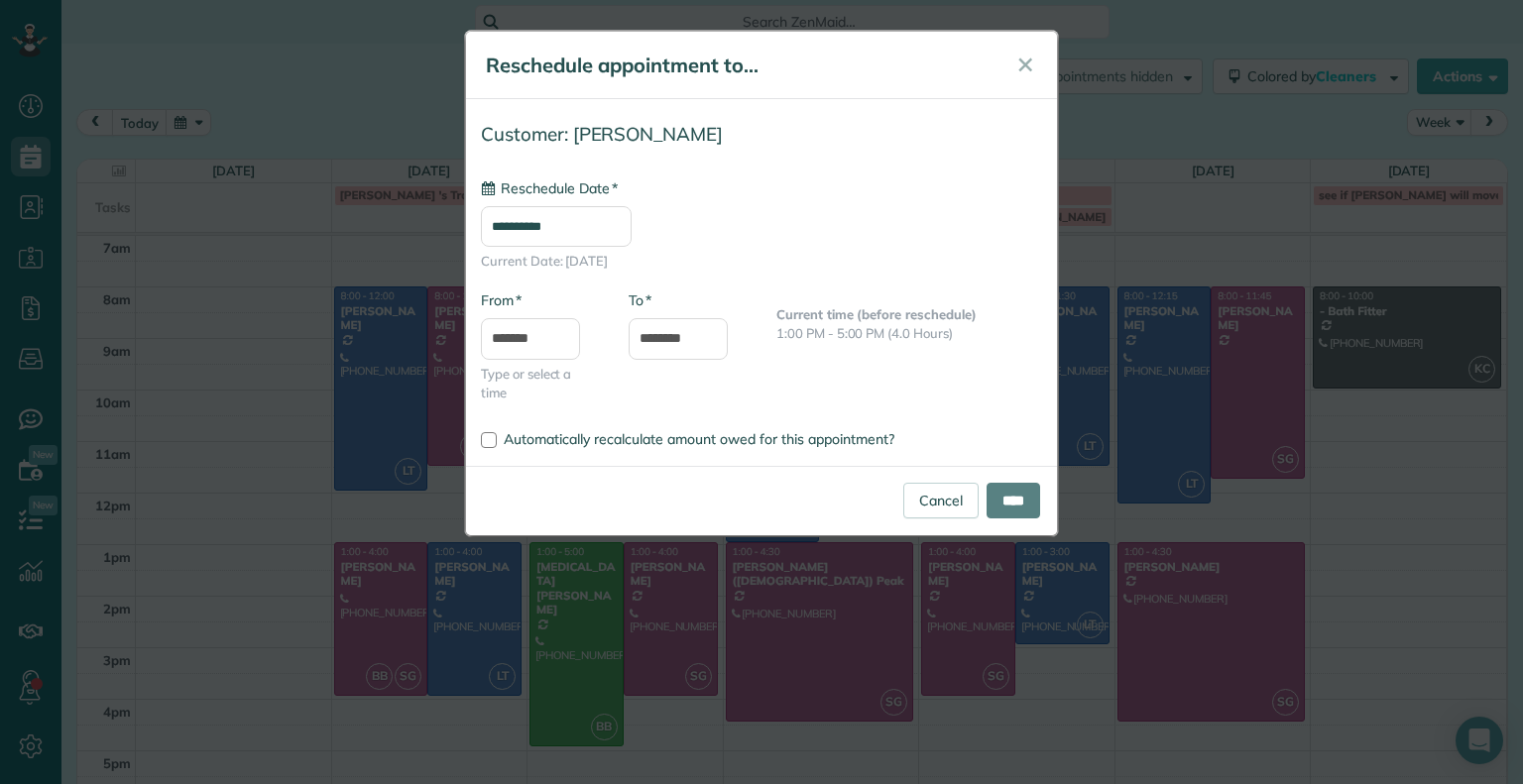 type on "**********" 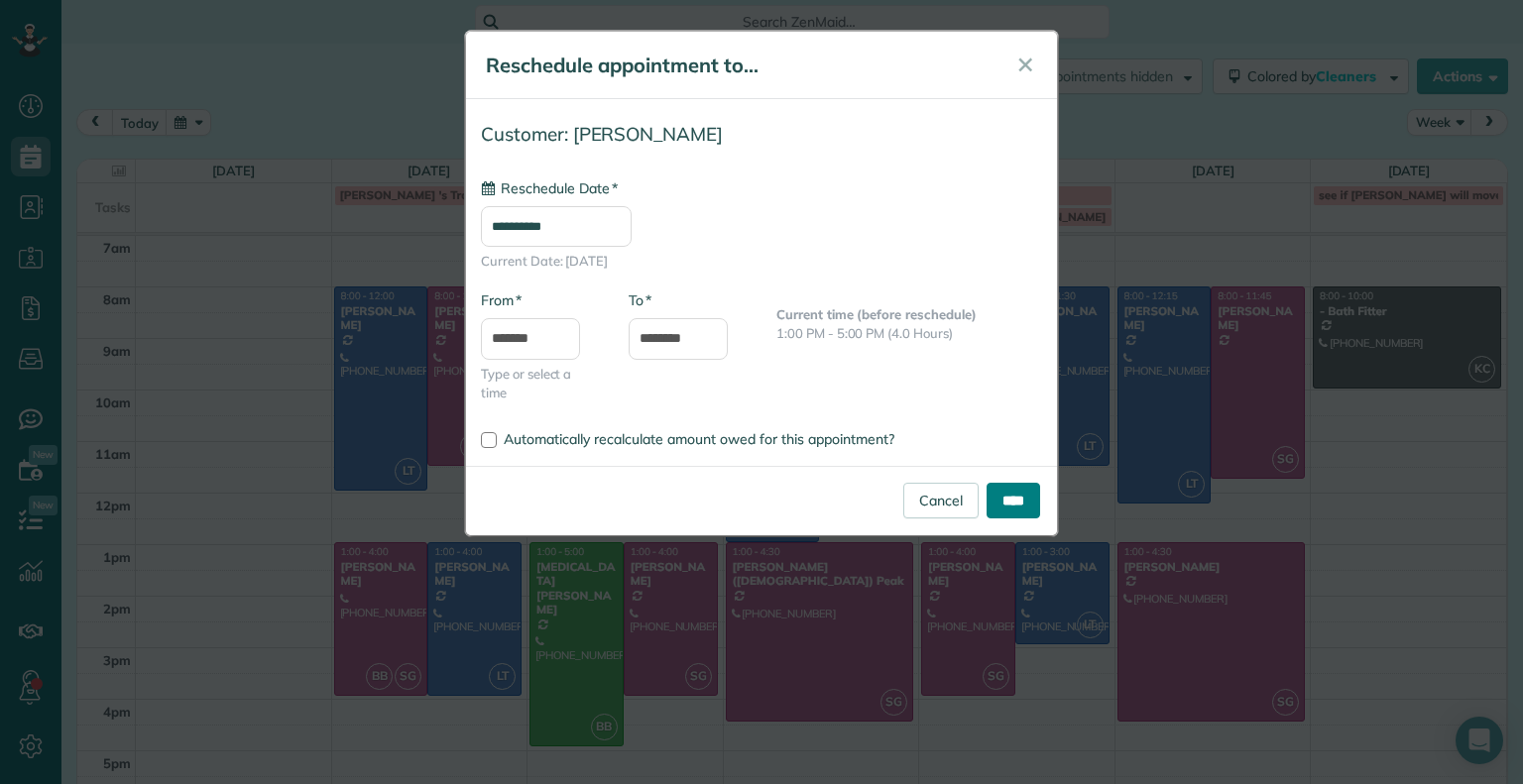 click on "****" at bounding box center [1013, 501] 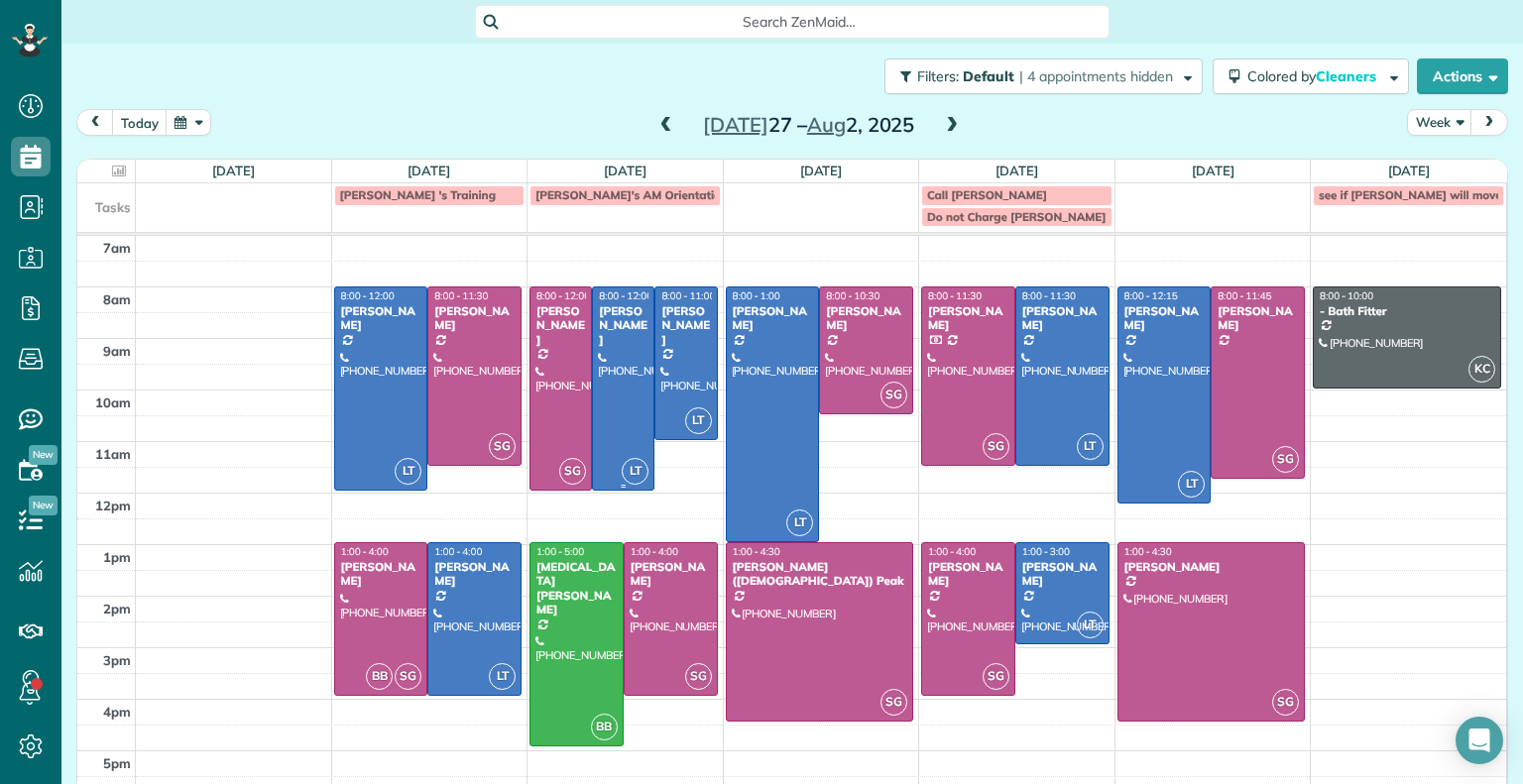 click at bounding box center [623, 389] 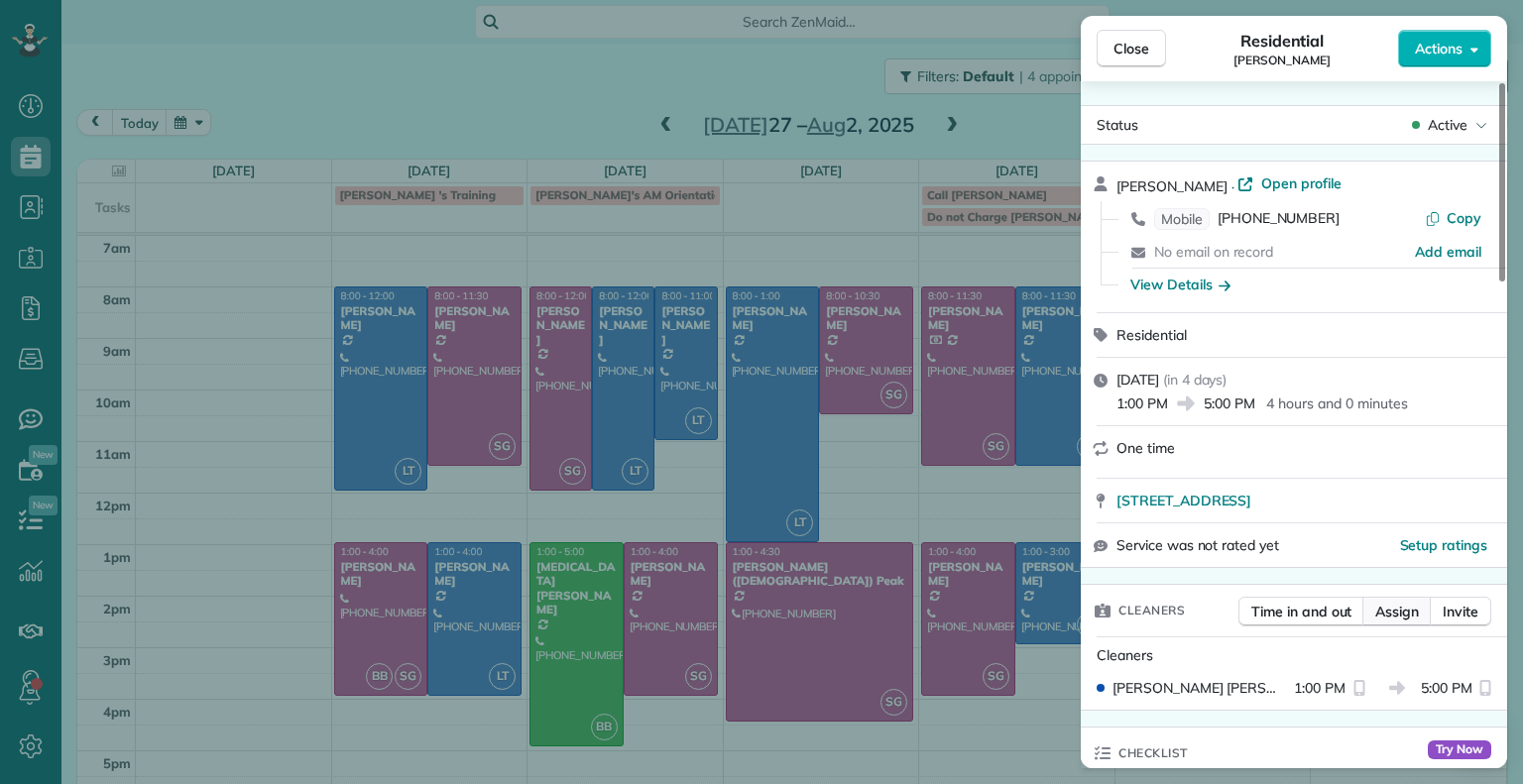 click on "Assign" at bounding box center (1397, 612) 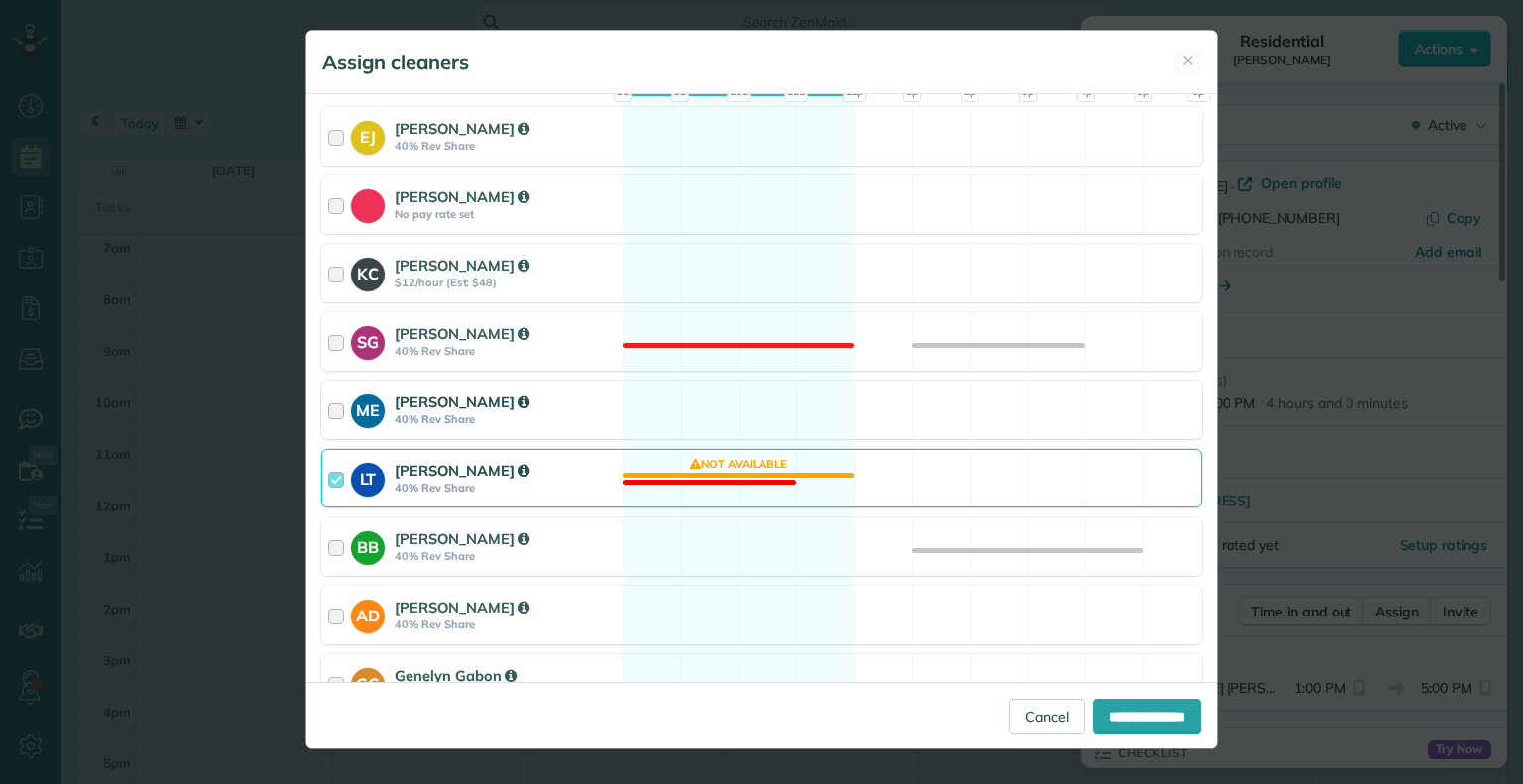 scroll, scrollTop: 311, scrollLeft: 0, axis: vertical 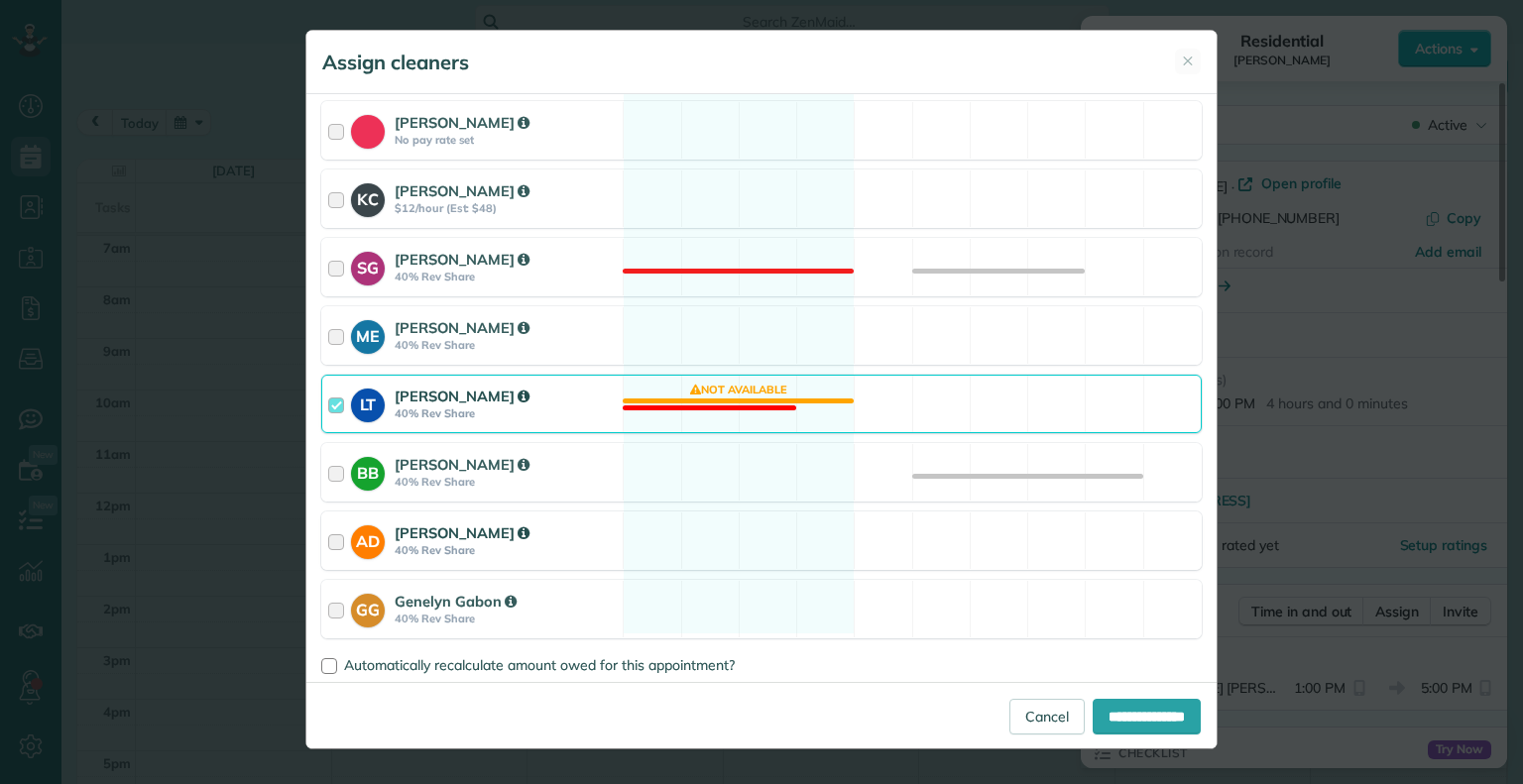 click on "AD" at bounding box center (368, 539) 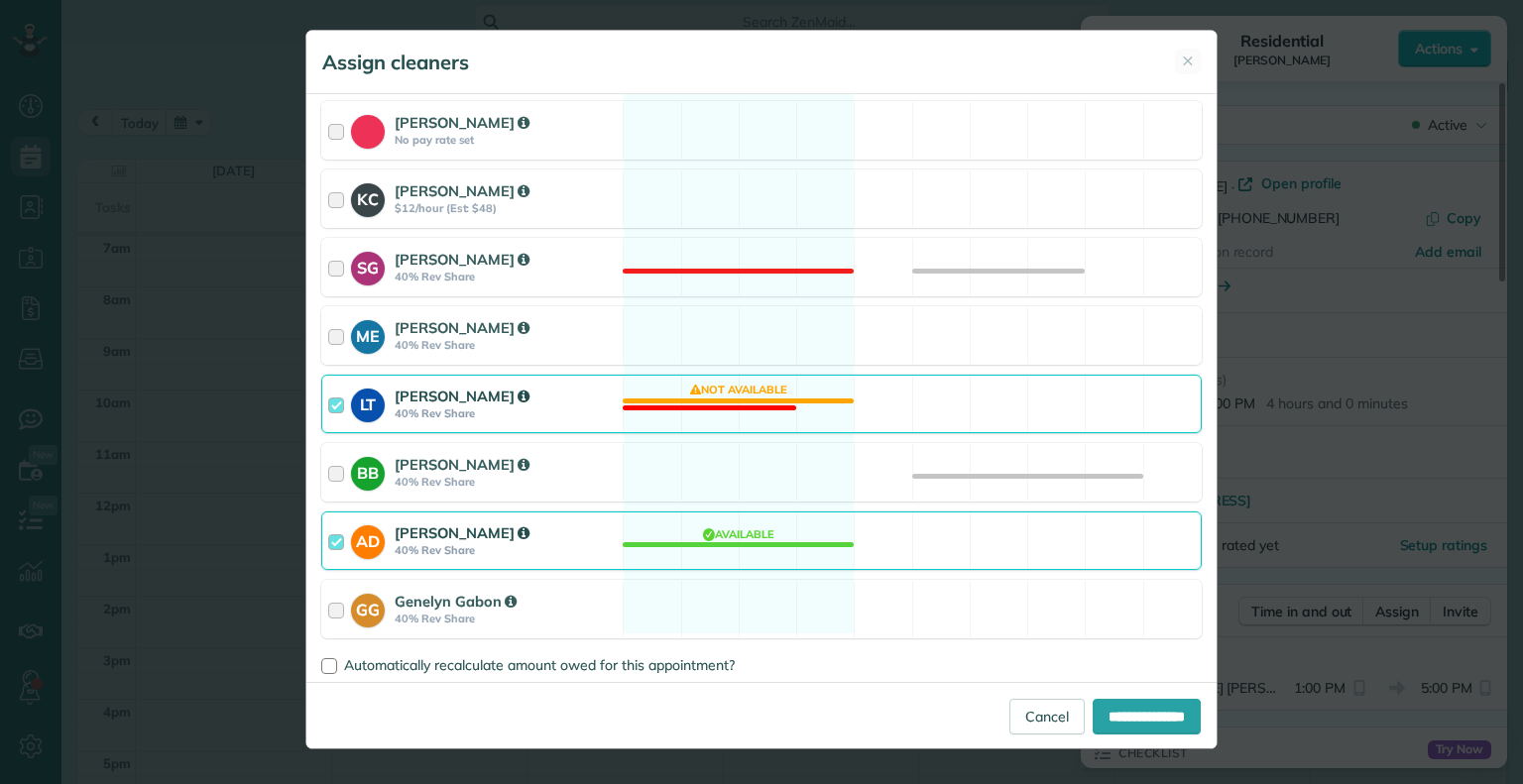 click at bounding box center [339, 403] 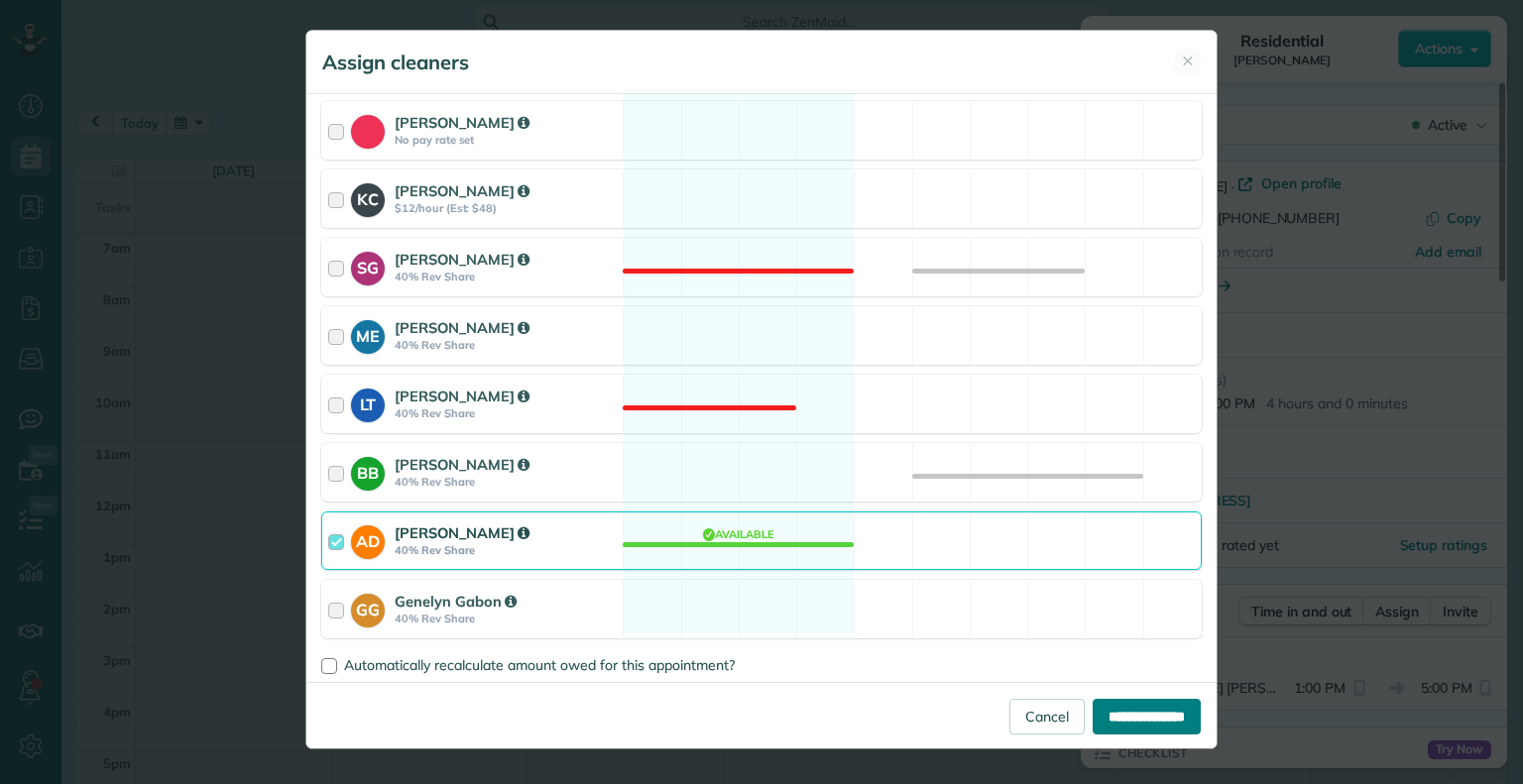 click on "**********" at bounding box center (1146, 717) 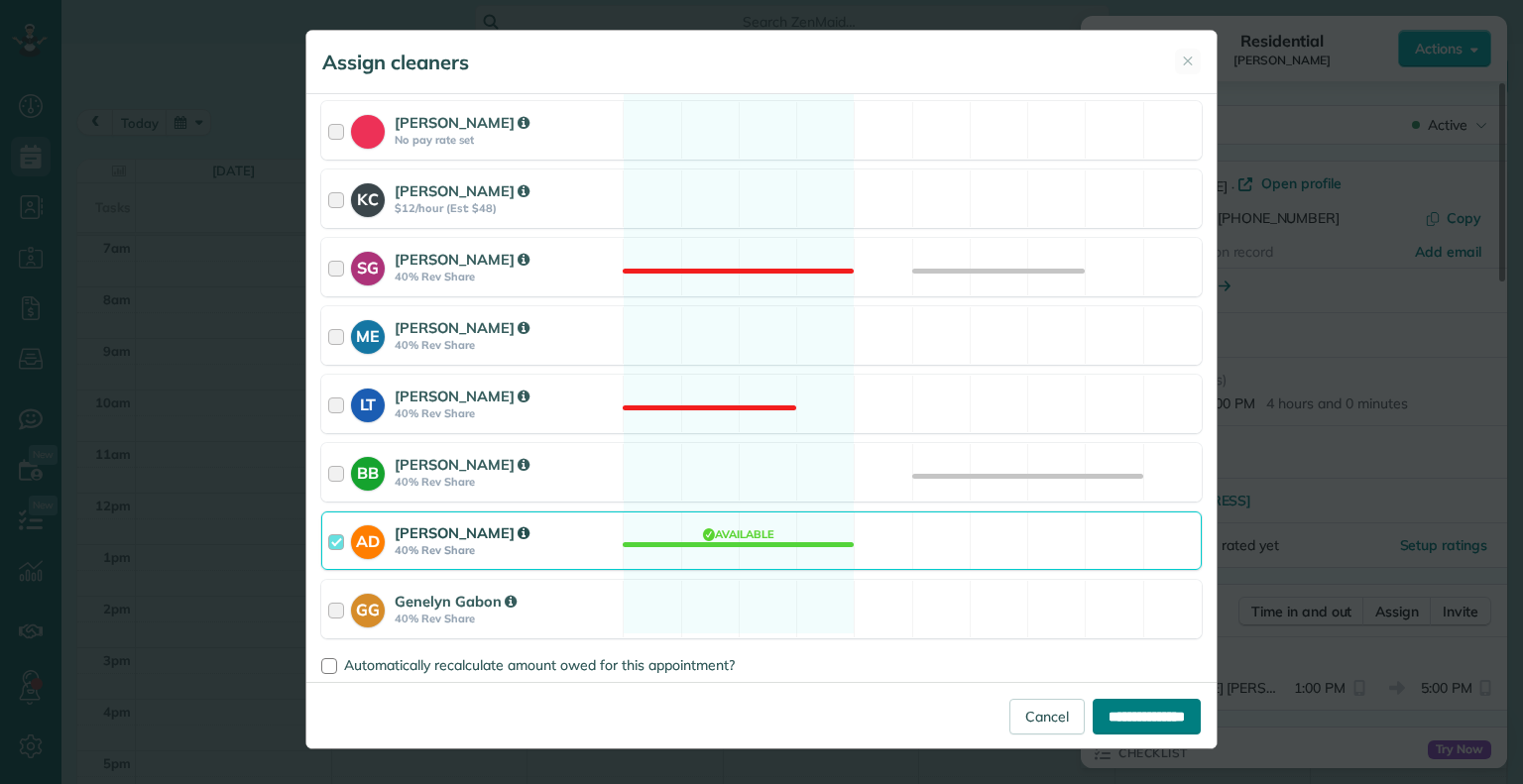type on "**********" 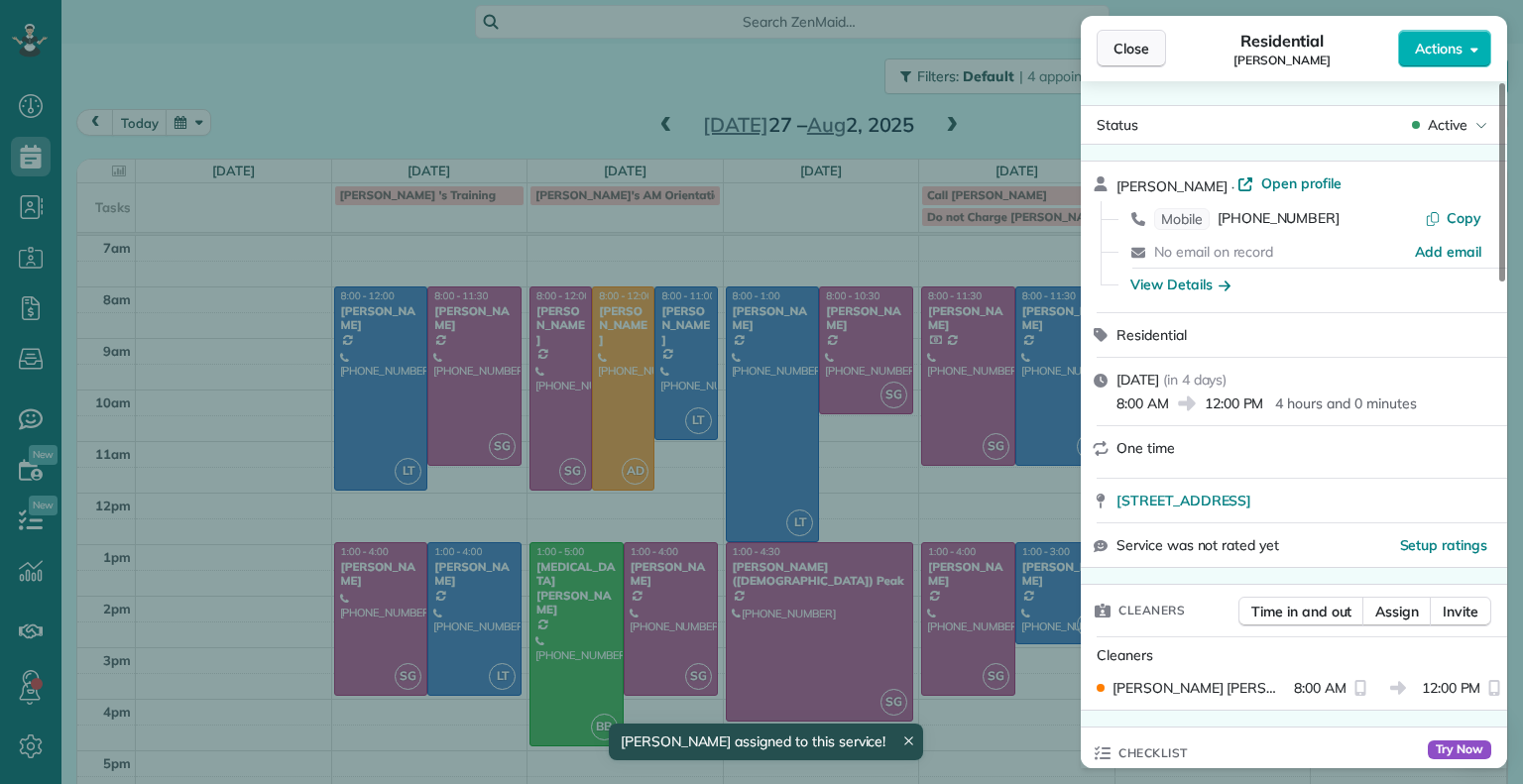 click on "Close" at bounding box center (1131, 49) 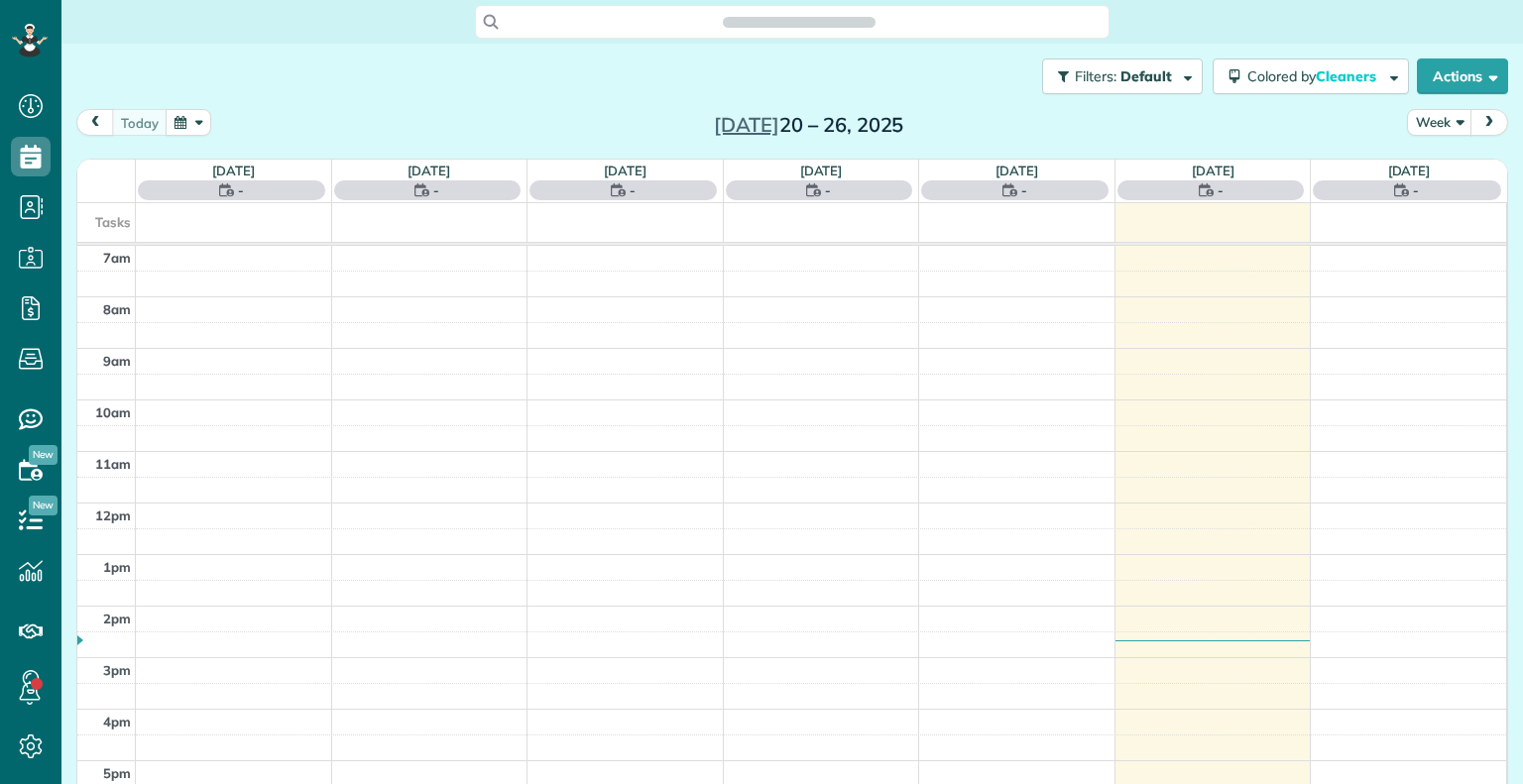 scroll, scrollTop: 0, scrollLeft: 0, axis: both 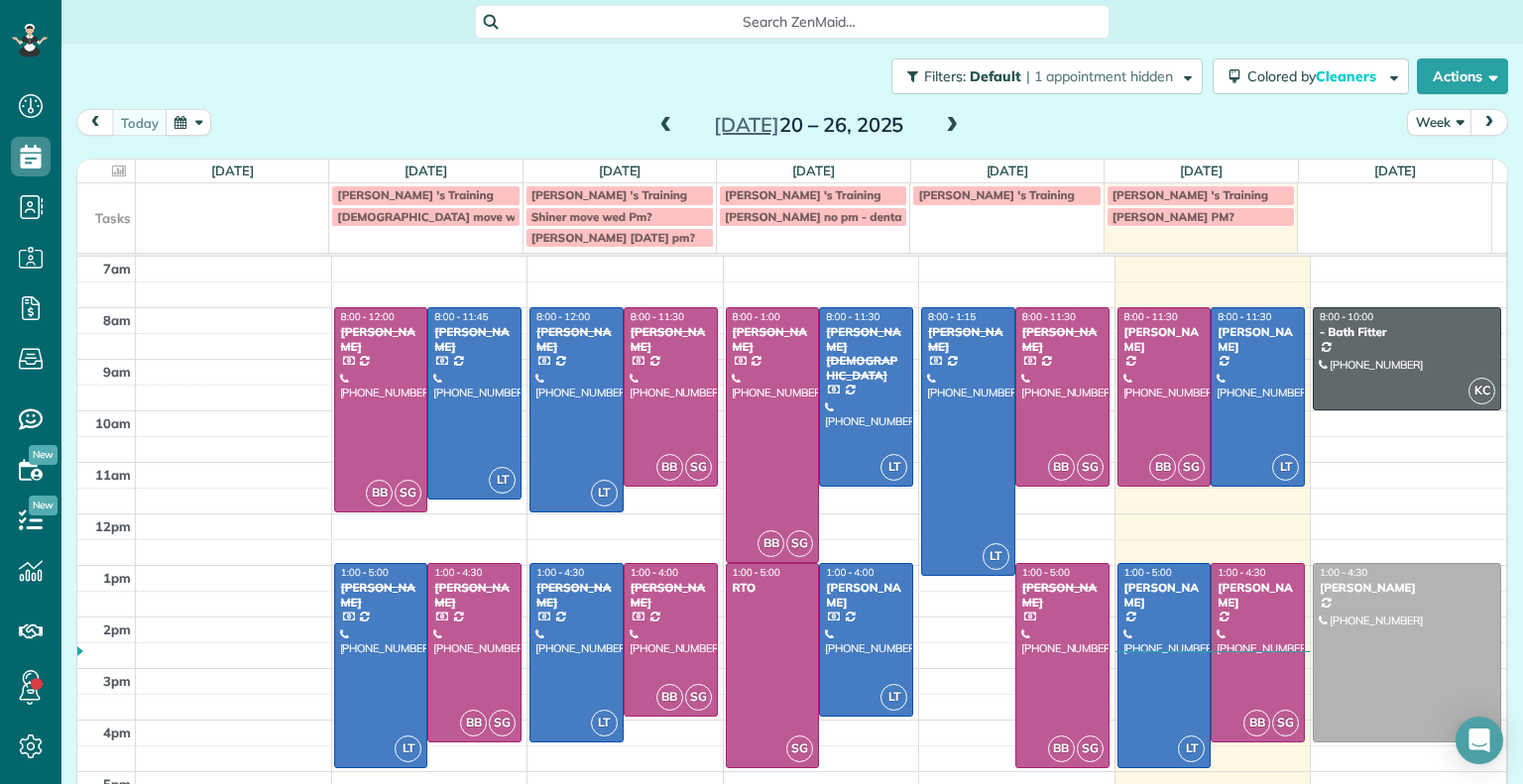 click at bounding box center [952, 126] 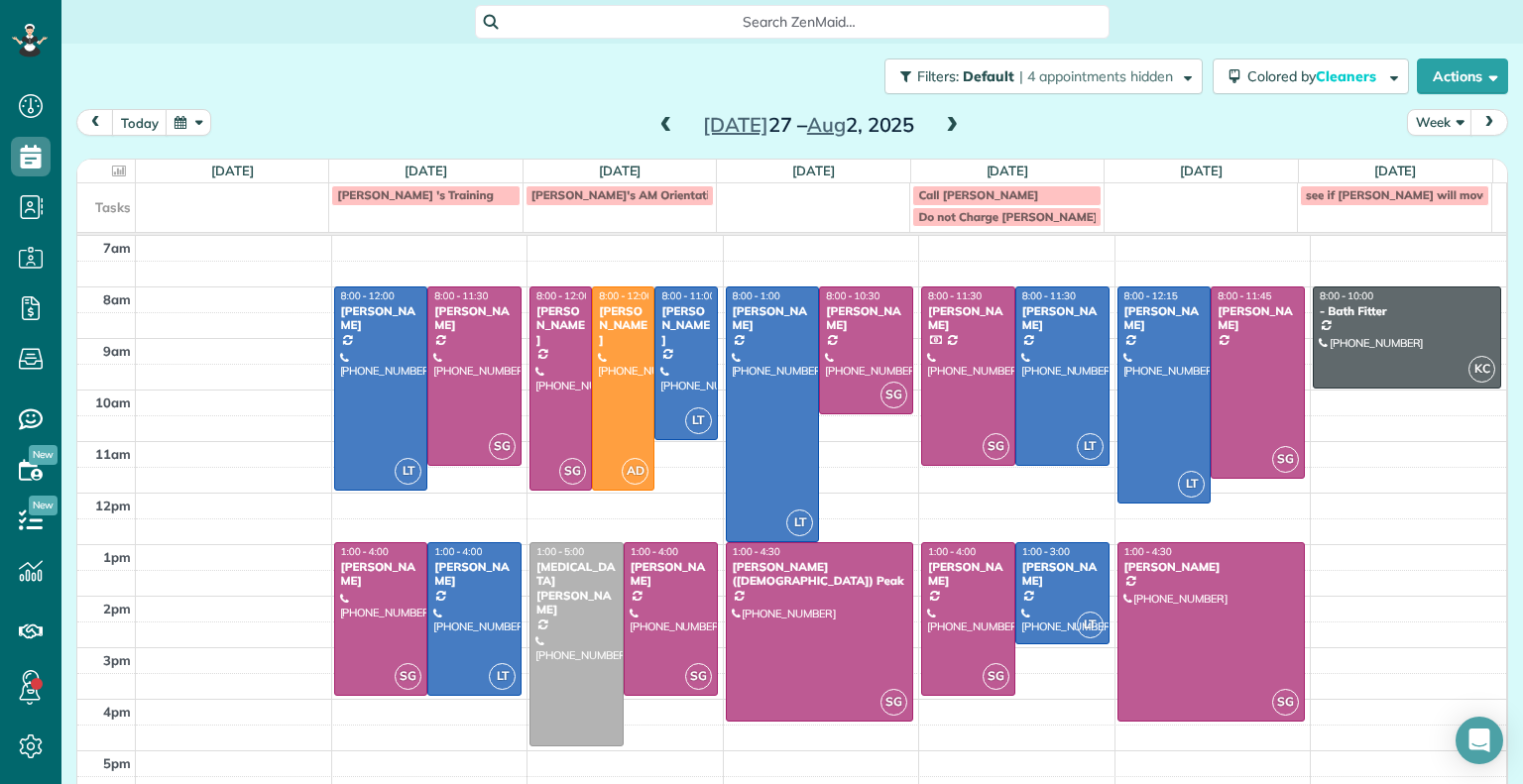 click at bounding box center [952, 126] 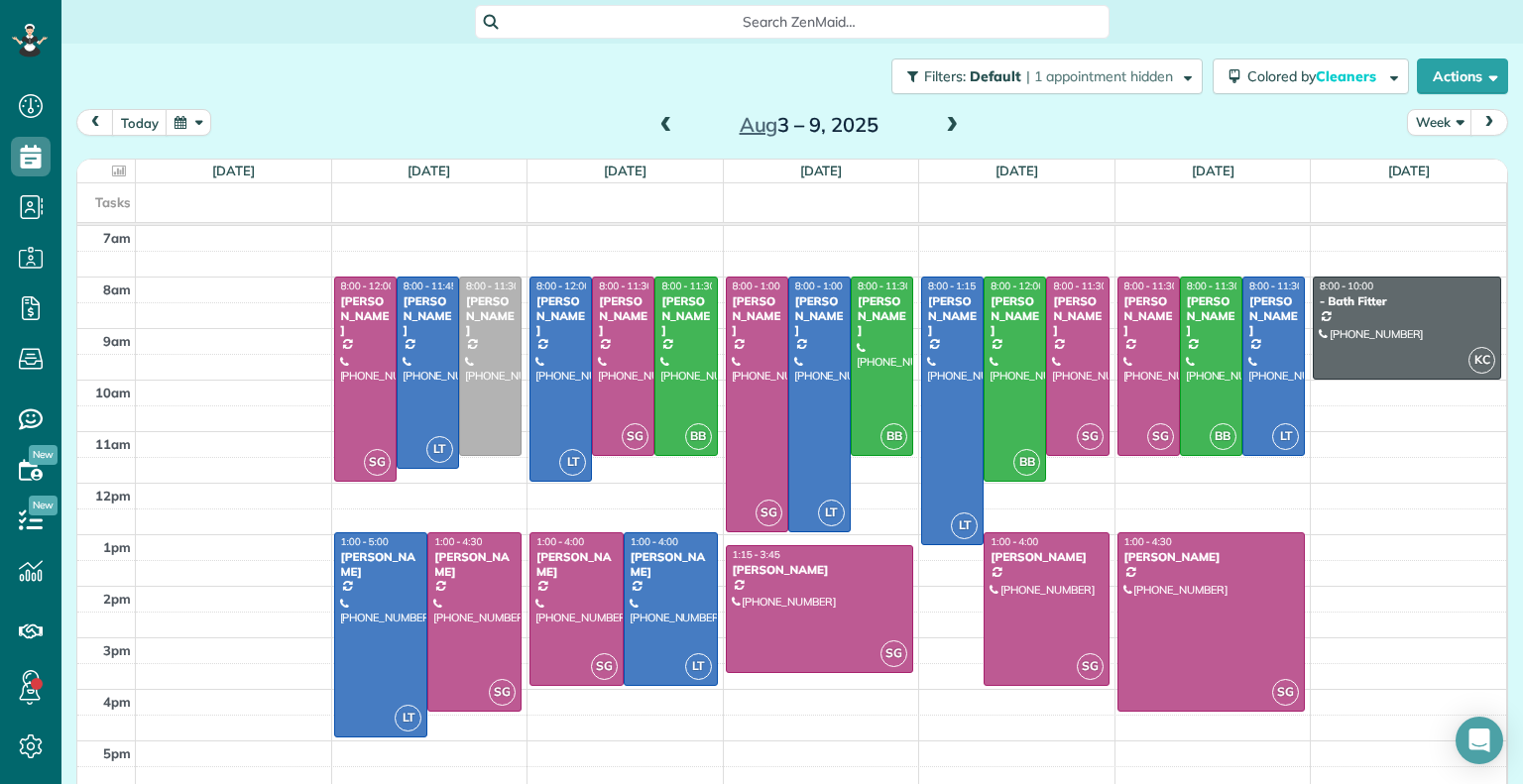 click at bounding box center (666, 126) 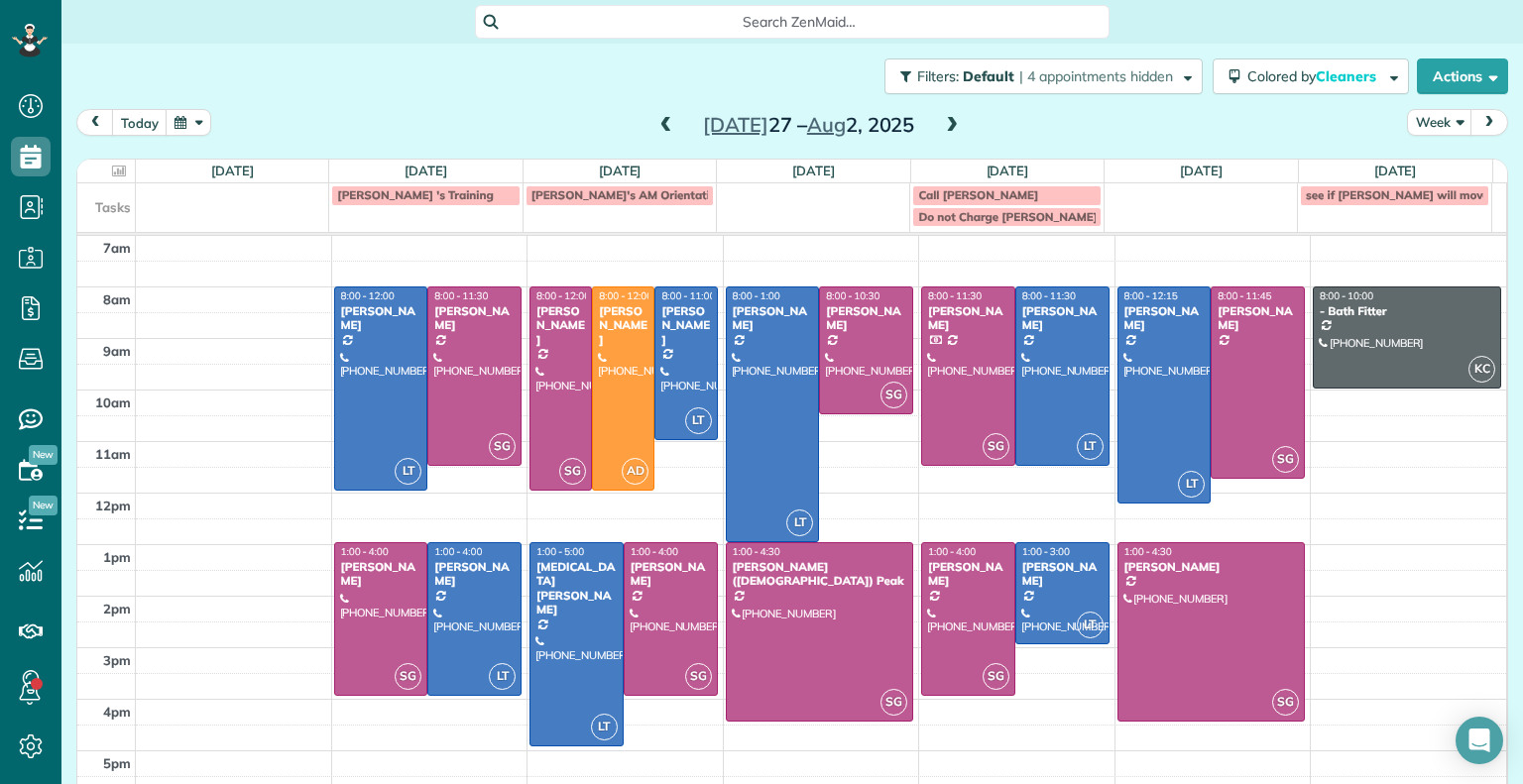 click at bounding box center (666, 126) 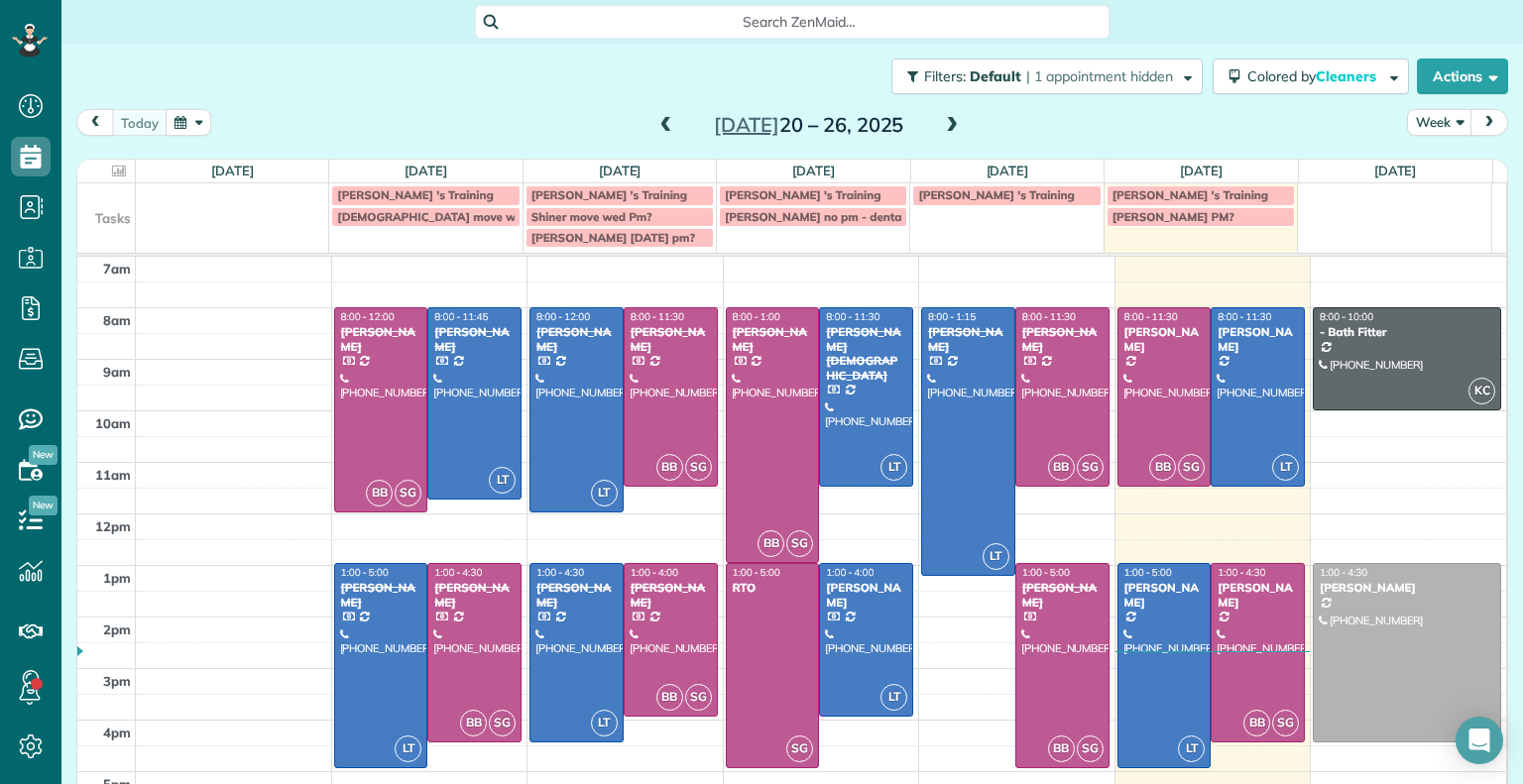 click at bounding box center (666, 126) 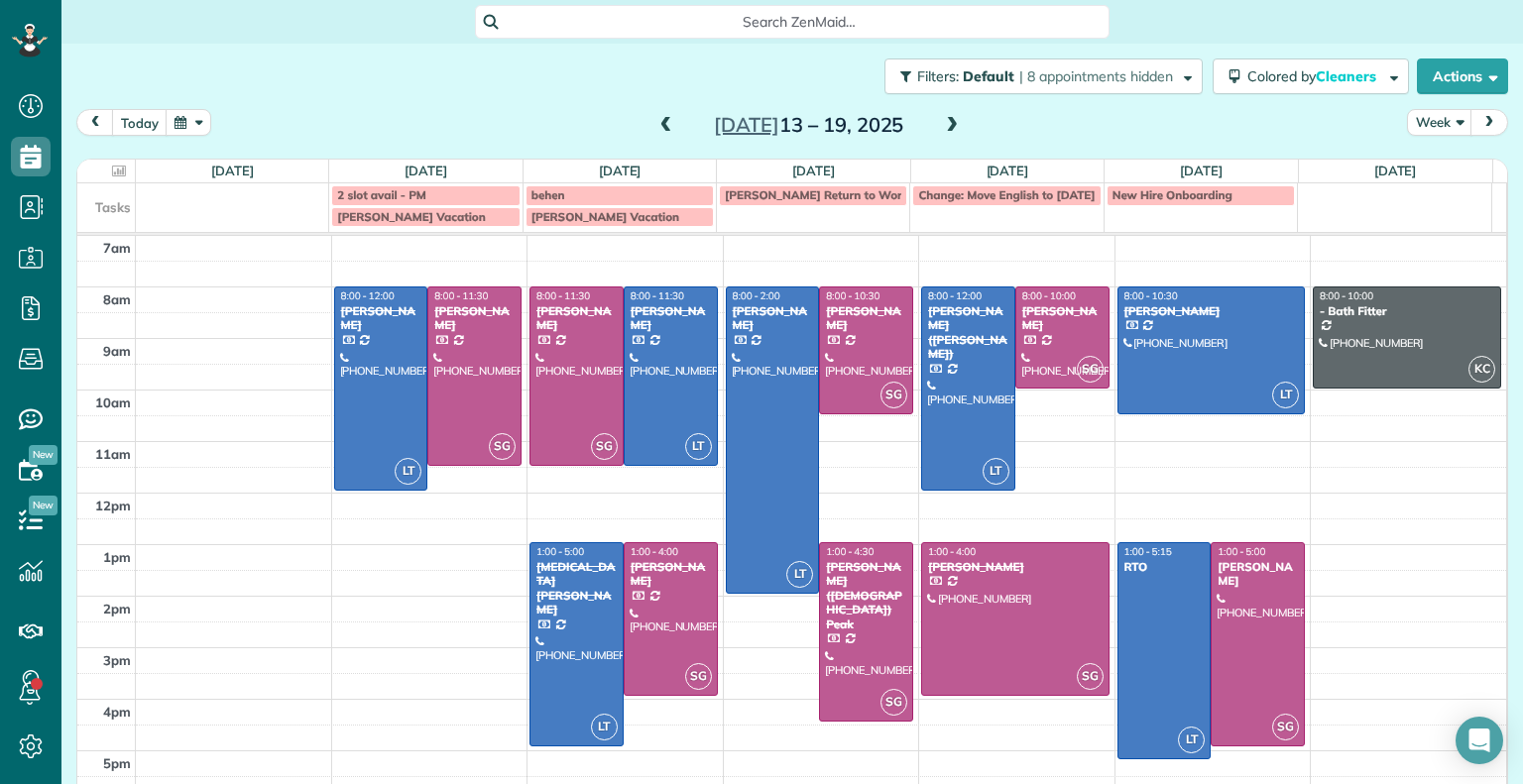 click at bounding box center [952, 126] 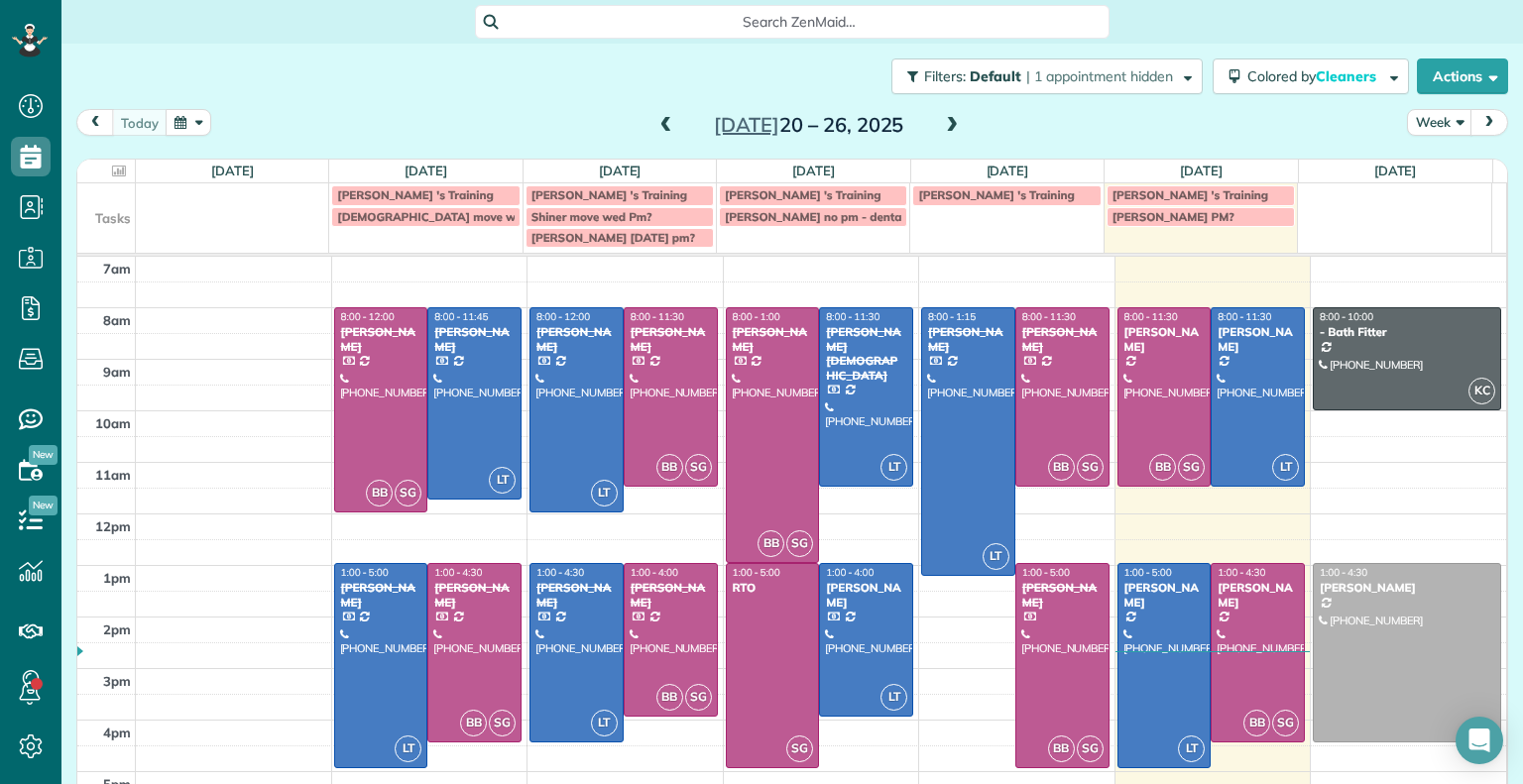 click at bounding box center (952, 126) 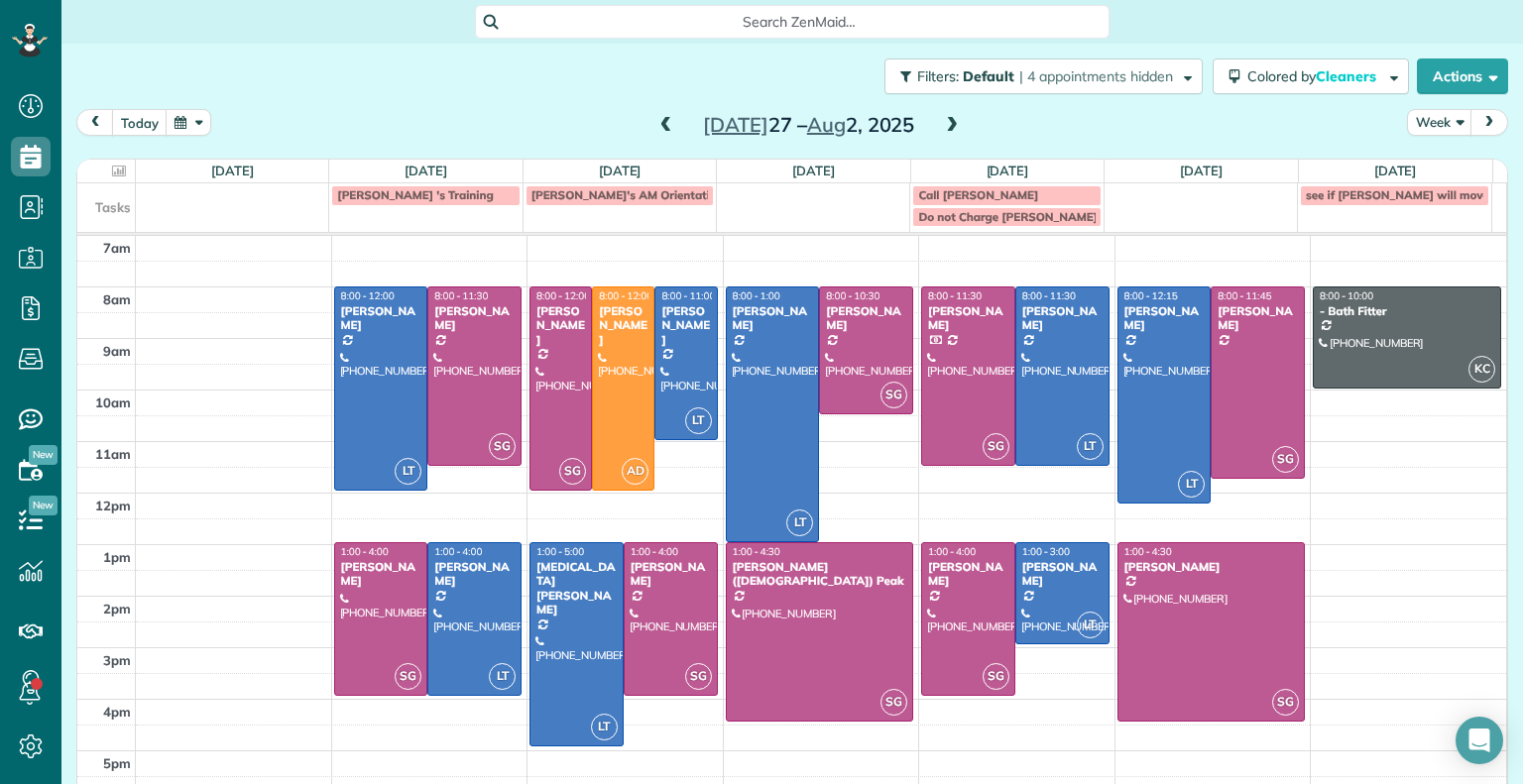 click at bounding box center (666, 126) 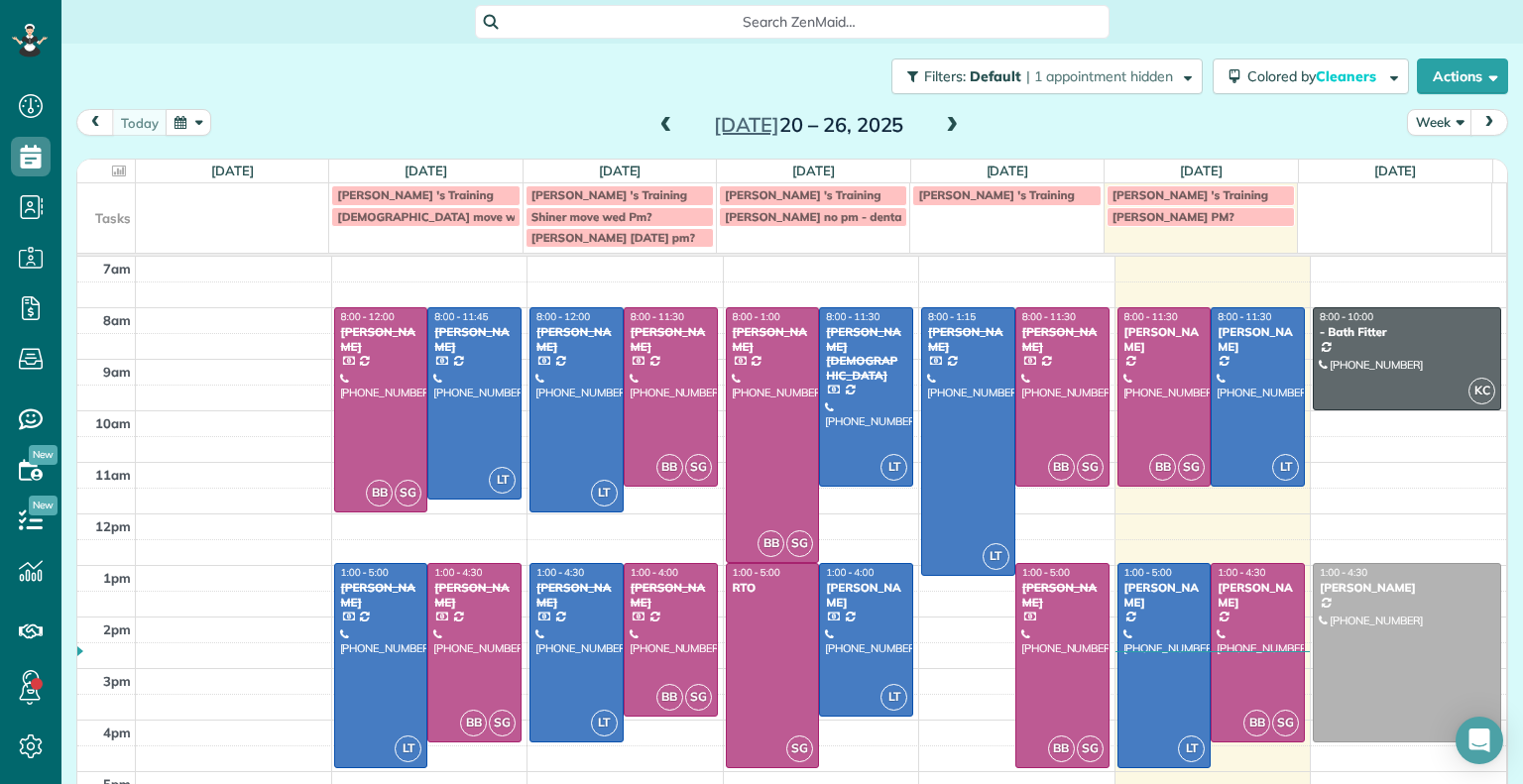 click at bounding box center (952, 126) 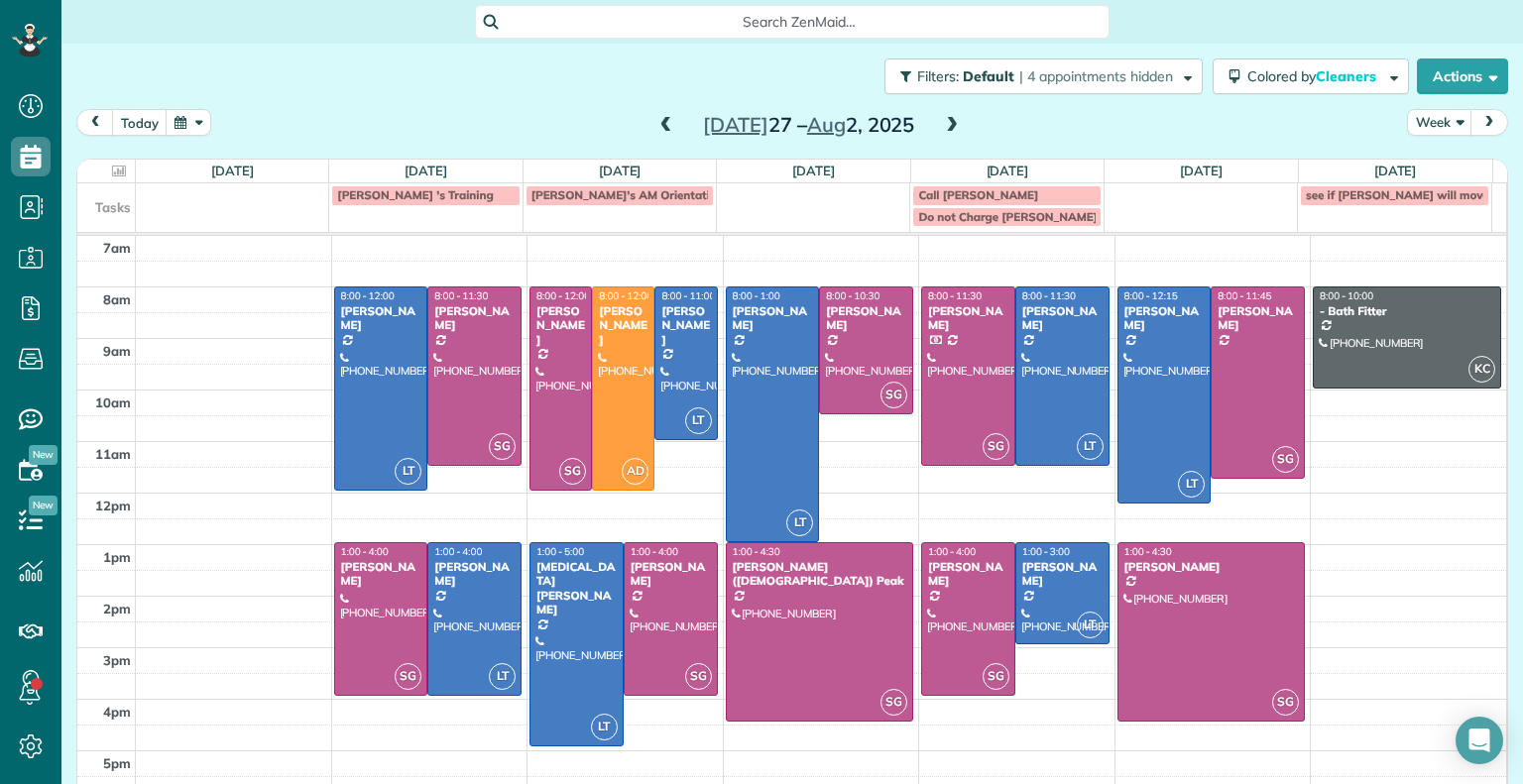 click at bounding box center [952, 126] 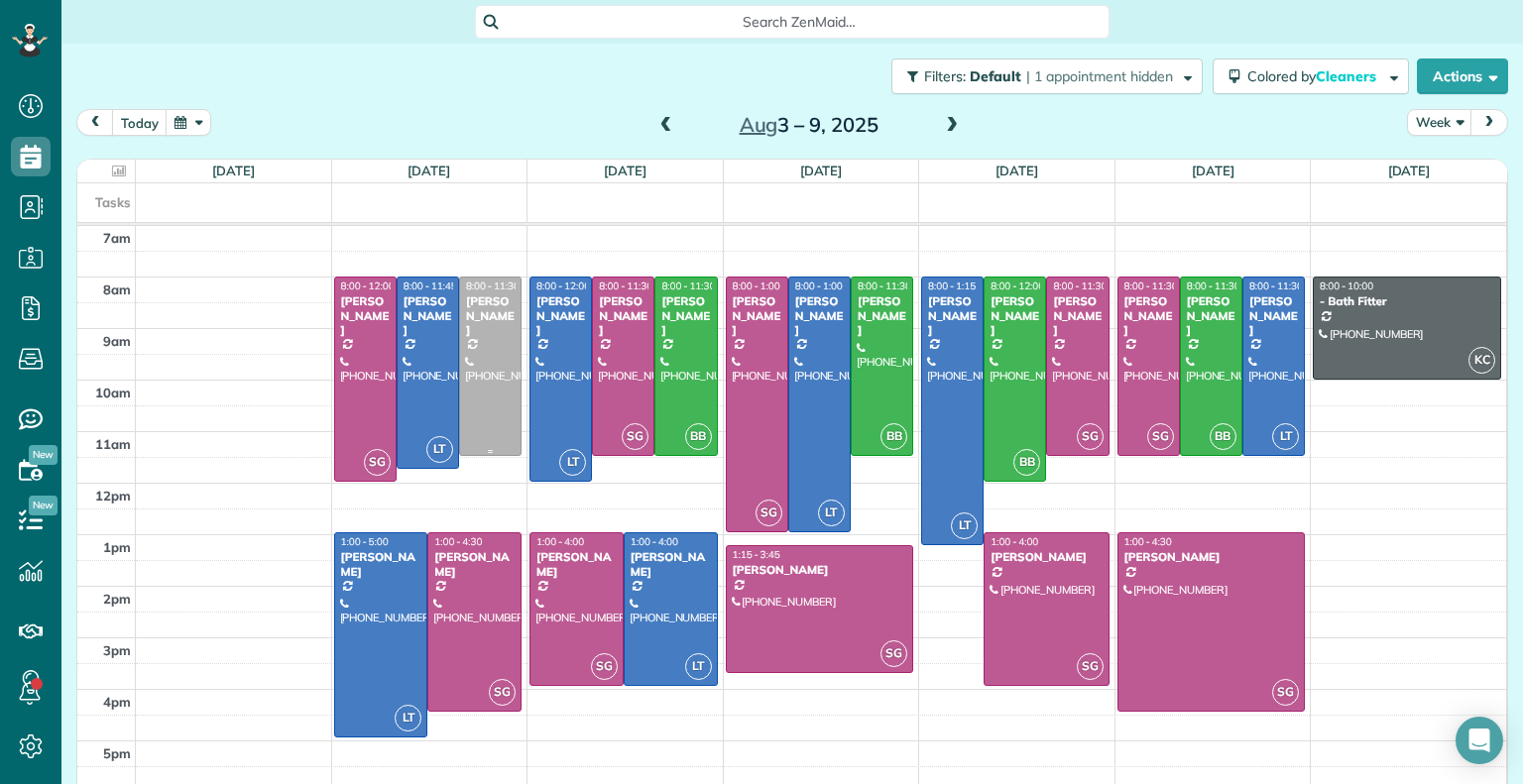 click at bounding box center (490, 366) 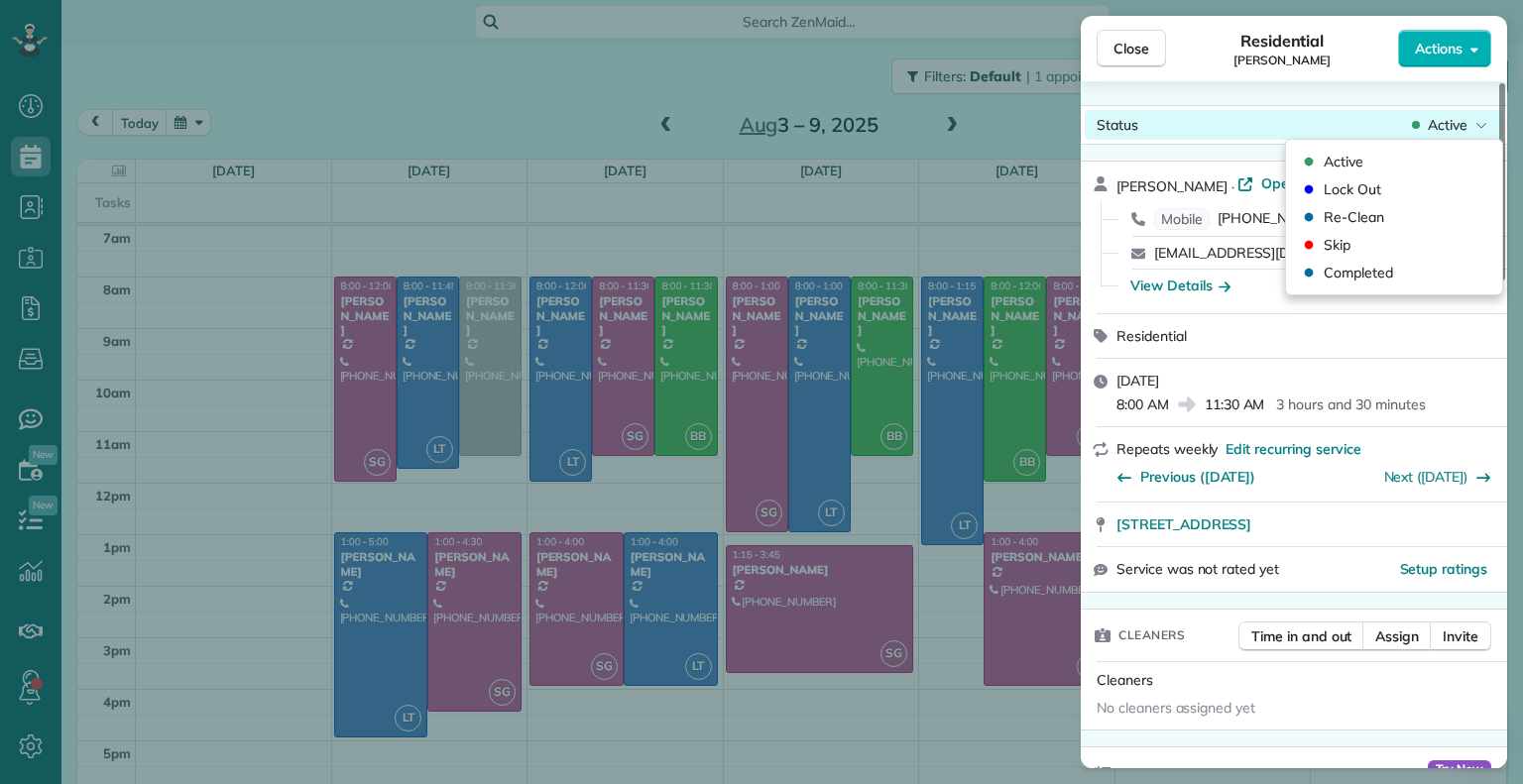 click on "Active" at bounding box center (1448, 125) 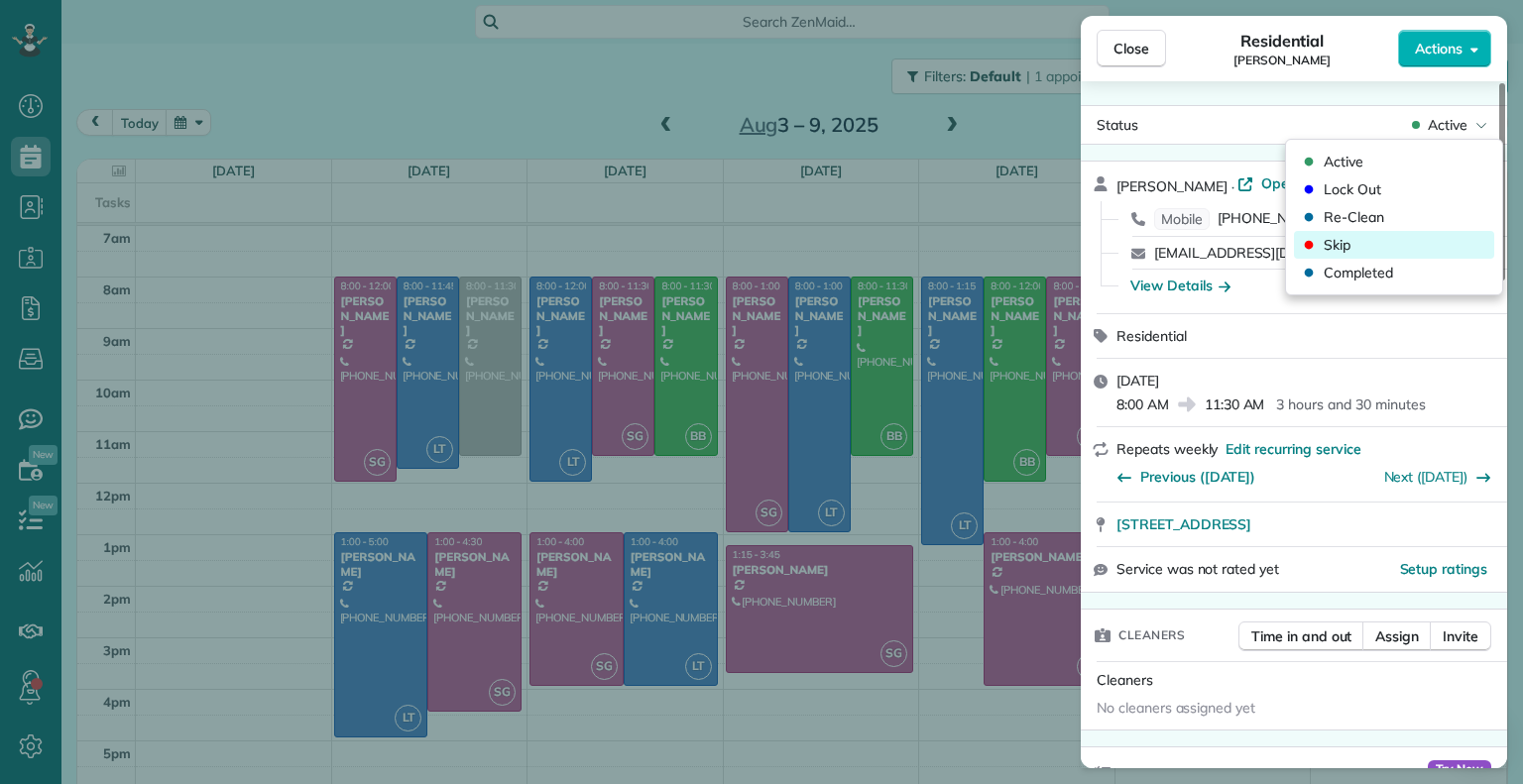 click on "Skip" at bounding box center [1394, 245] 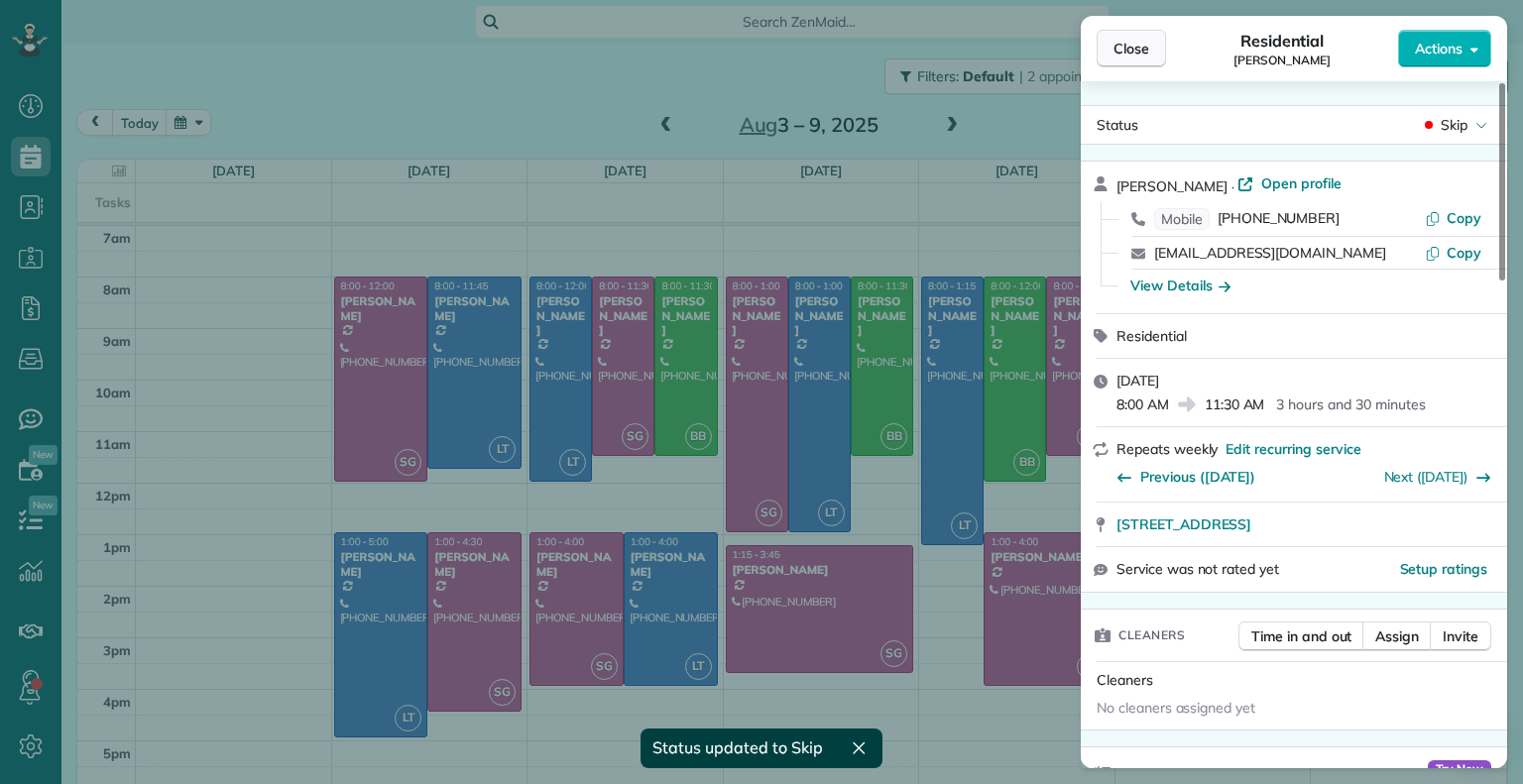click on "Close" at bounding box center (1131, 49) 